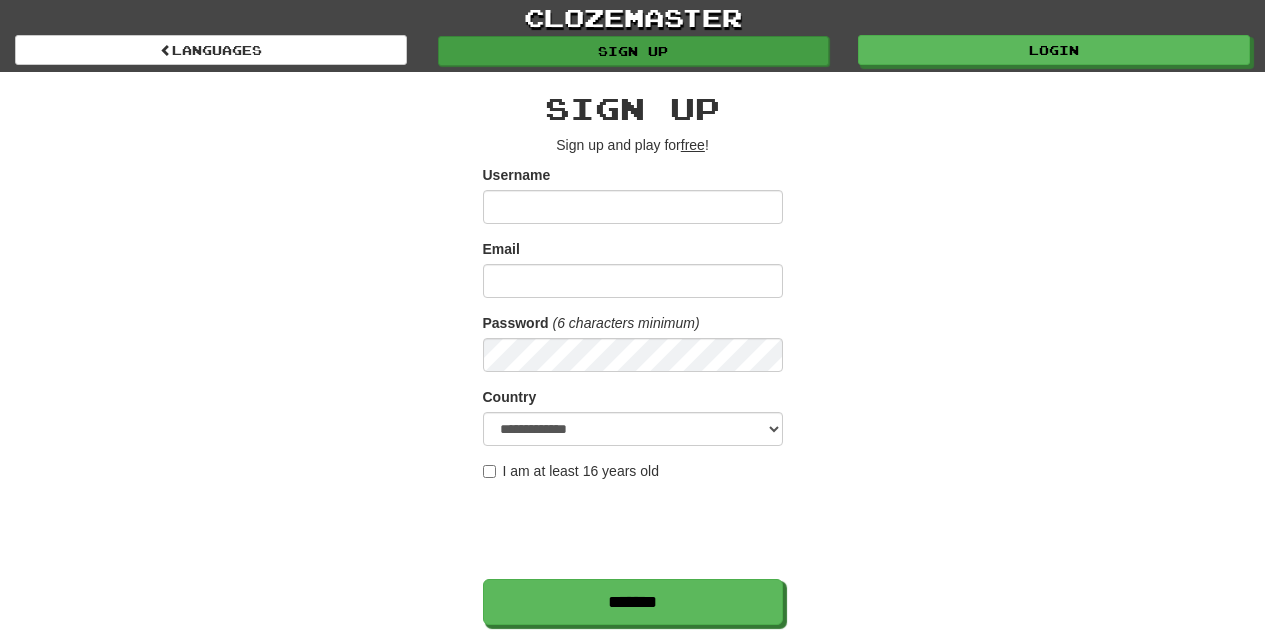 scroll, scrollTop: 0, scrollLeft: 0, axis: both 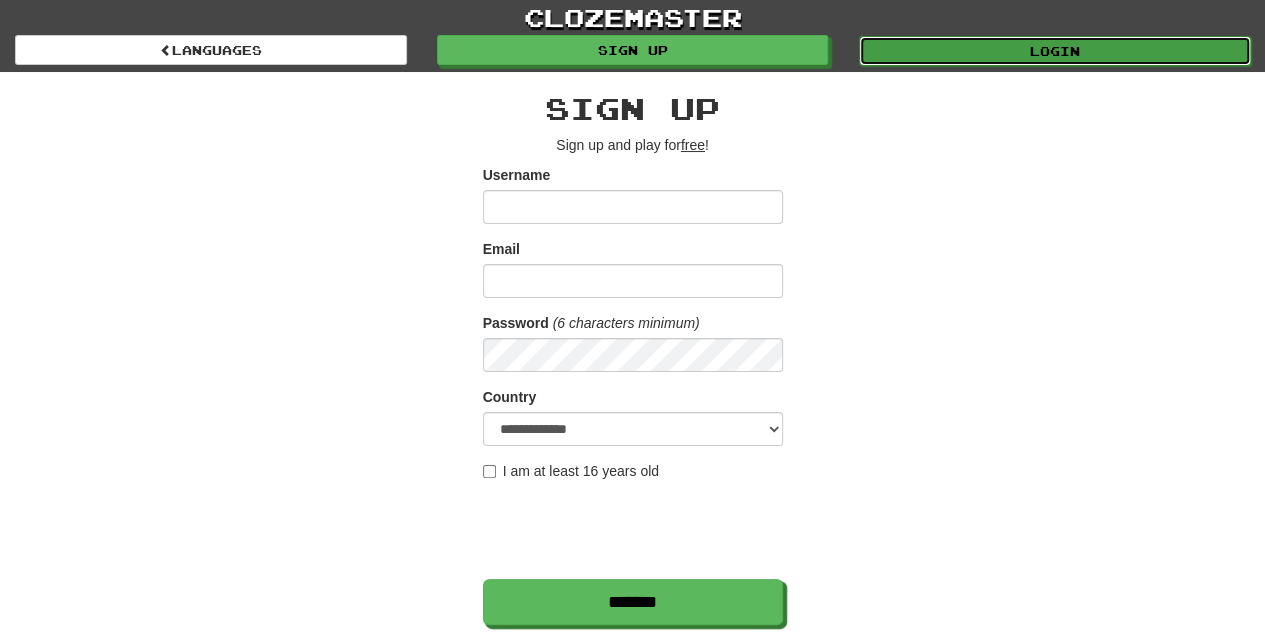 click on "Login" at bounding box center [1055, 51] 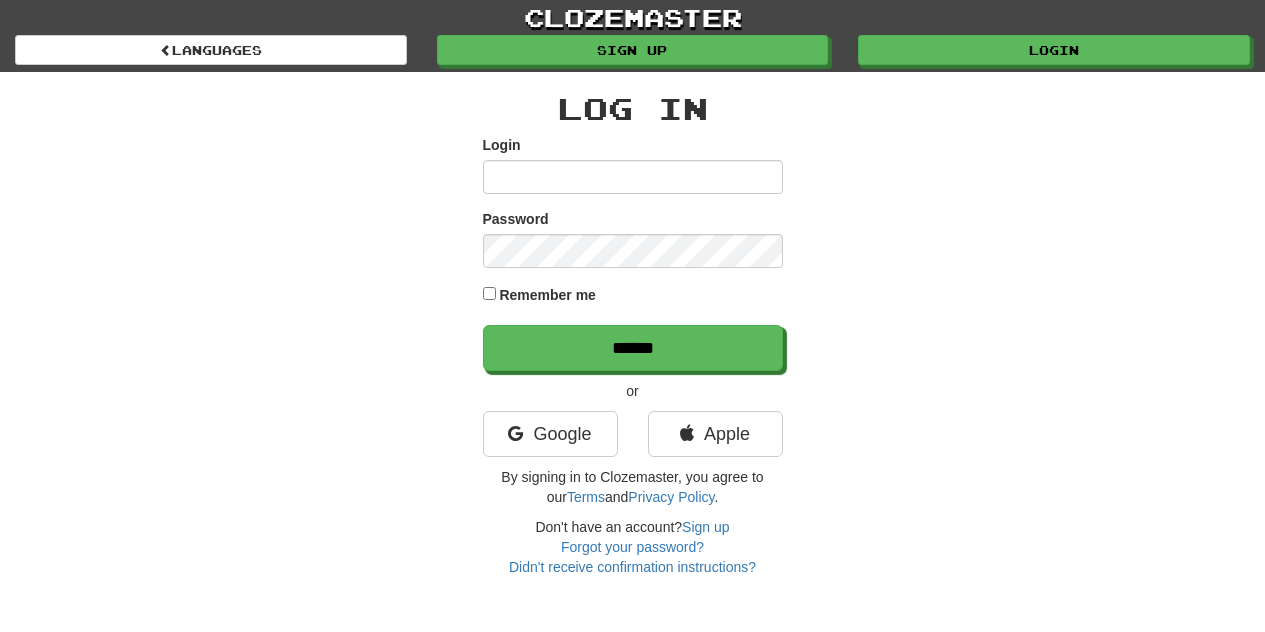 scroll, scrollTop: 0, scrollLeft: 0, axis: both 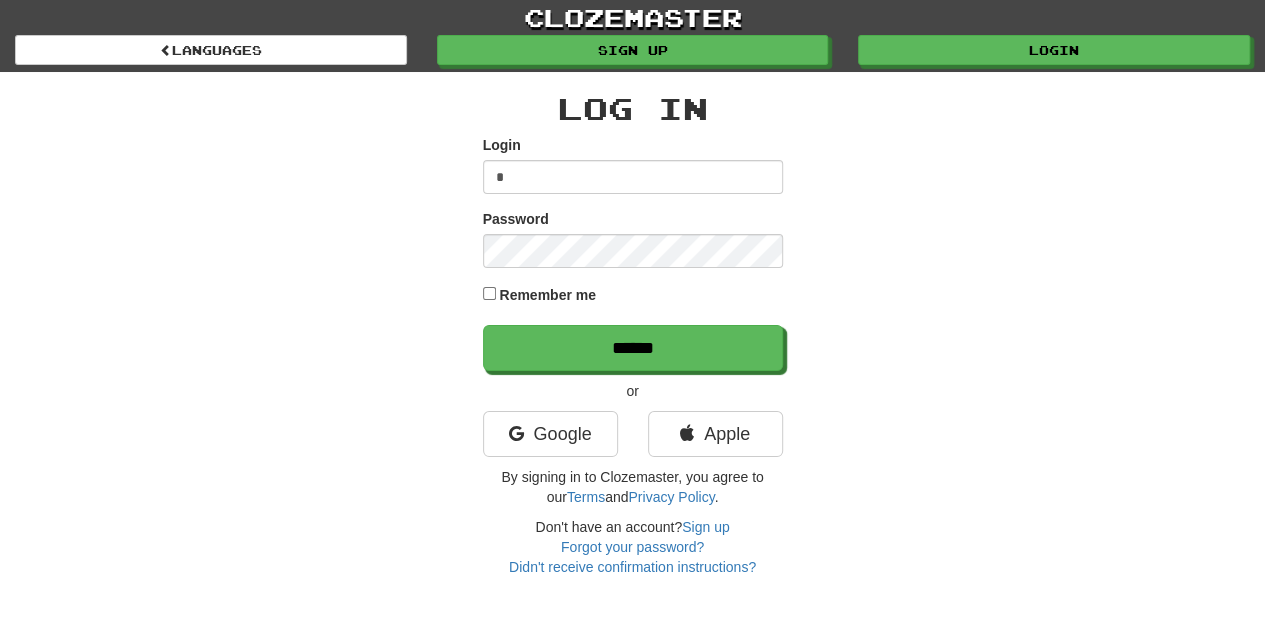type on "**********" 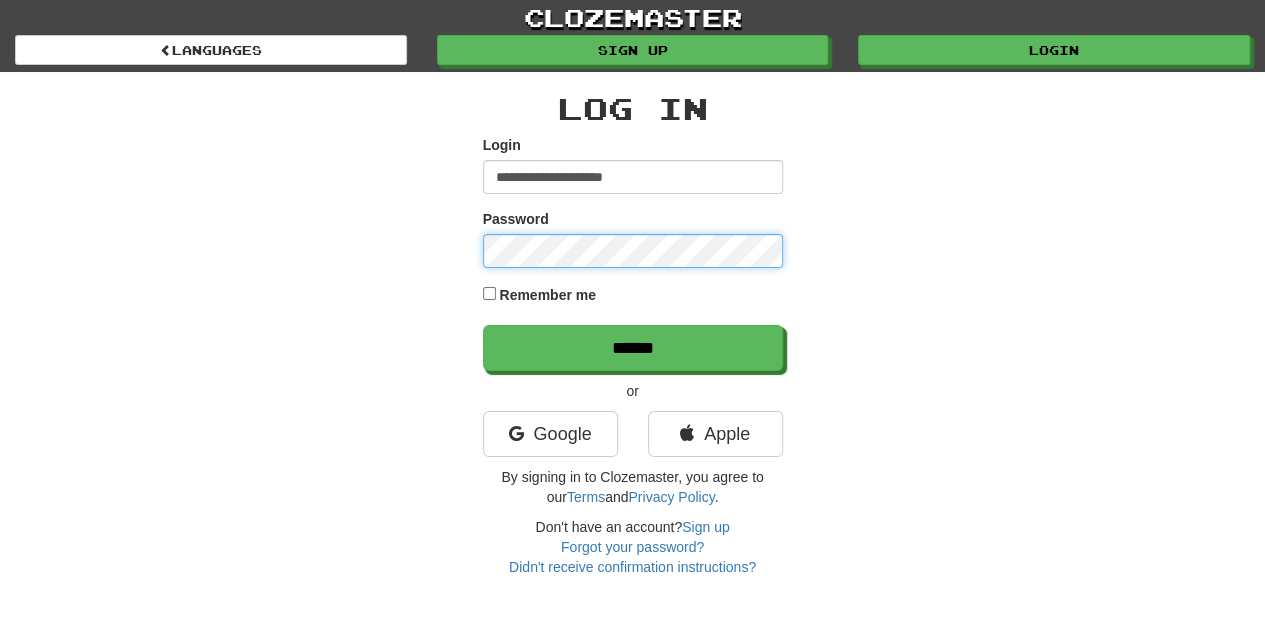 click on "******" at bounding box center (633, 348) 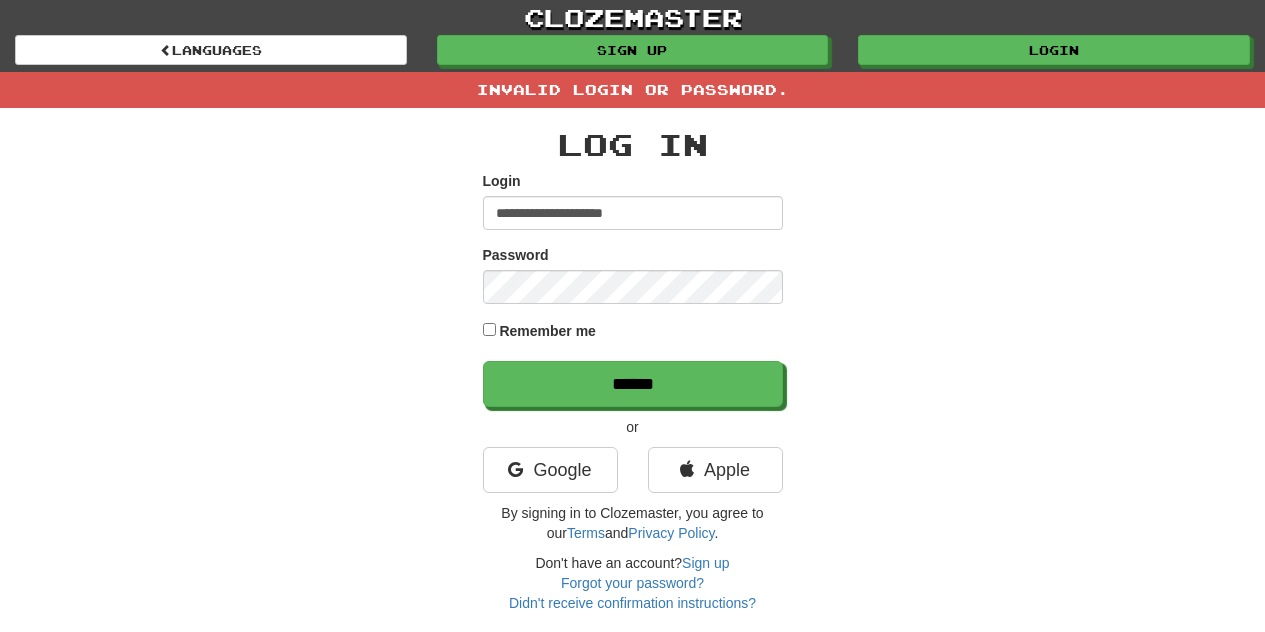 scroll, scrollTop: 0, scrollLeft: 0, axis: both 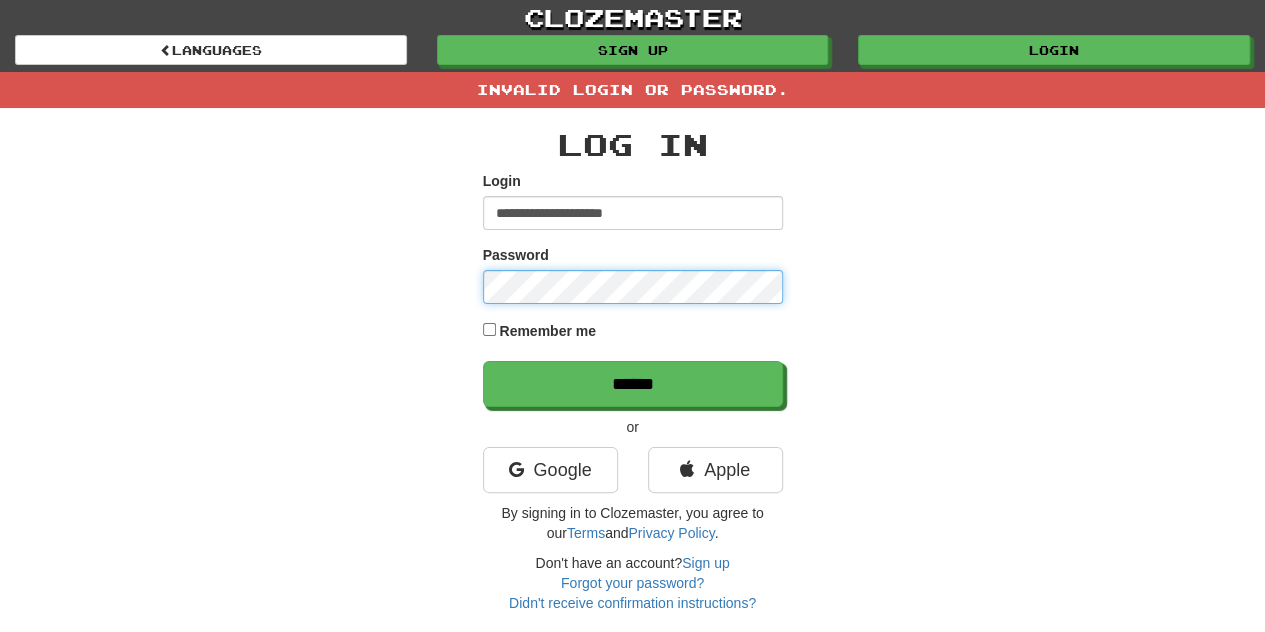click on "******" at bounding box center [633, 384] 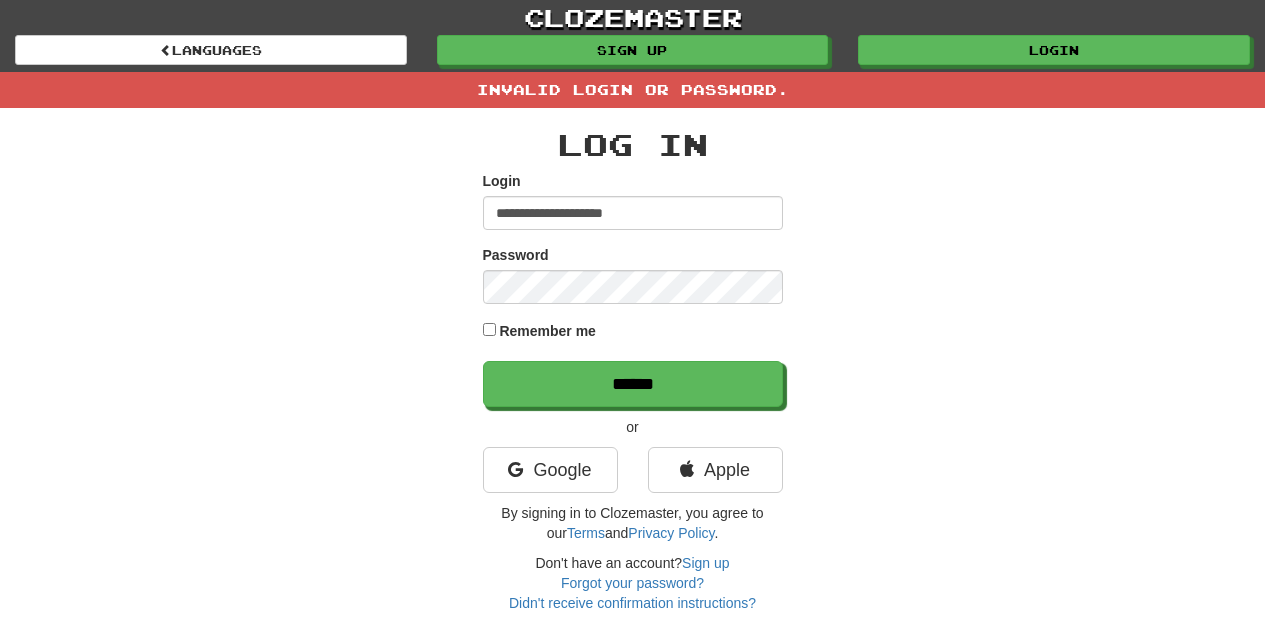 scroll, scrollTop: 0, scrollLeft: 0, axis: both 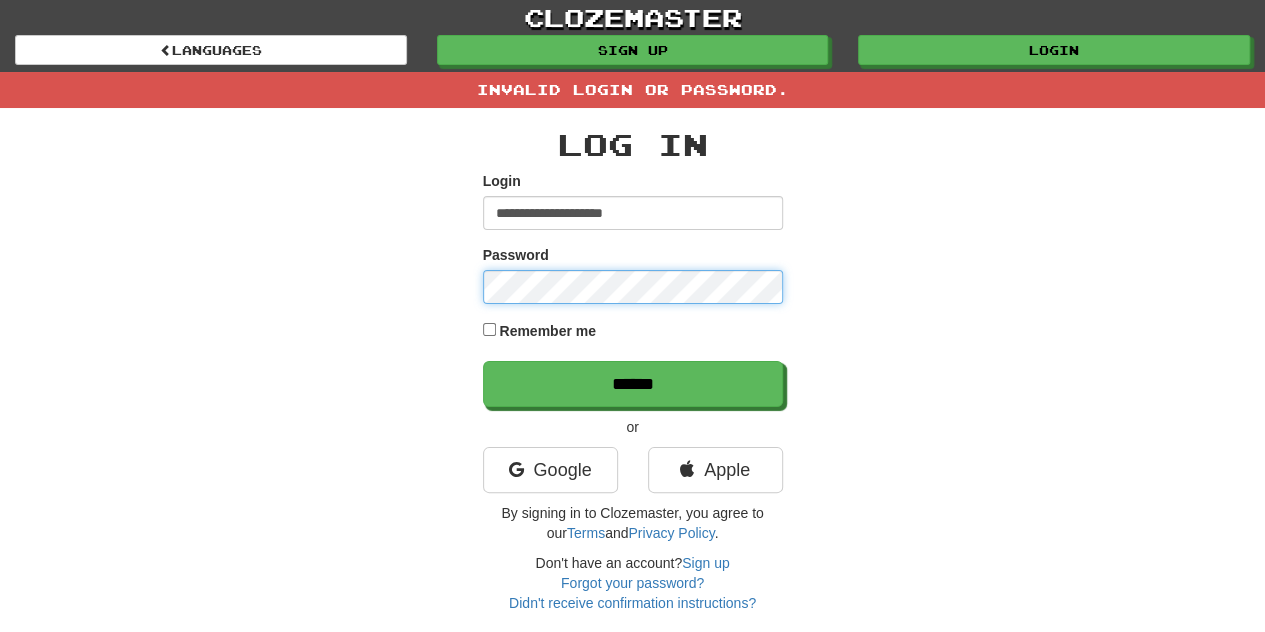 click on "******" at bounding box center [633, 384] 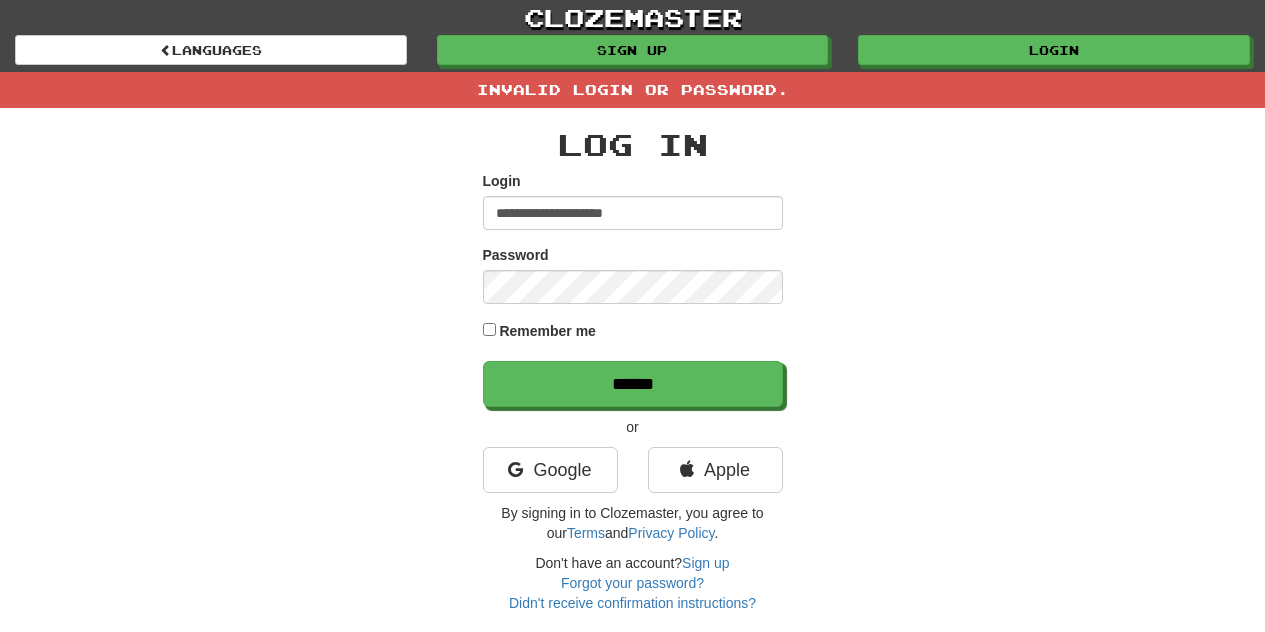 scroll, scrollTop: 0, scrollLeft: 0, axis: both 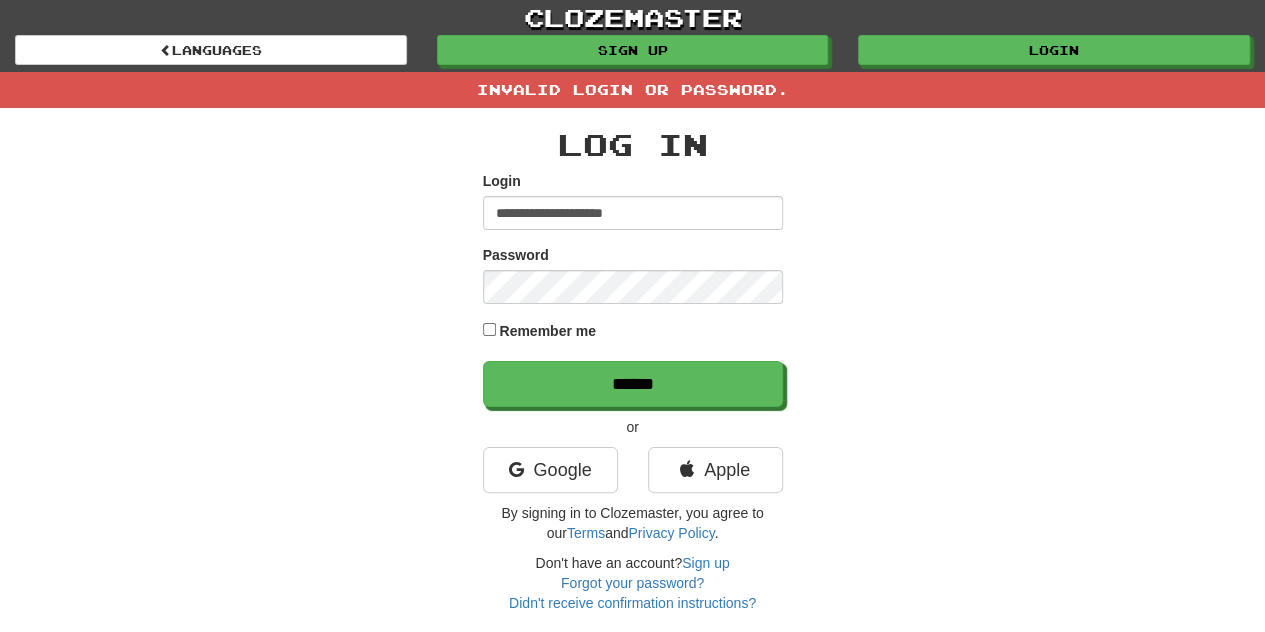 click on "**********" at bounding box center (633, 360) 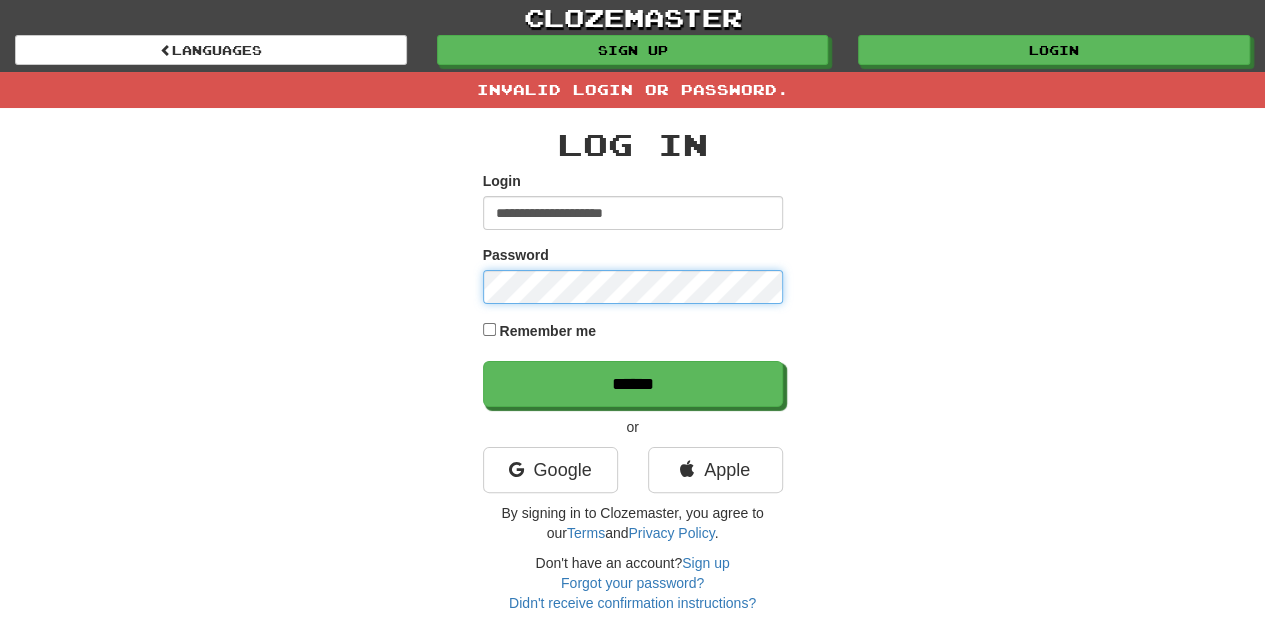 click on "******" at bounding box center [633, 384] 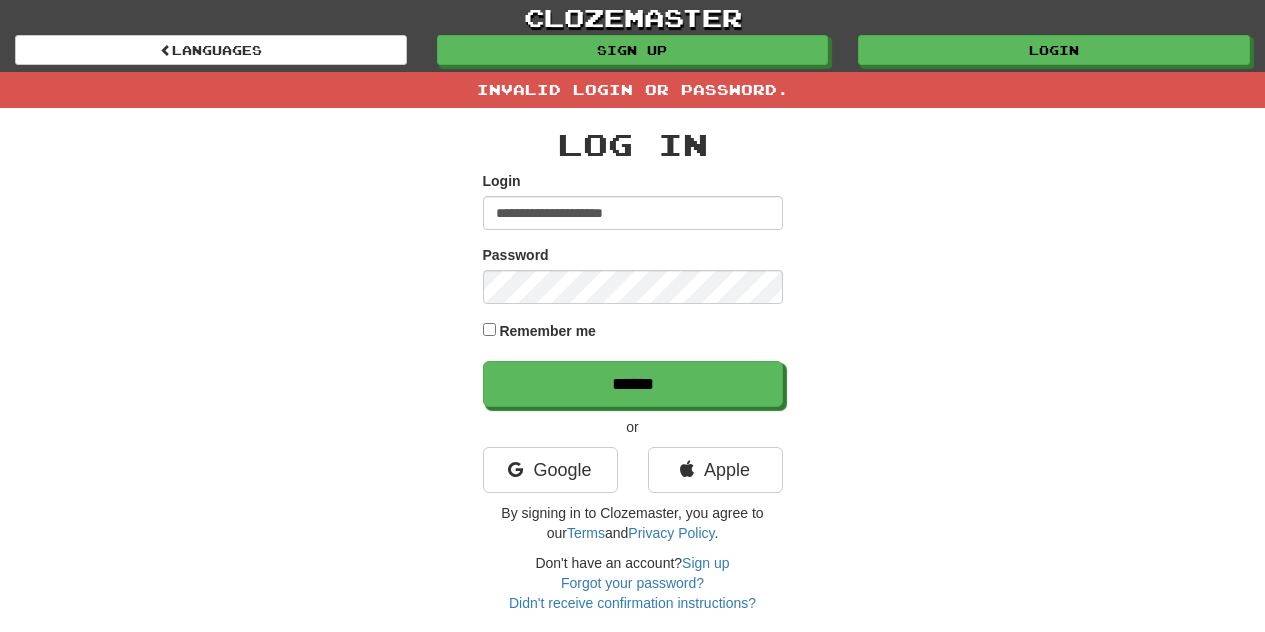 scroll, scrollTop: 0, scrollLeft: 0, axis: both 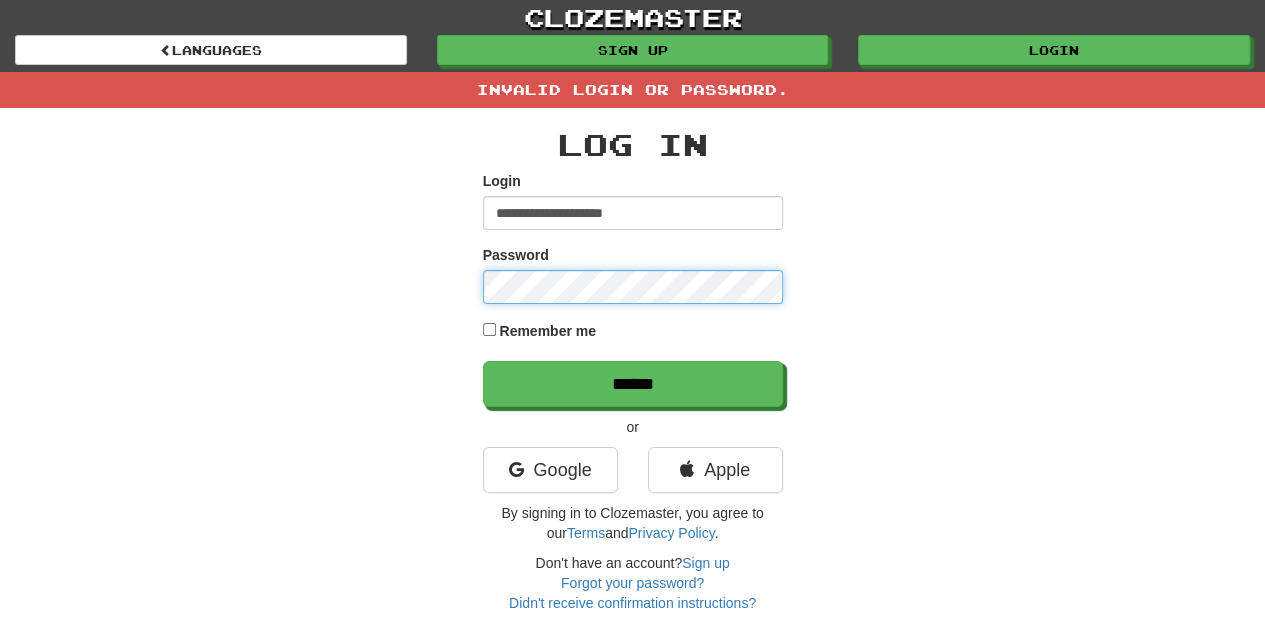 click on "******" at bounding box center (633, 384) 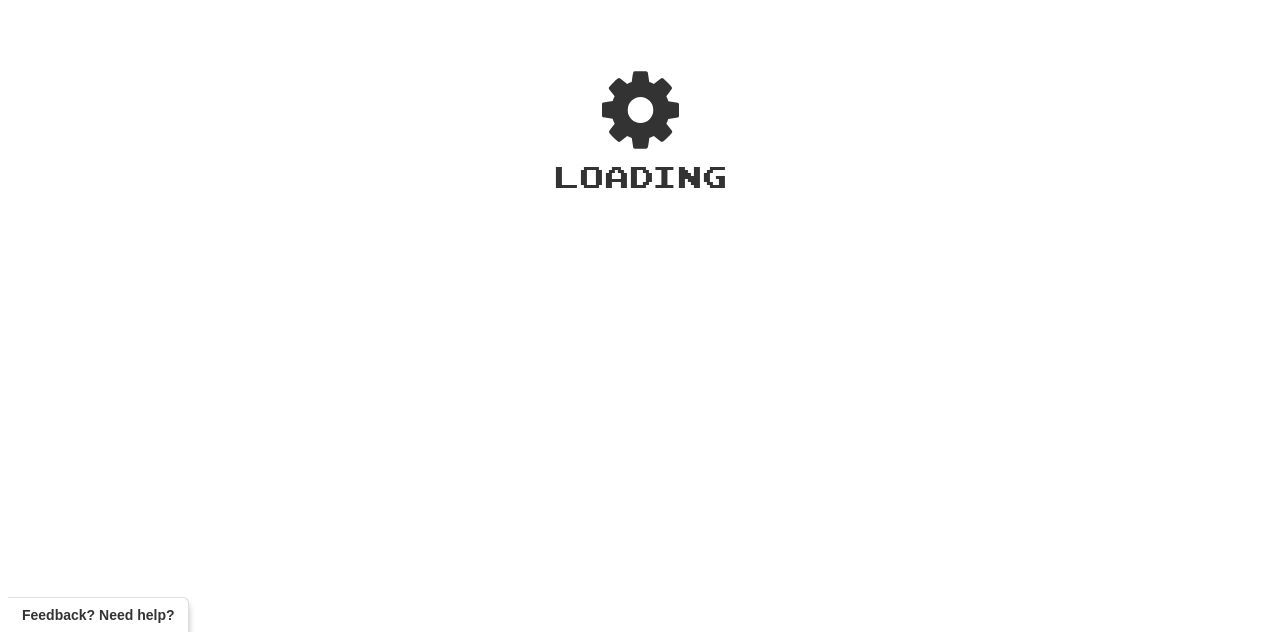scroll, scrollTop: 0, scrollLeft: 0, axis: both 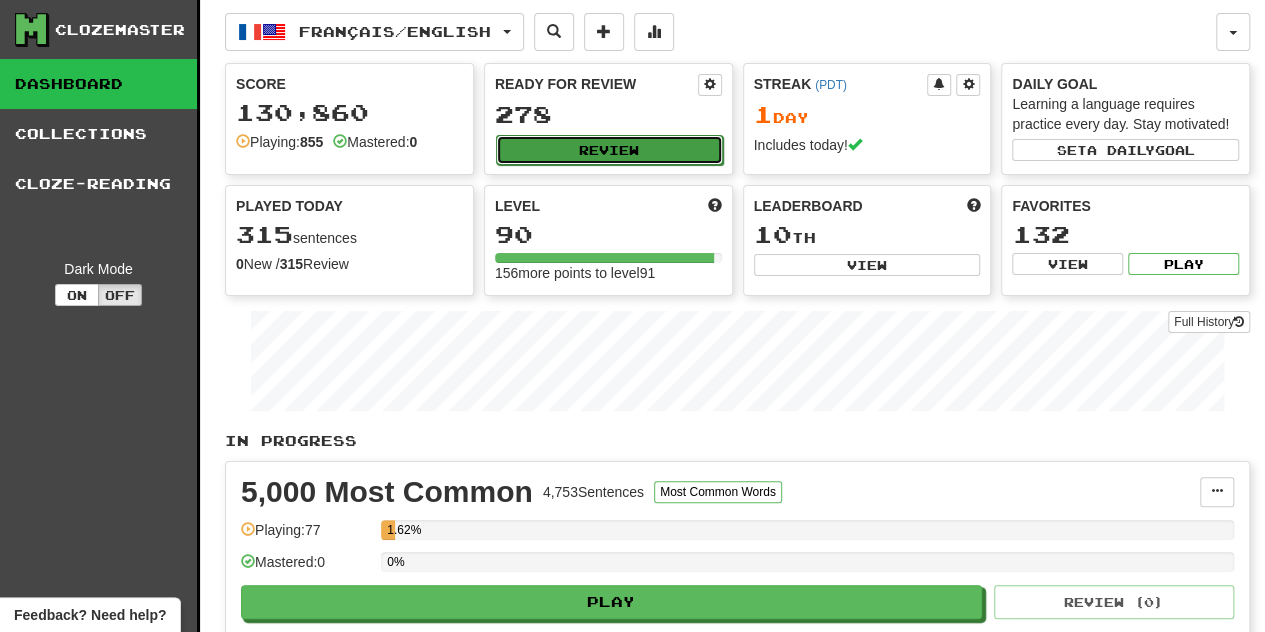click on "Review" at bounding box center [609, 150] 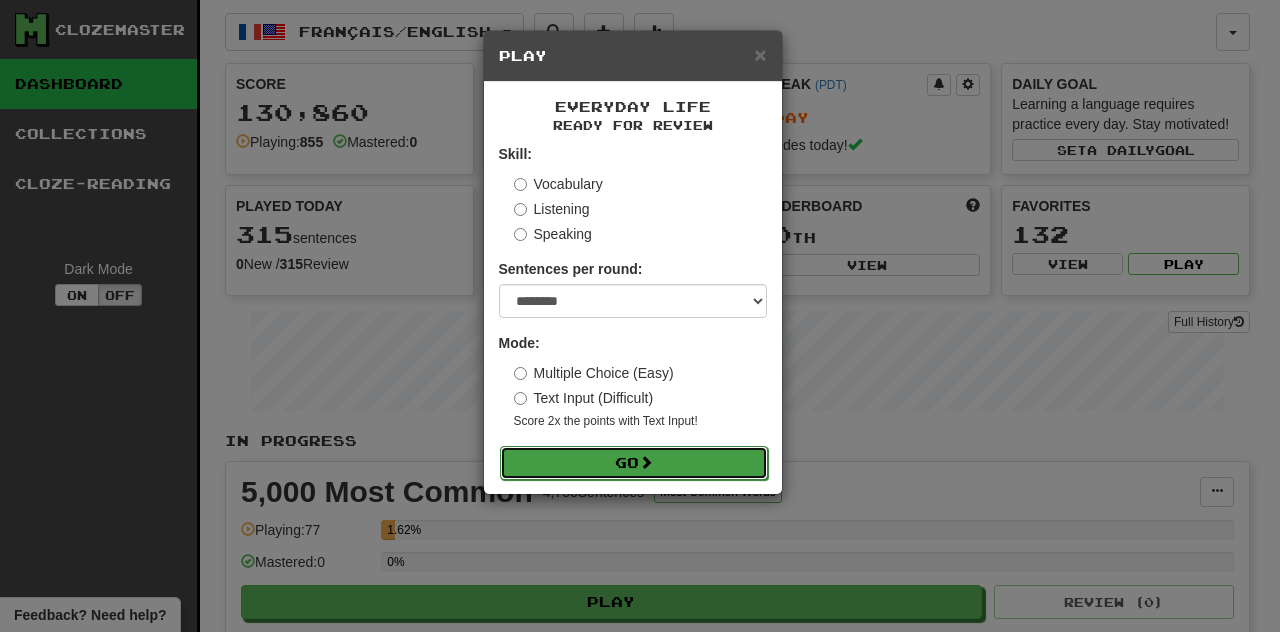 click on "Go" at bounding box center (634, 463) 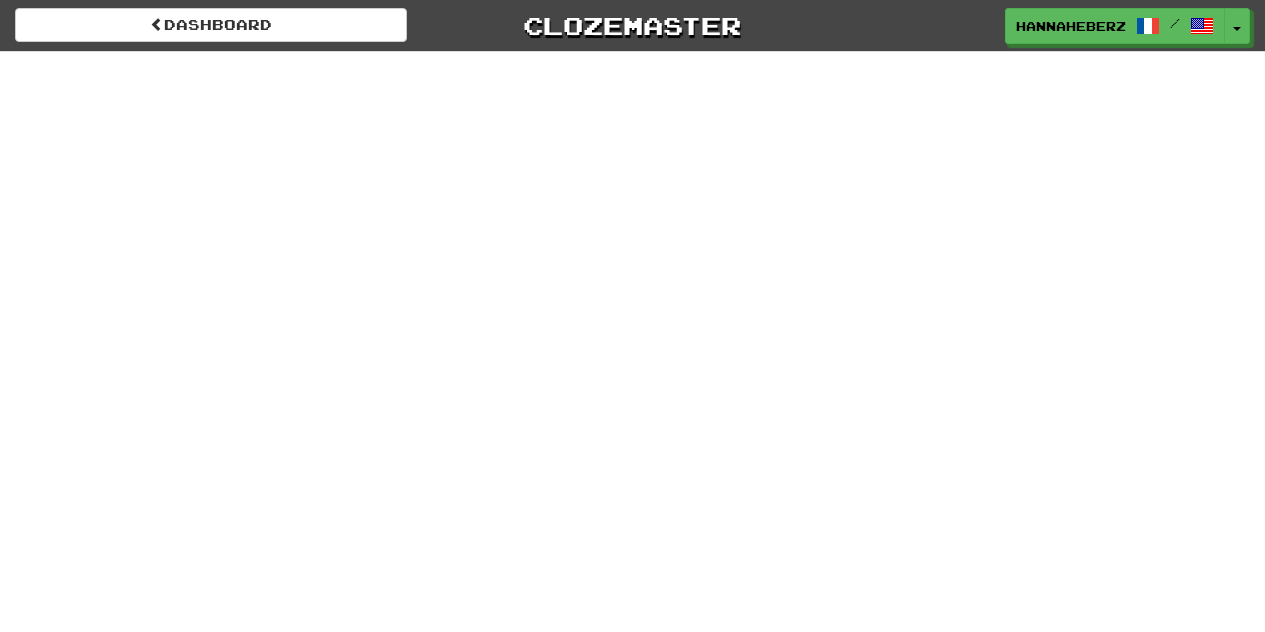 scroll, scrollTop: 0, scrollLeft: 0, axis: both 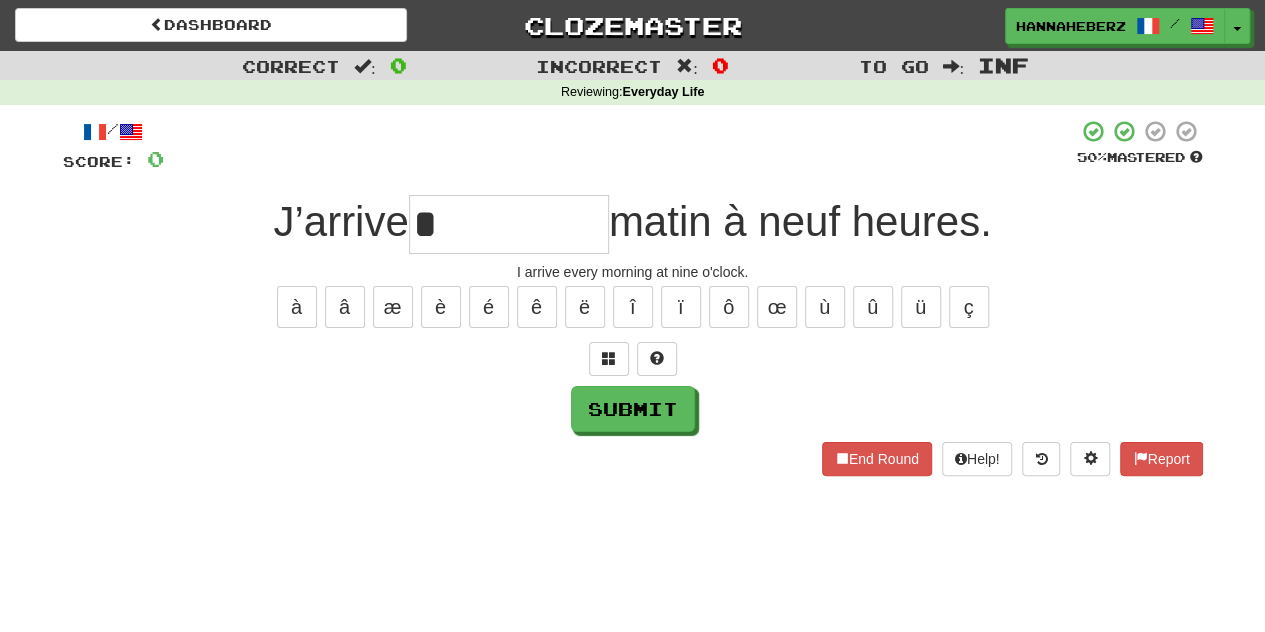 click on "matin à neuf heures." at bounding box center [800, 221] 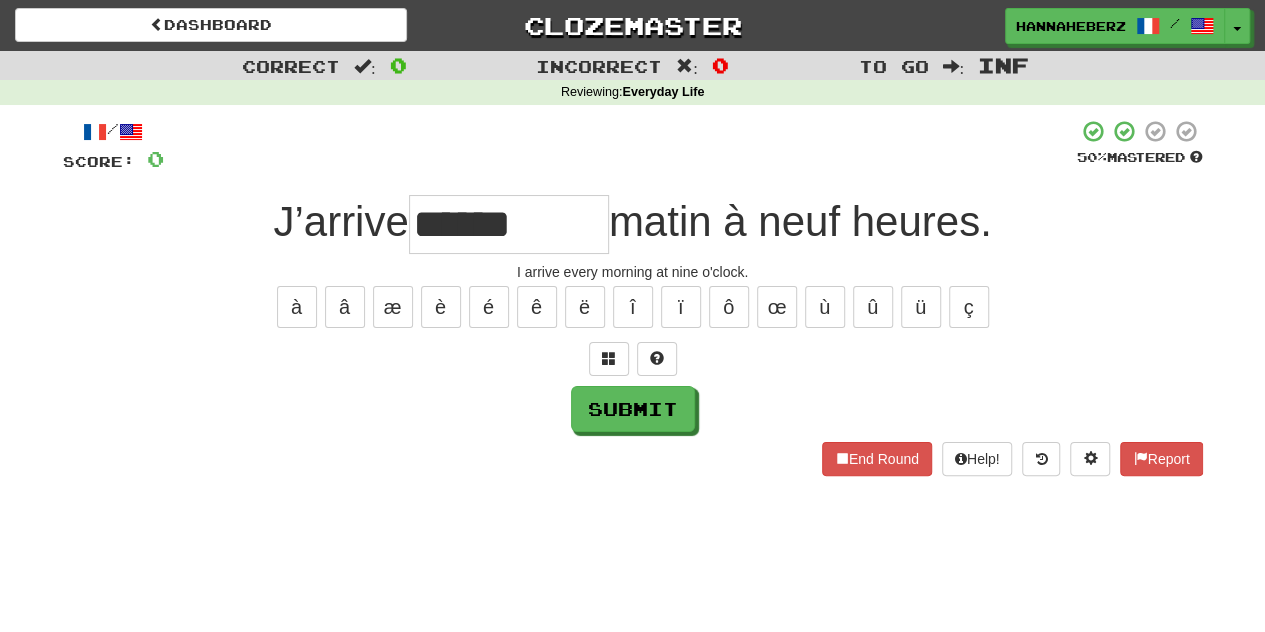 type on "******" 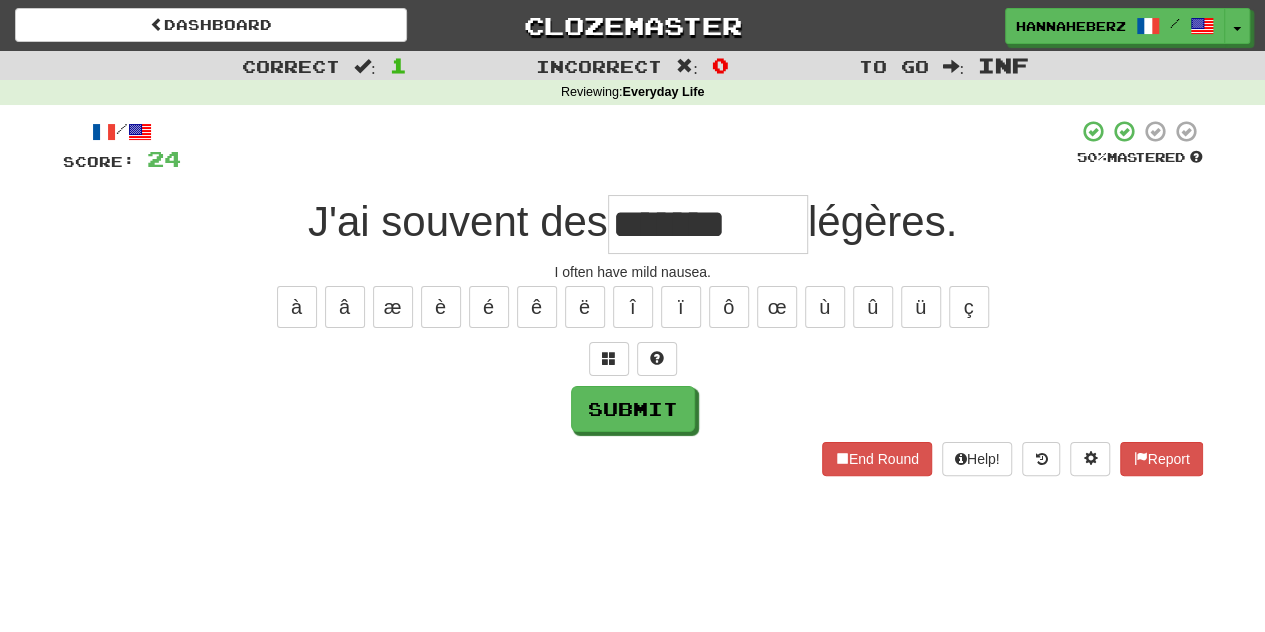 type on "*******" 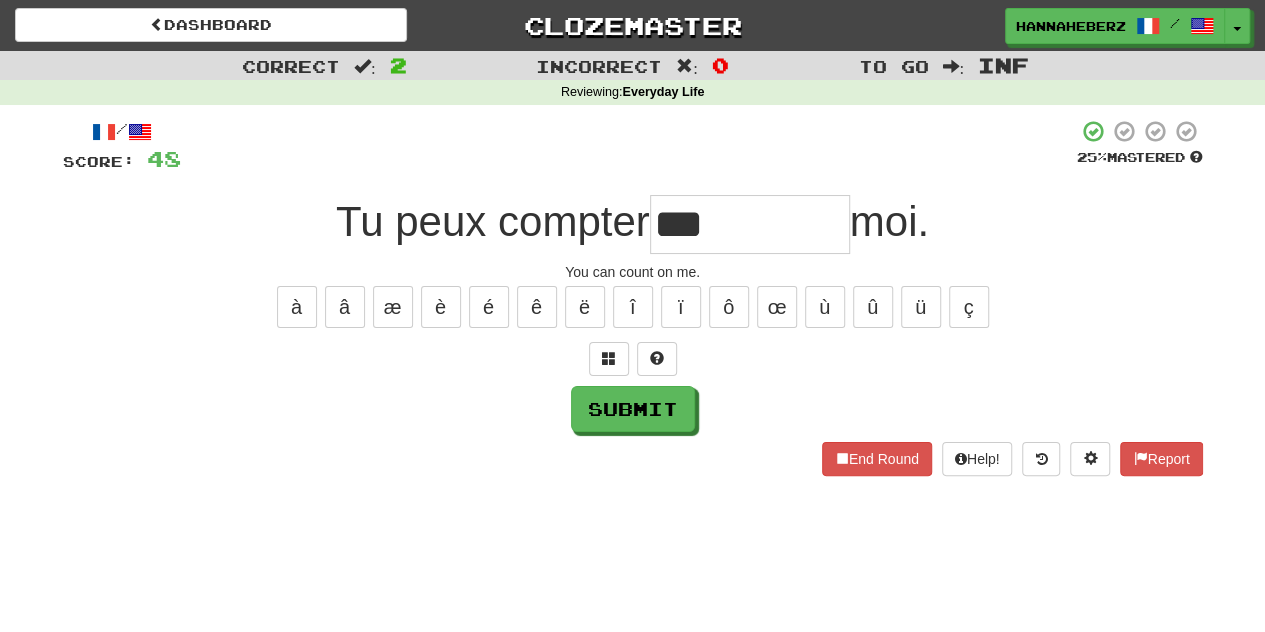 type on "***" 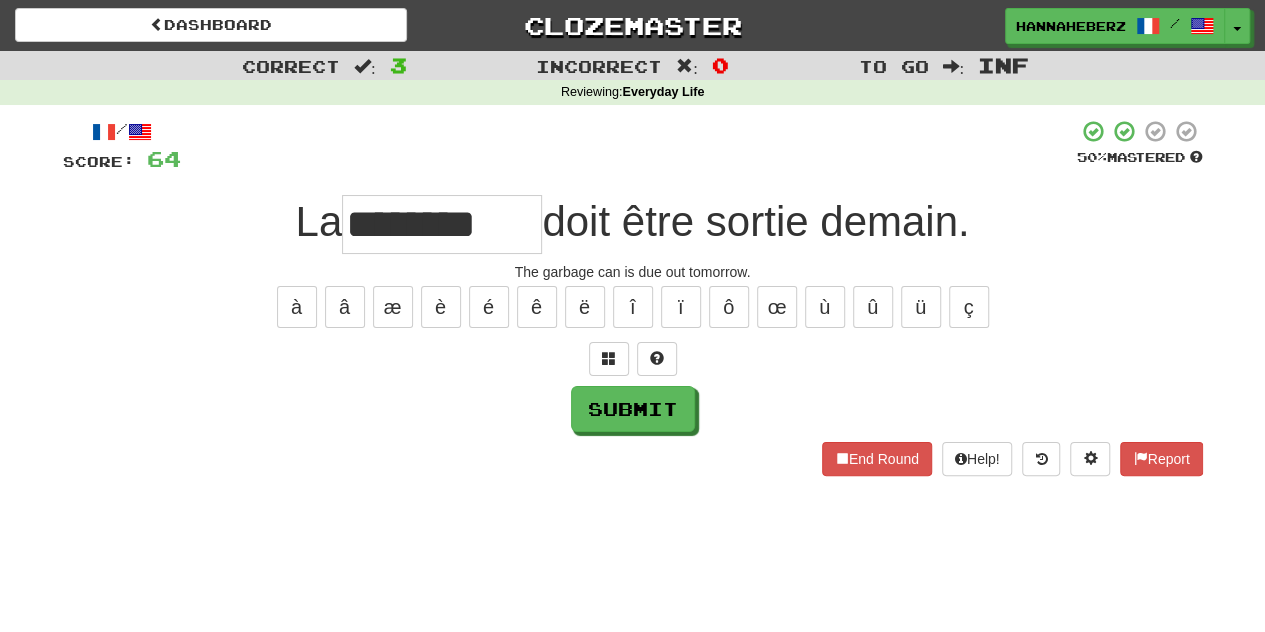 type on "********" 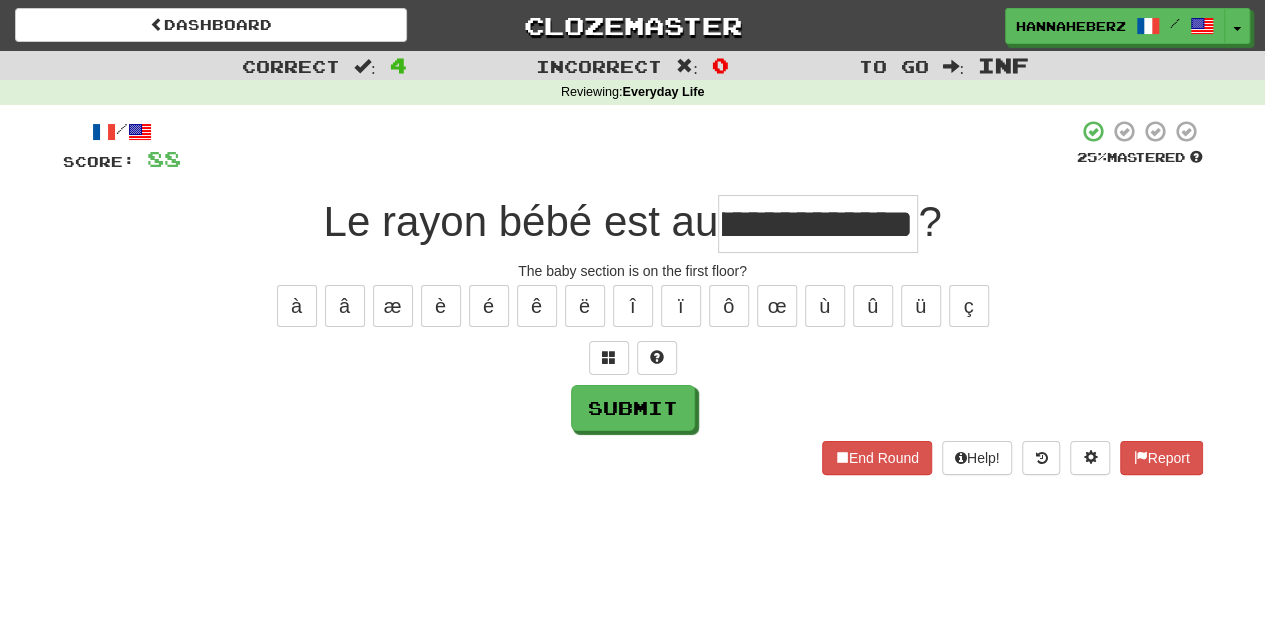 scroll, scrollTop: 0, scrollLeft: 120, axis: horizontal 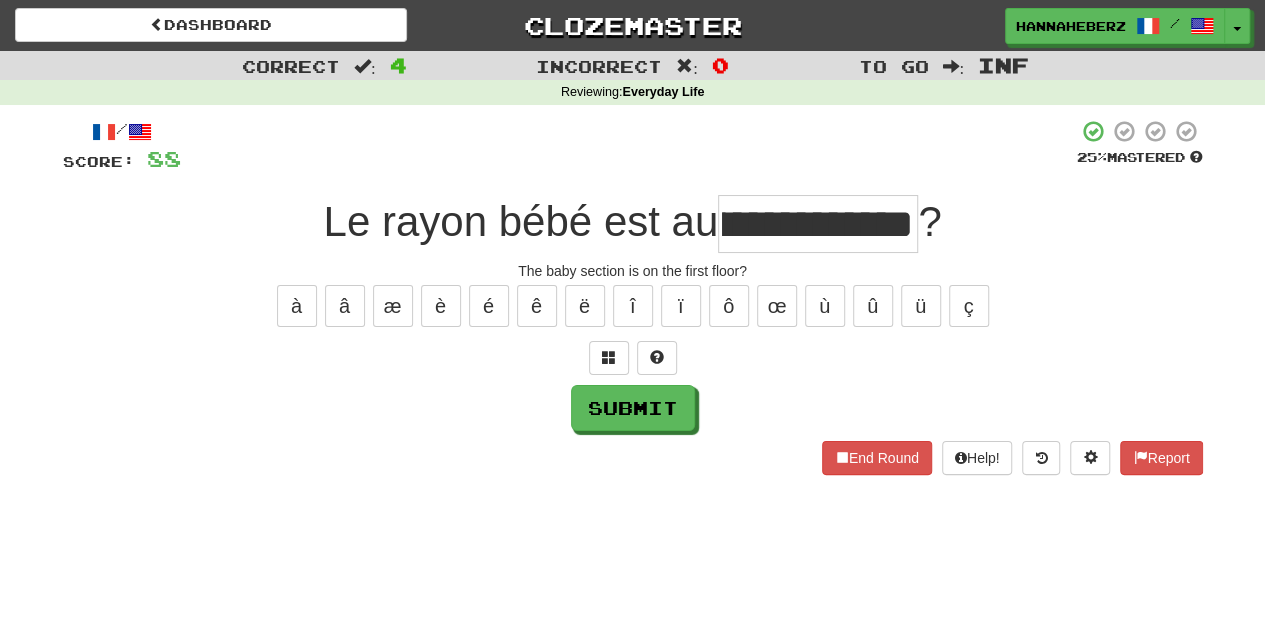 type on "**********" 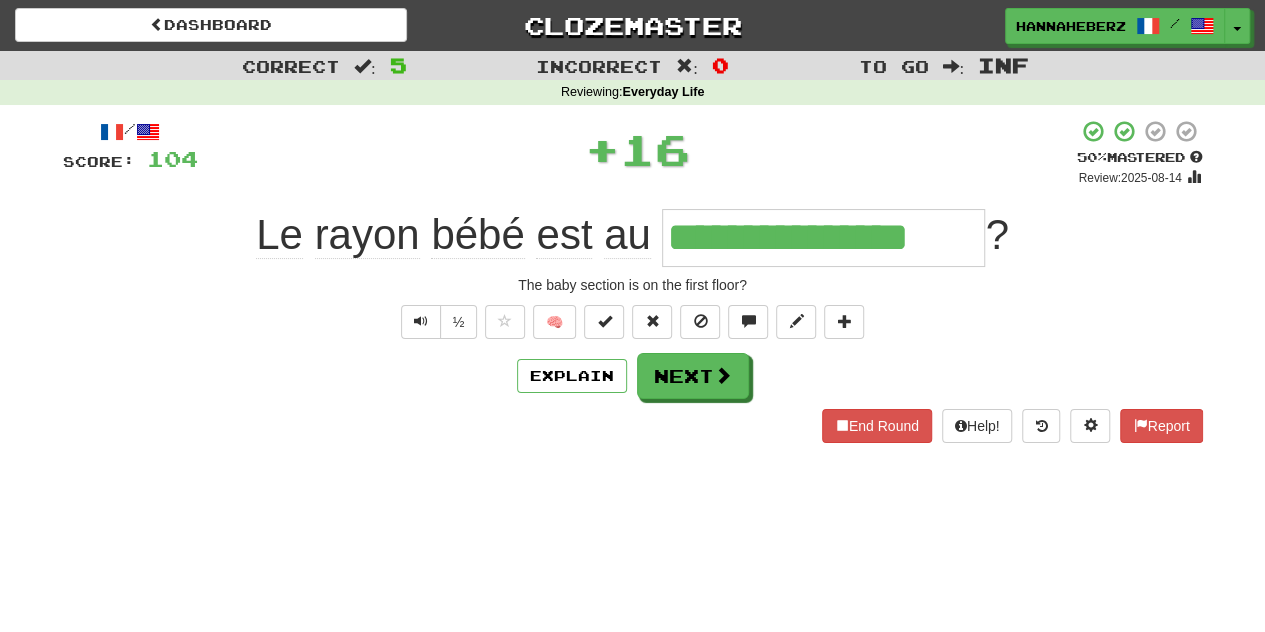 scroll, scrollTop: 0, scrollLeft: 0, axis: both 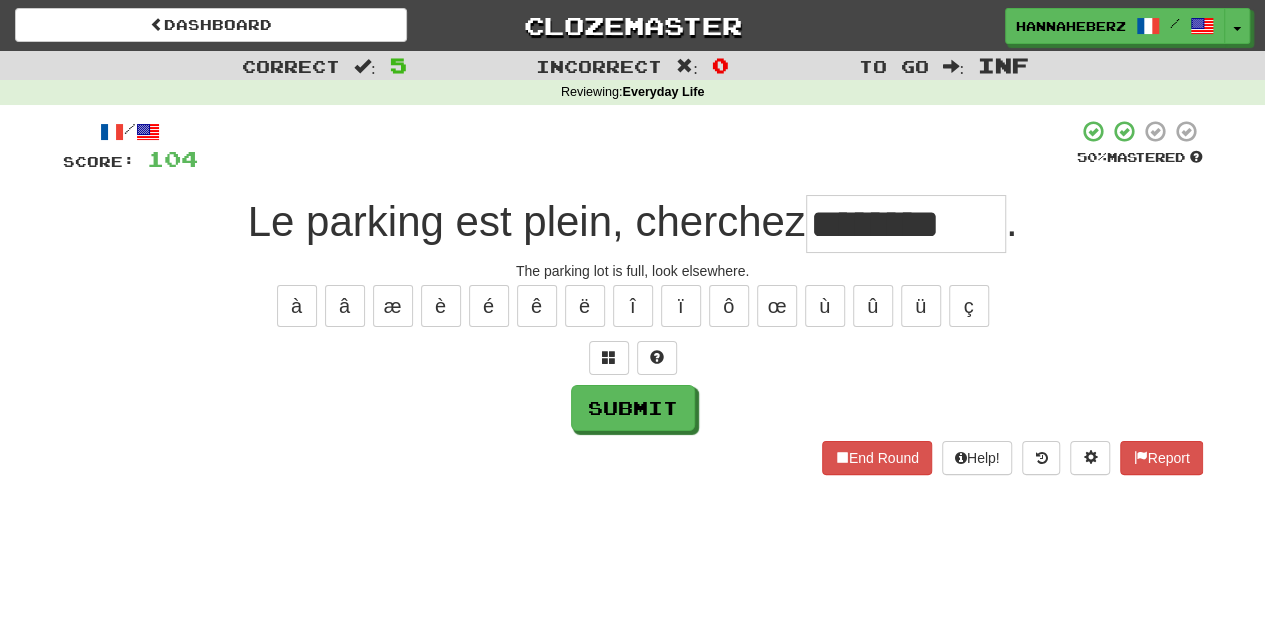 type on "********" 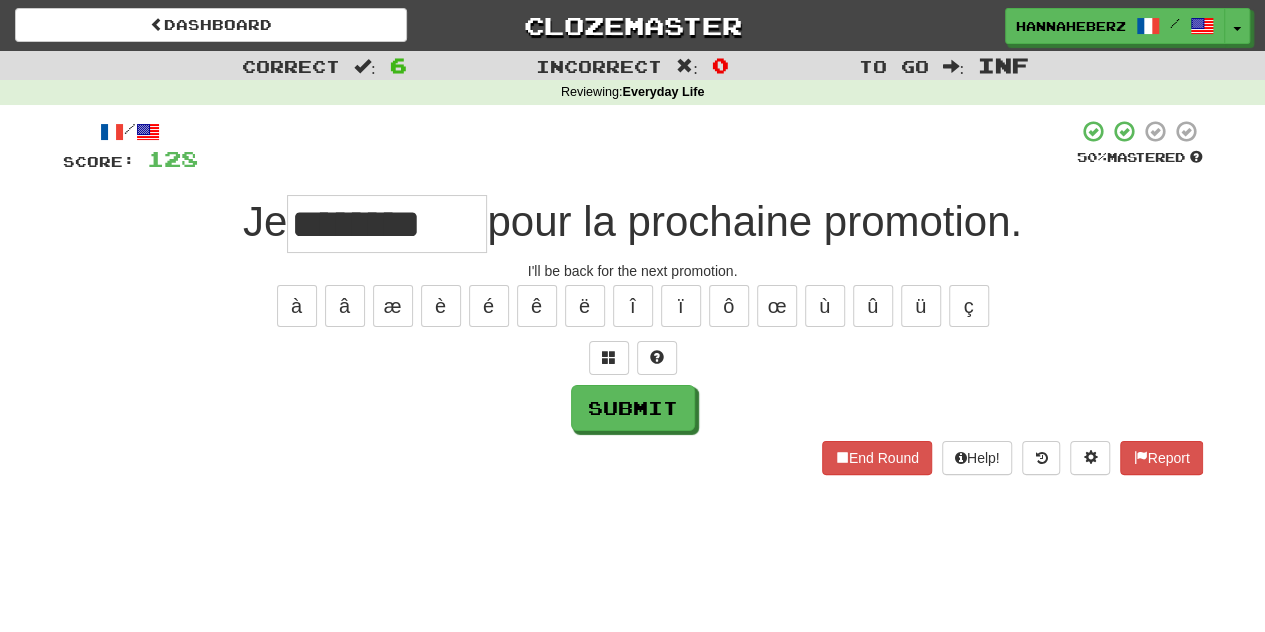 type on "**********" 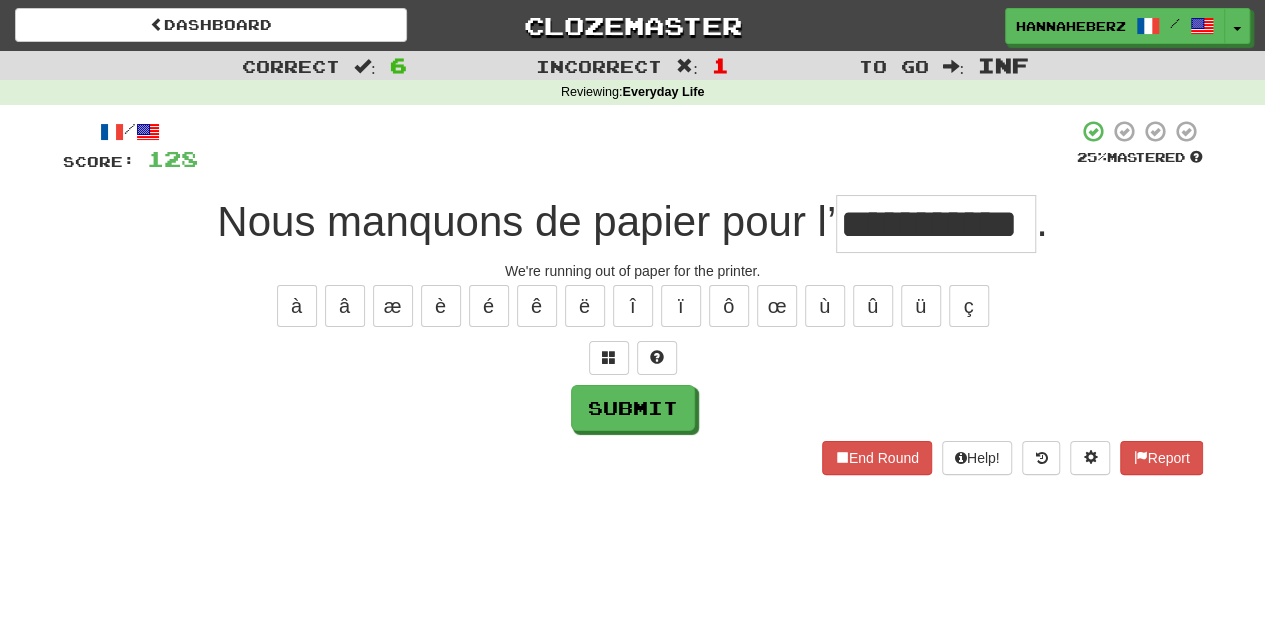 scroll, scrollTop: 0, scrollLeft: 29, axis: horizontal 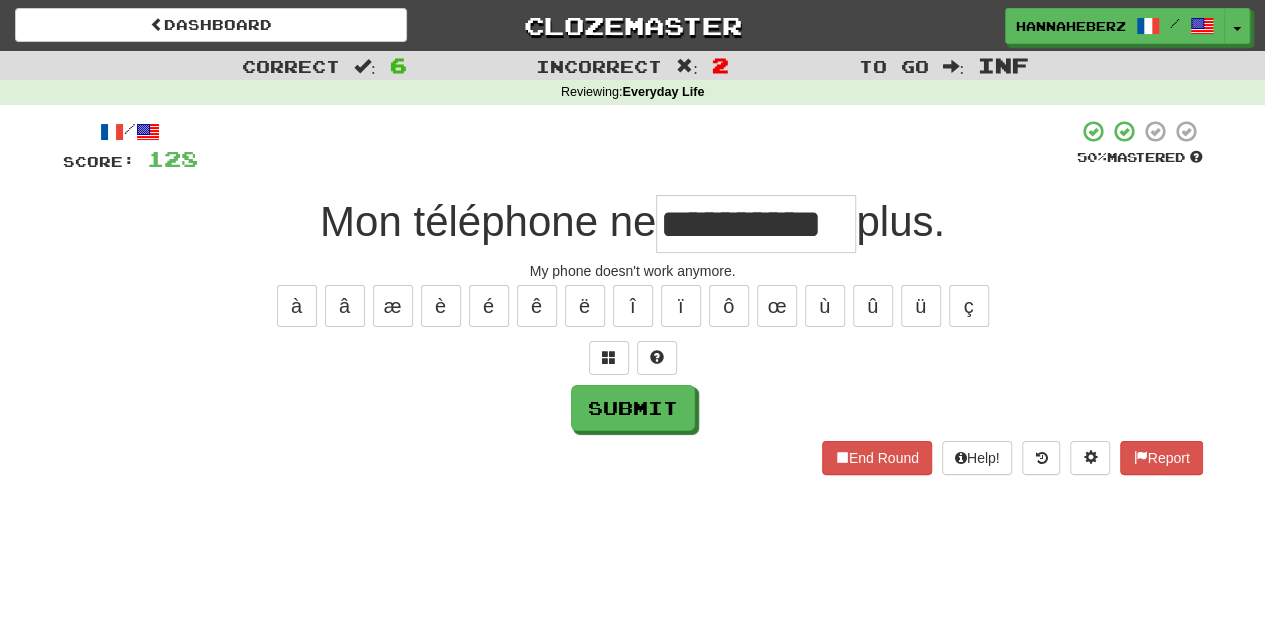 type on "**********" 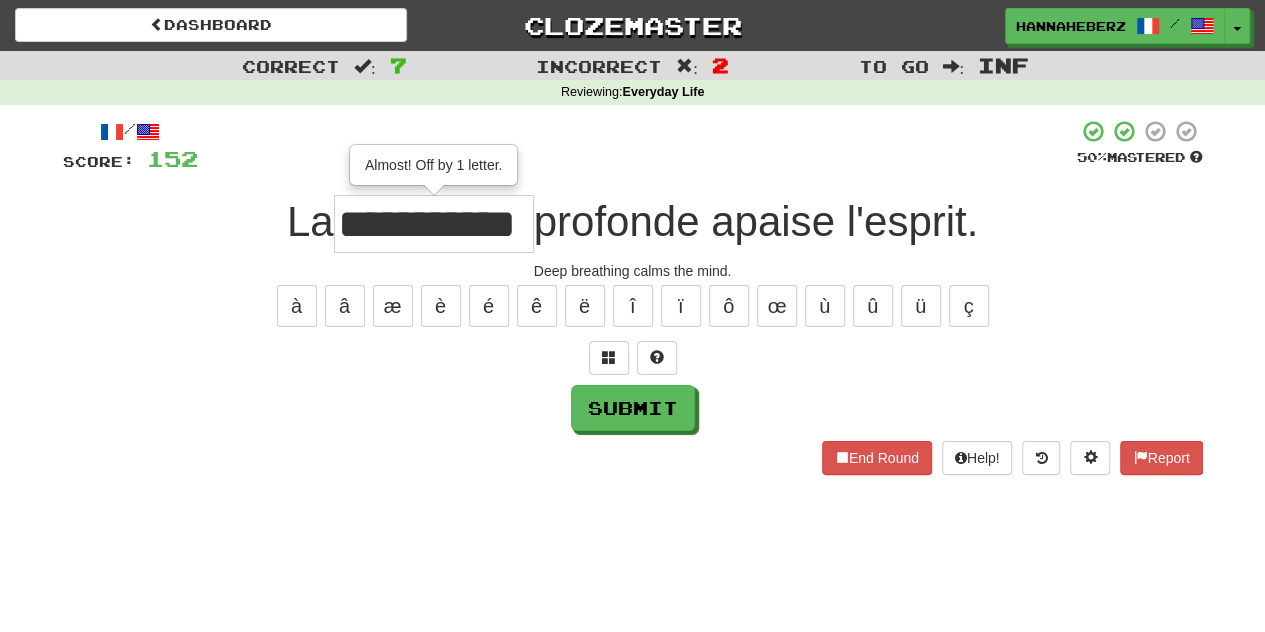 scroll, scrollTop: 0, scrollLeft: 3, axis: horizontal 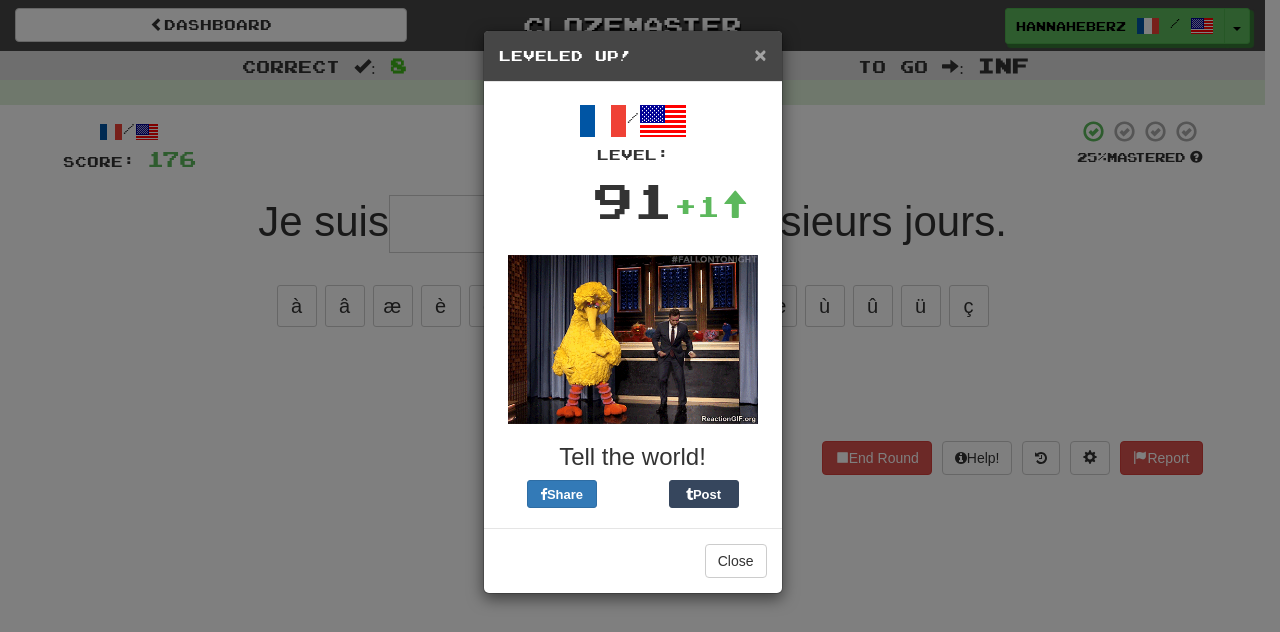 click on "×" at bounding box center [760, 54] 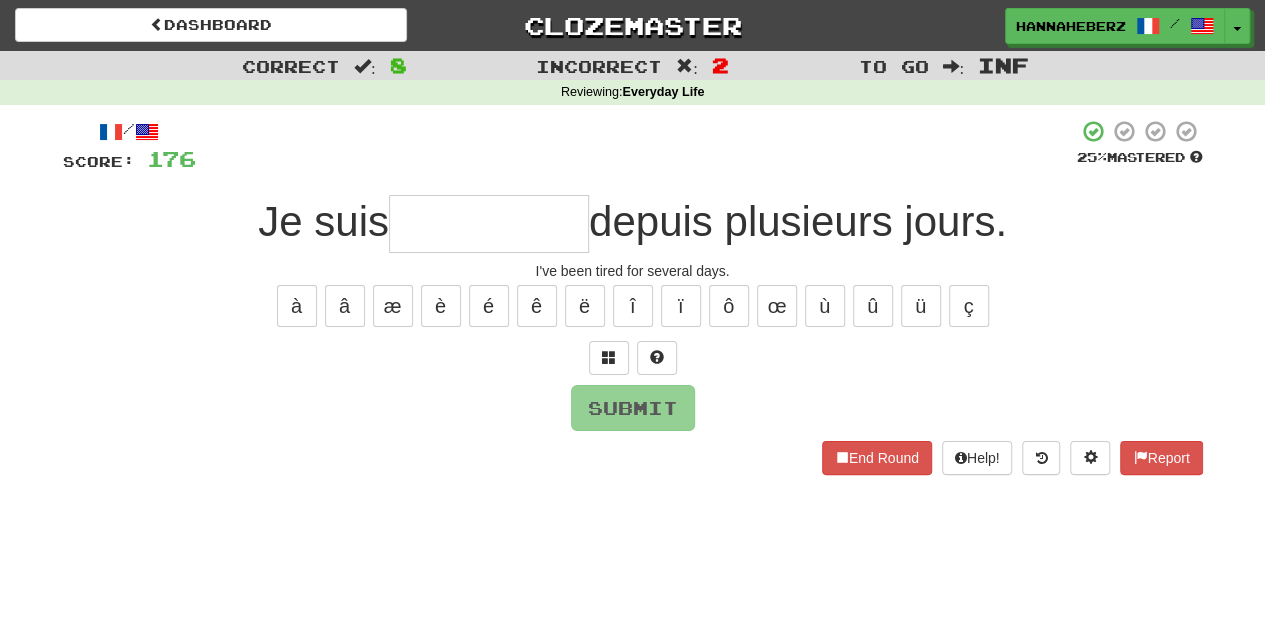 click at bounding box center [489, 224] 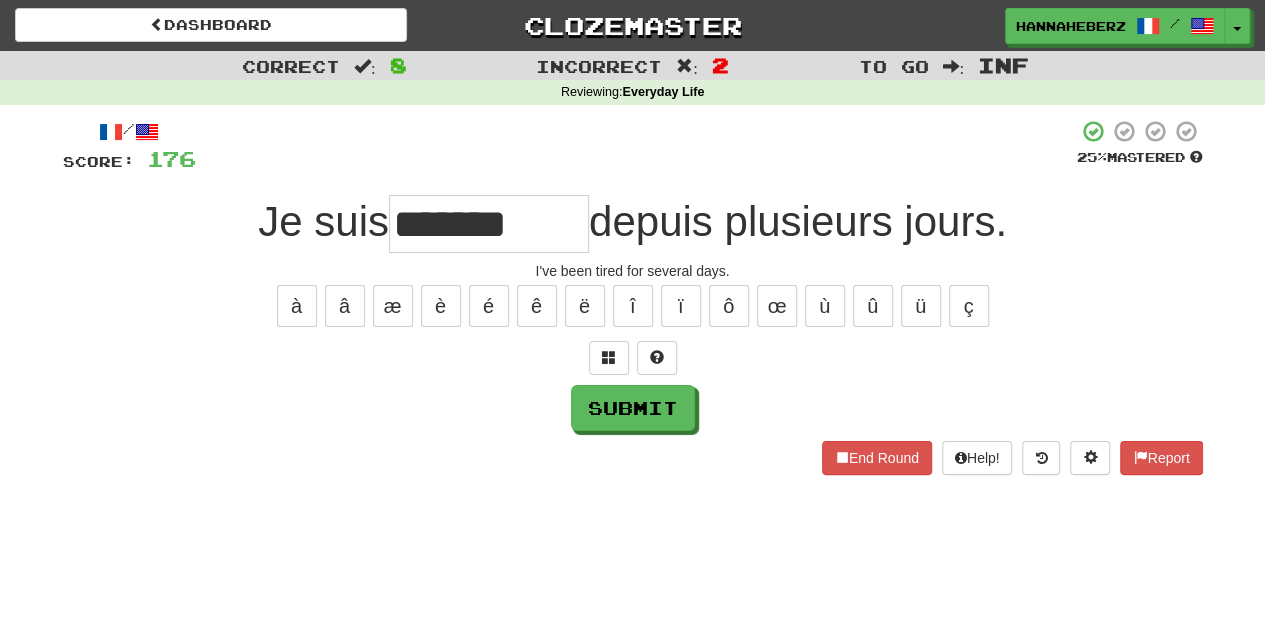 type on "*******" 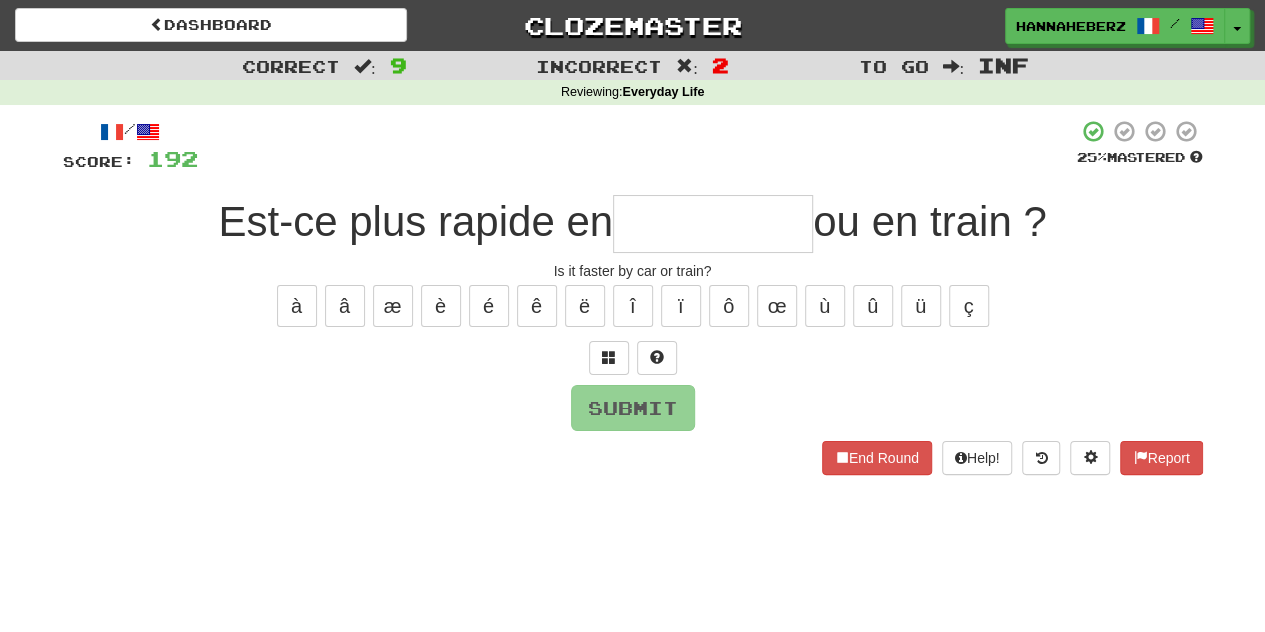 type on "*" 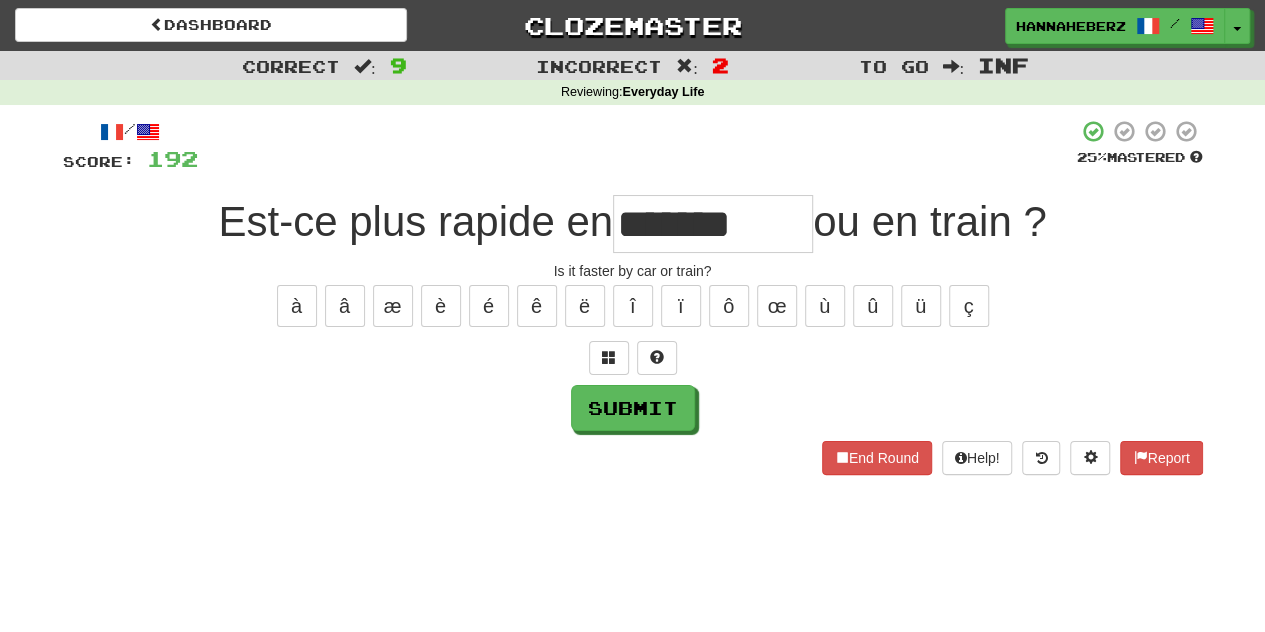 type on "*******" 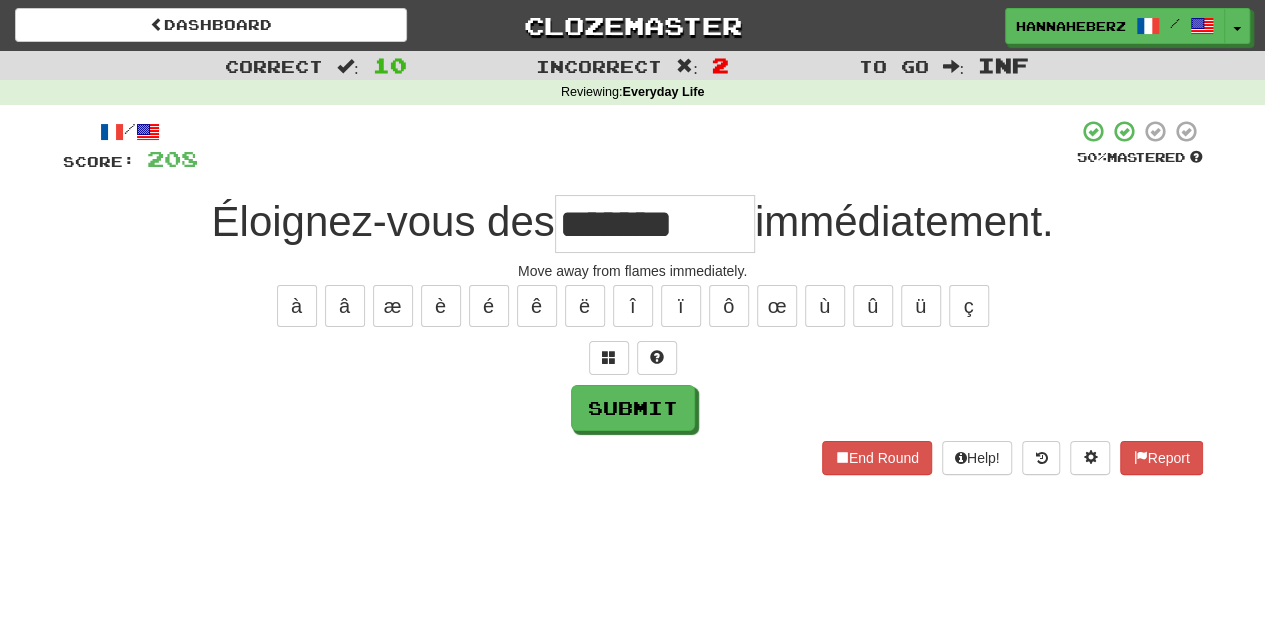 type on "*******" 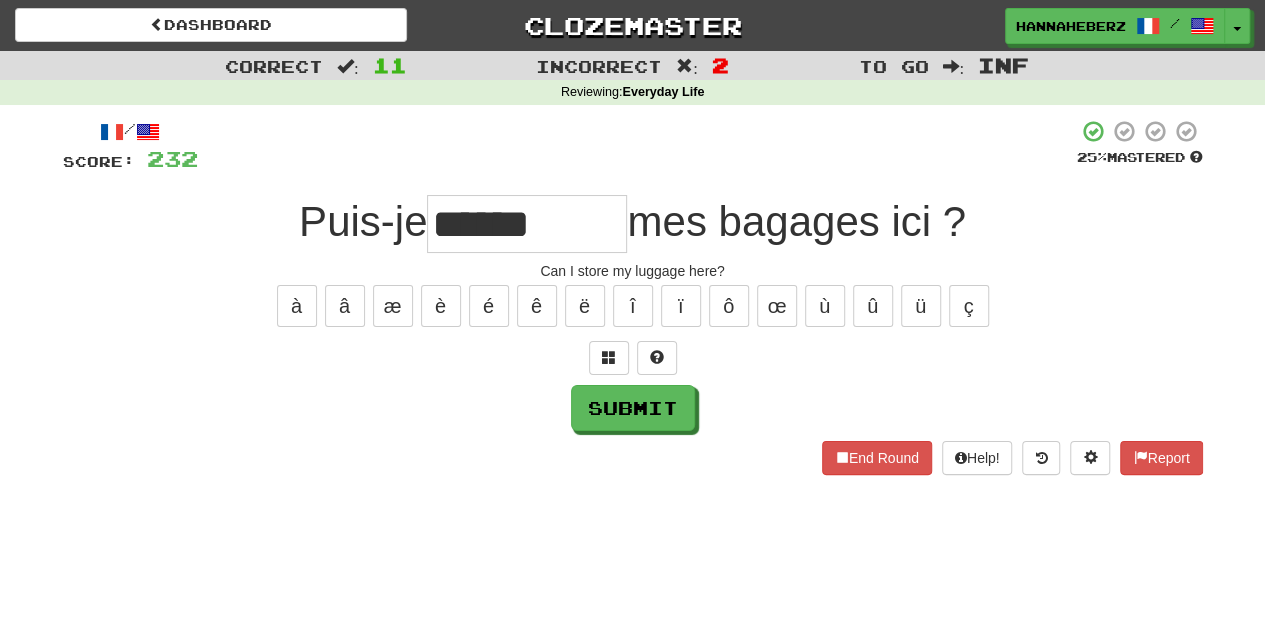 type on "******" 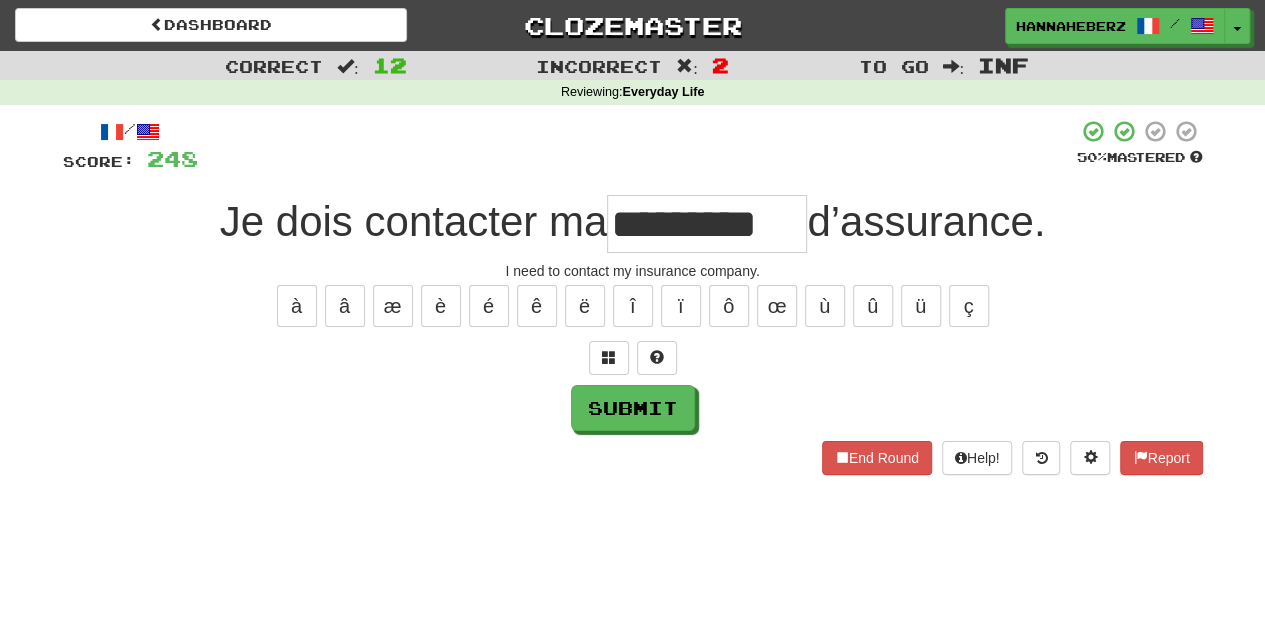 scroll, scrollTop: 0, scrollLeft: 12, axis: horizontal 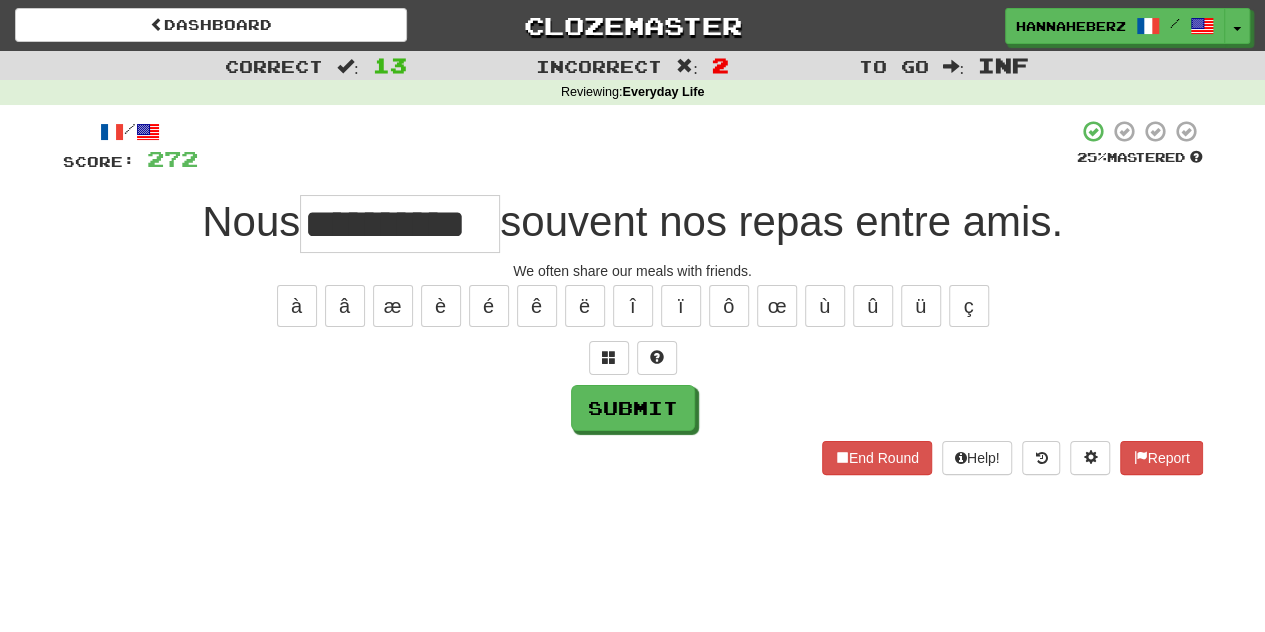 type on "**********" 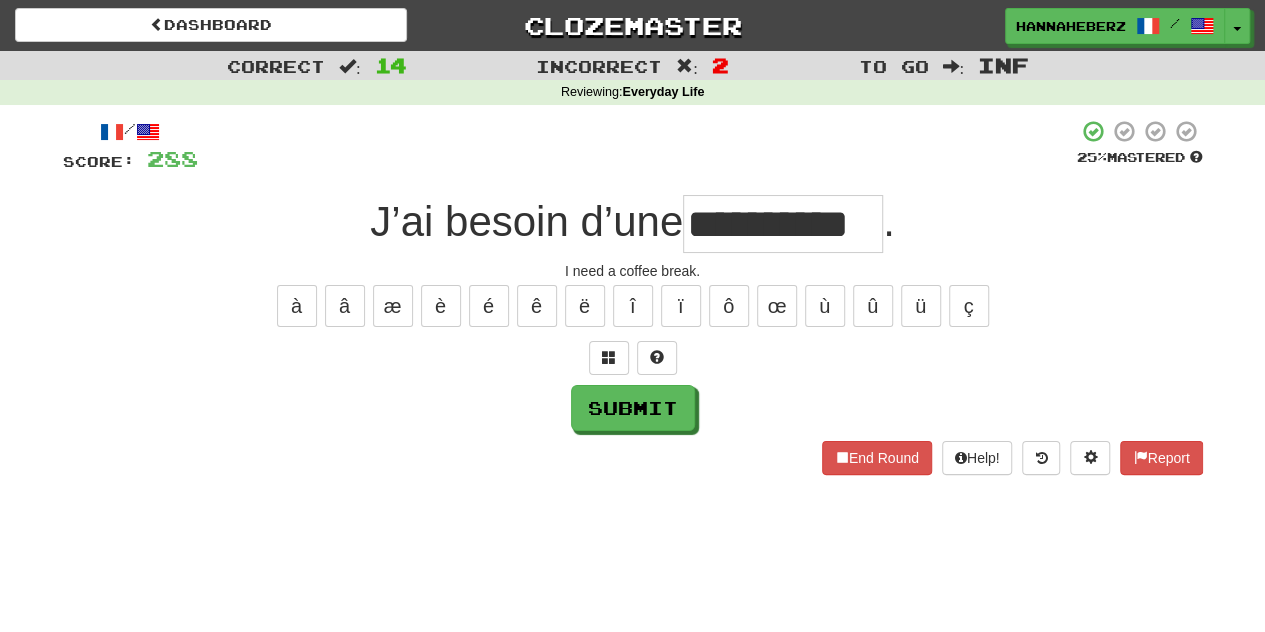 scroll, scrollTop: 0, scrollLeft: 15, axis: horizontal 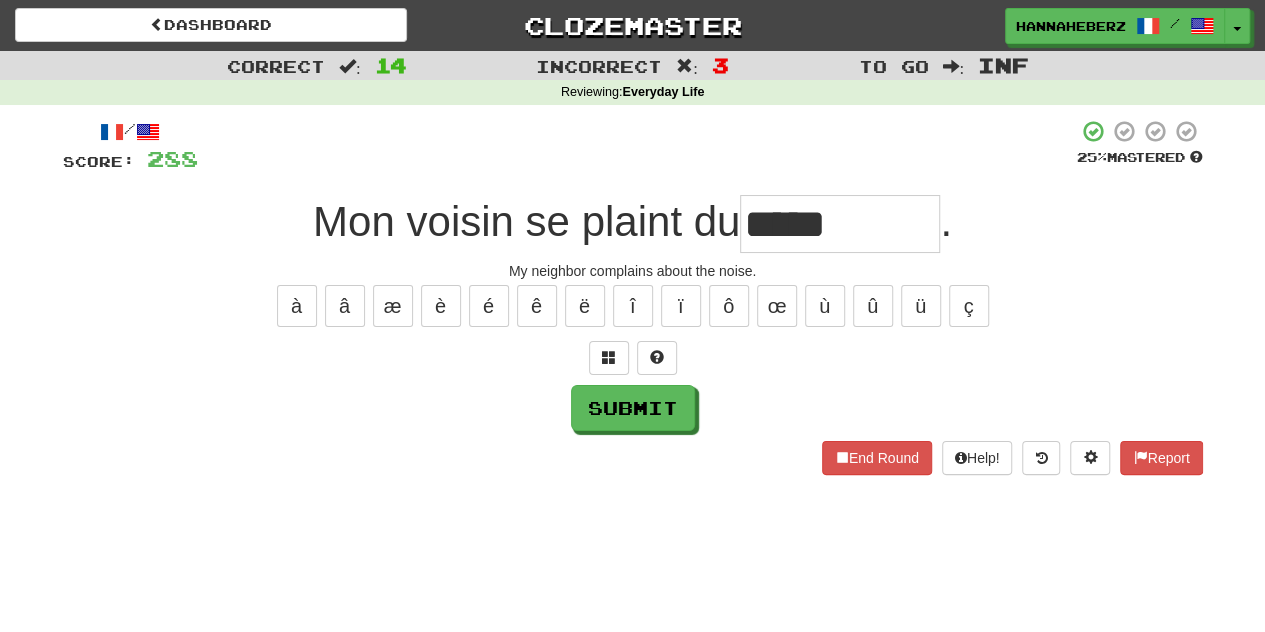 type on "*****" 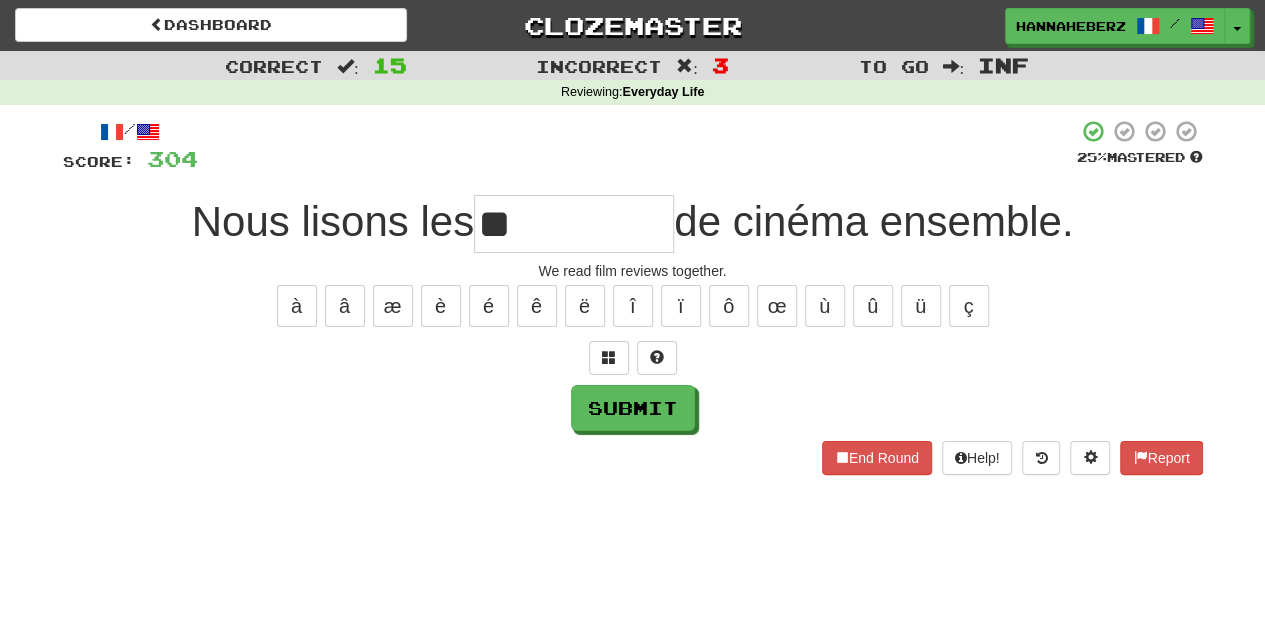type on "*" 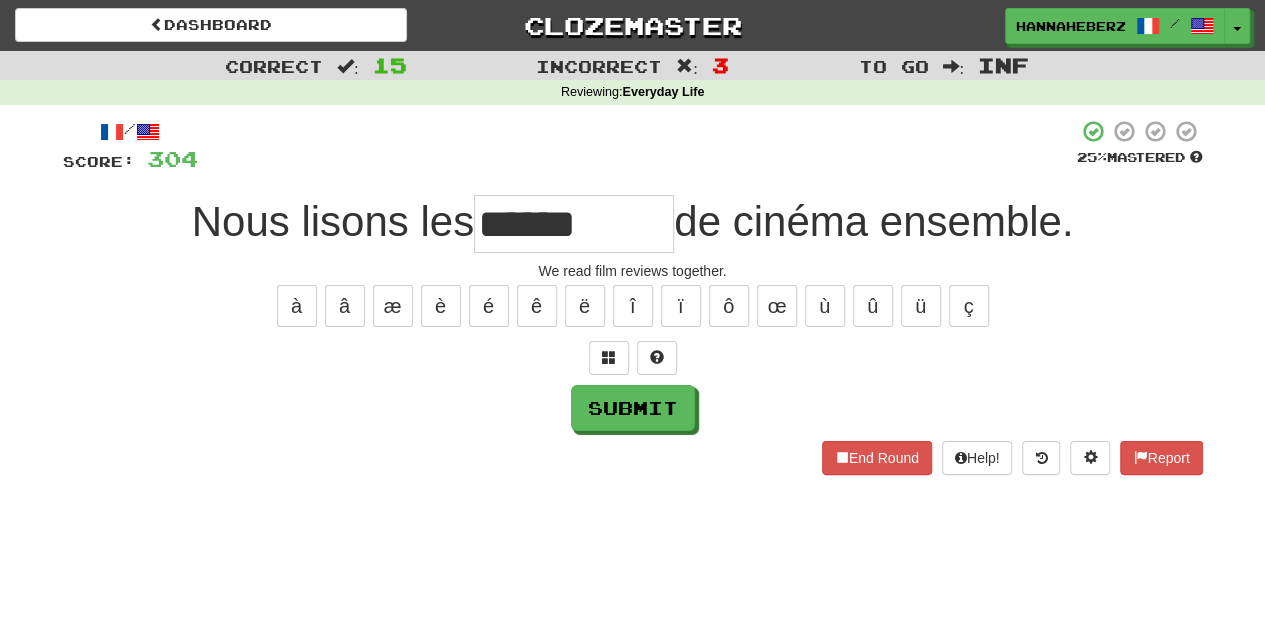 type on "*********" 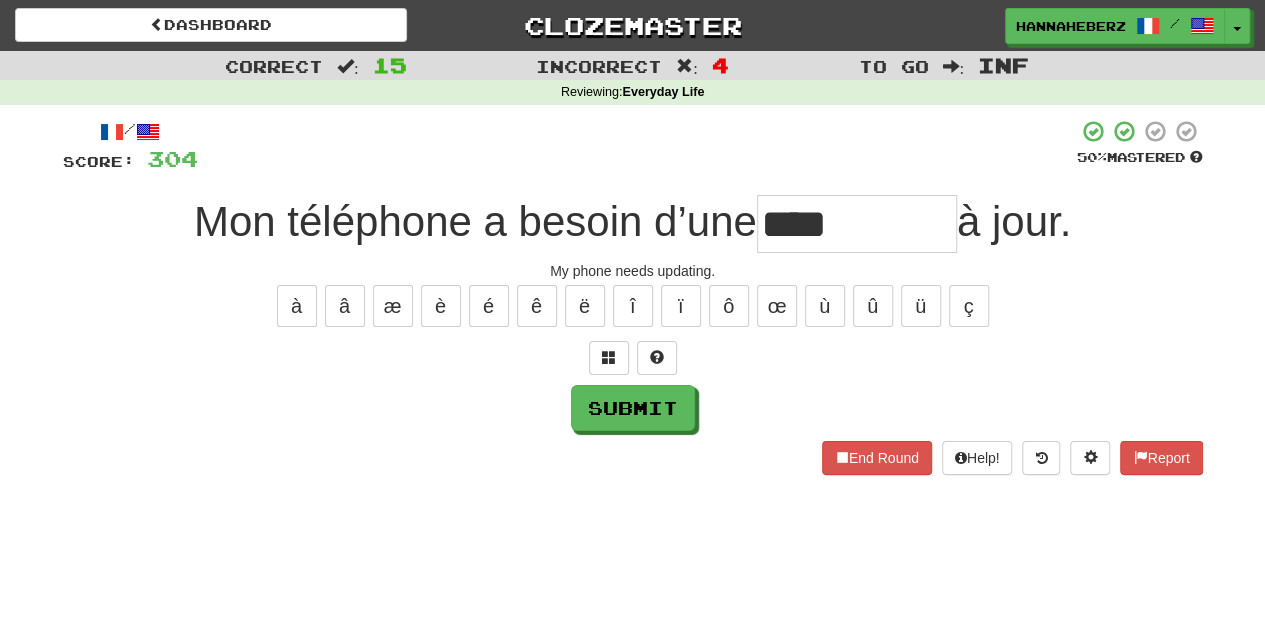 type on "****" 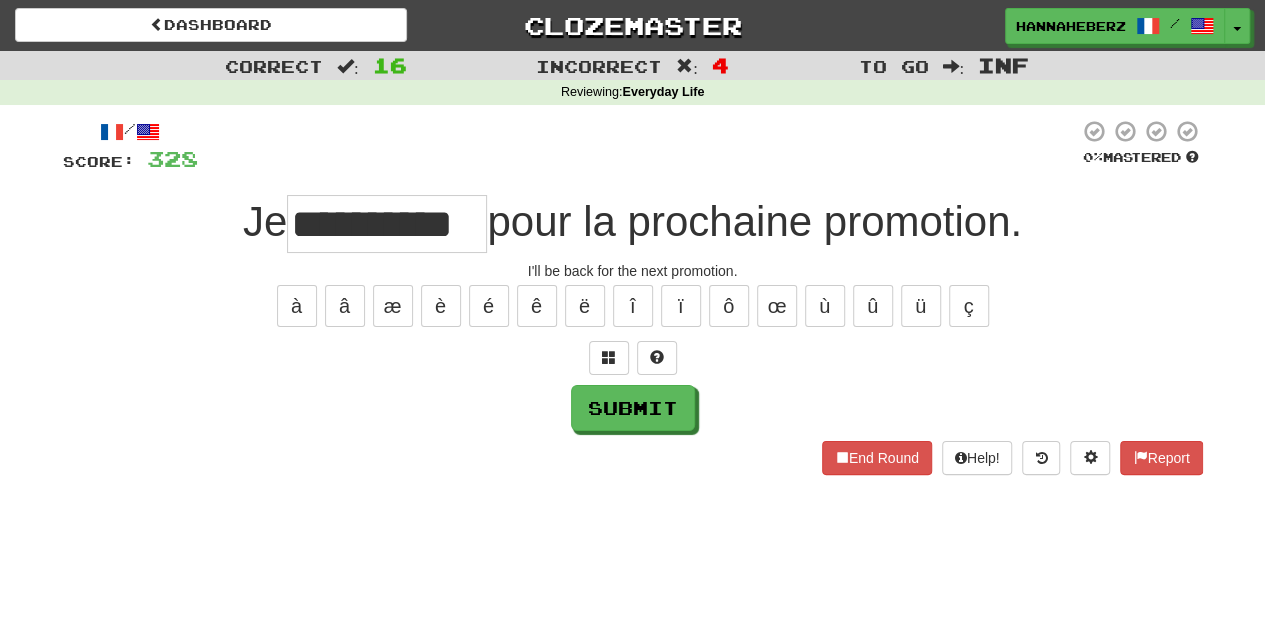 type on "**********" 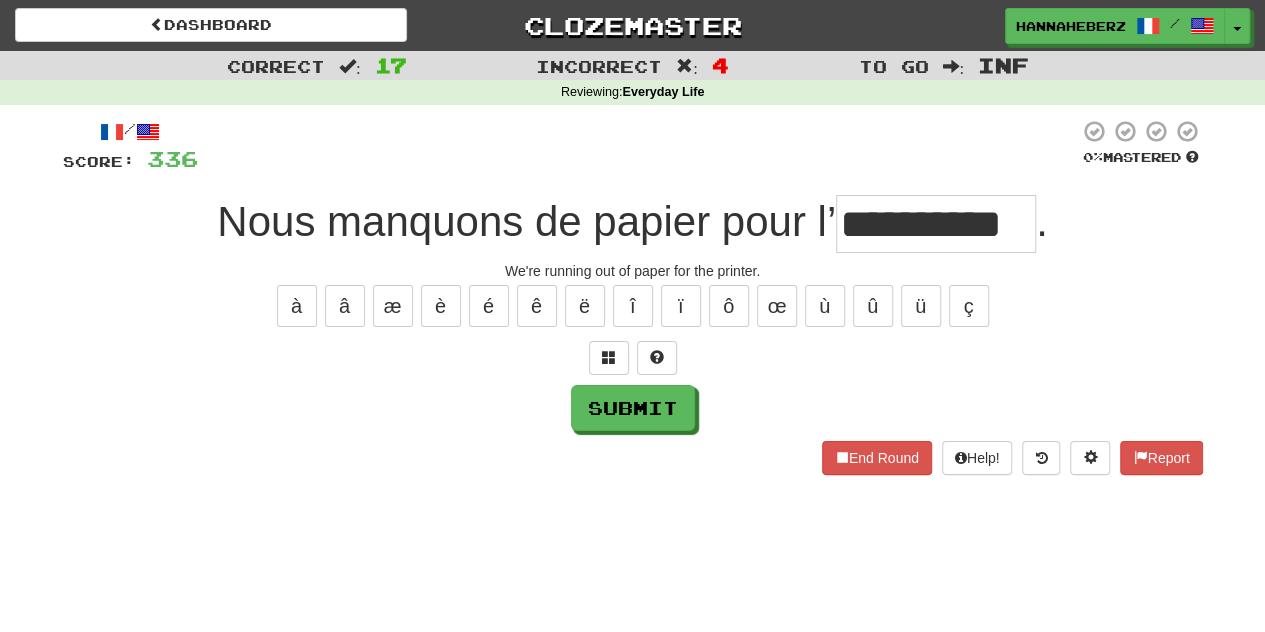type on "**********" 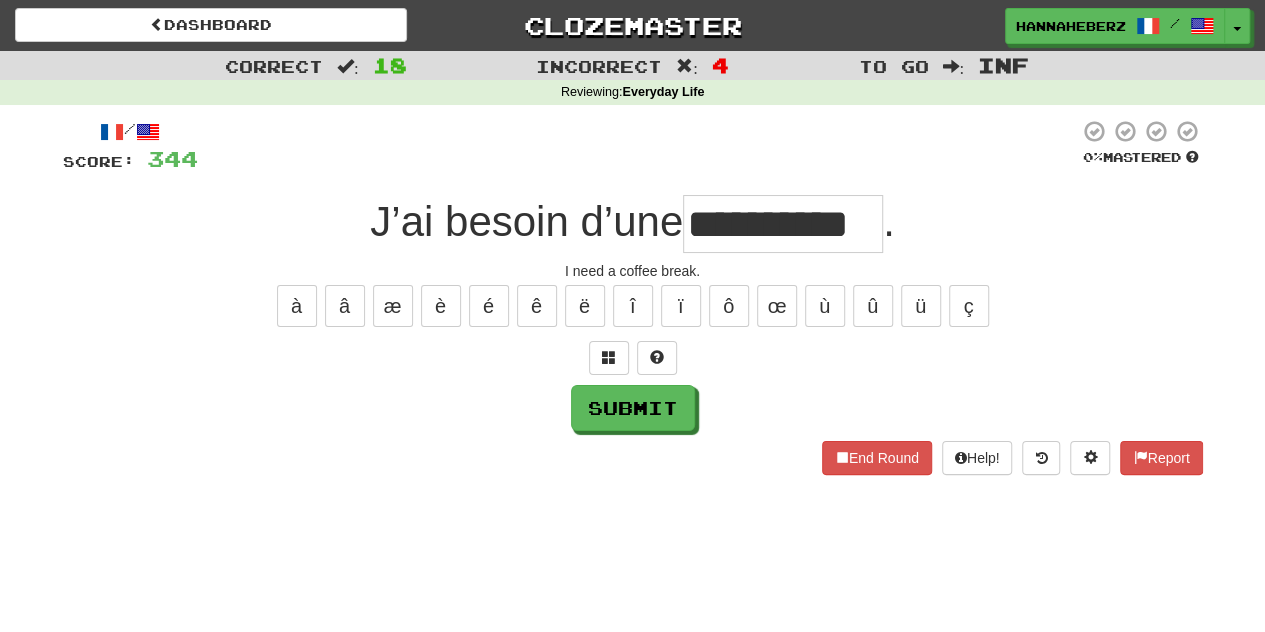 scroll, scrollTop: 0, scrollLeft: 15, axis: horizontal 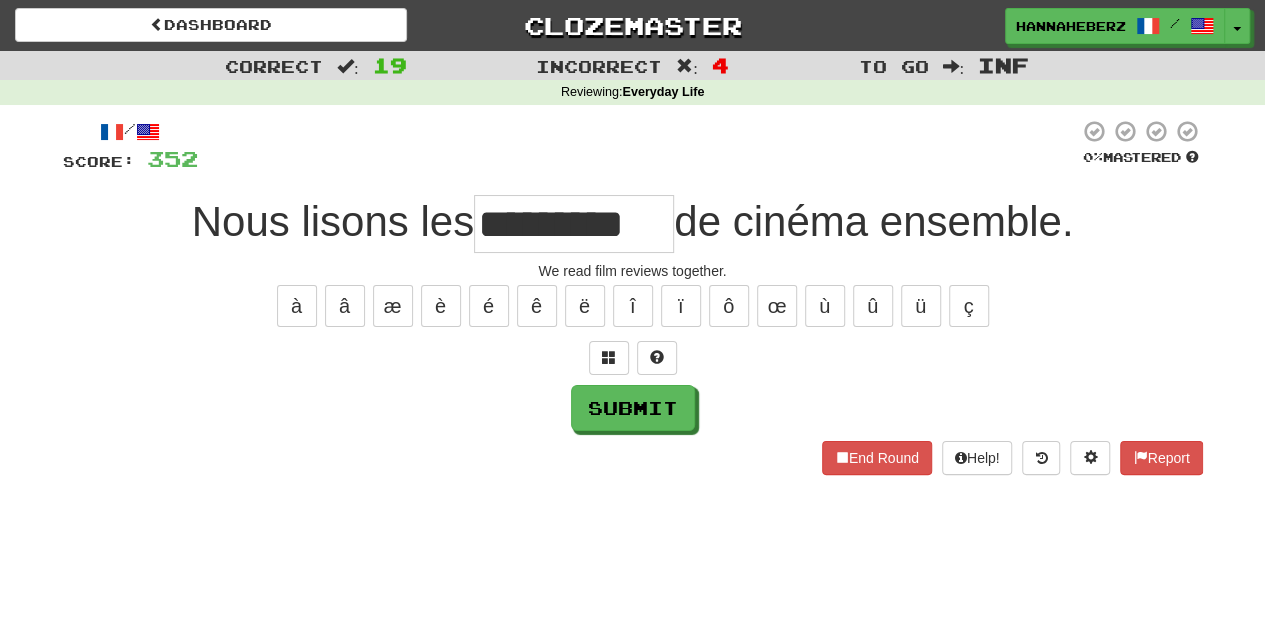 type on "*********" 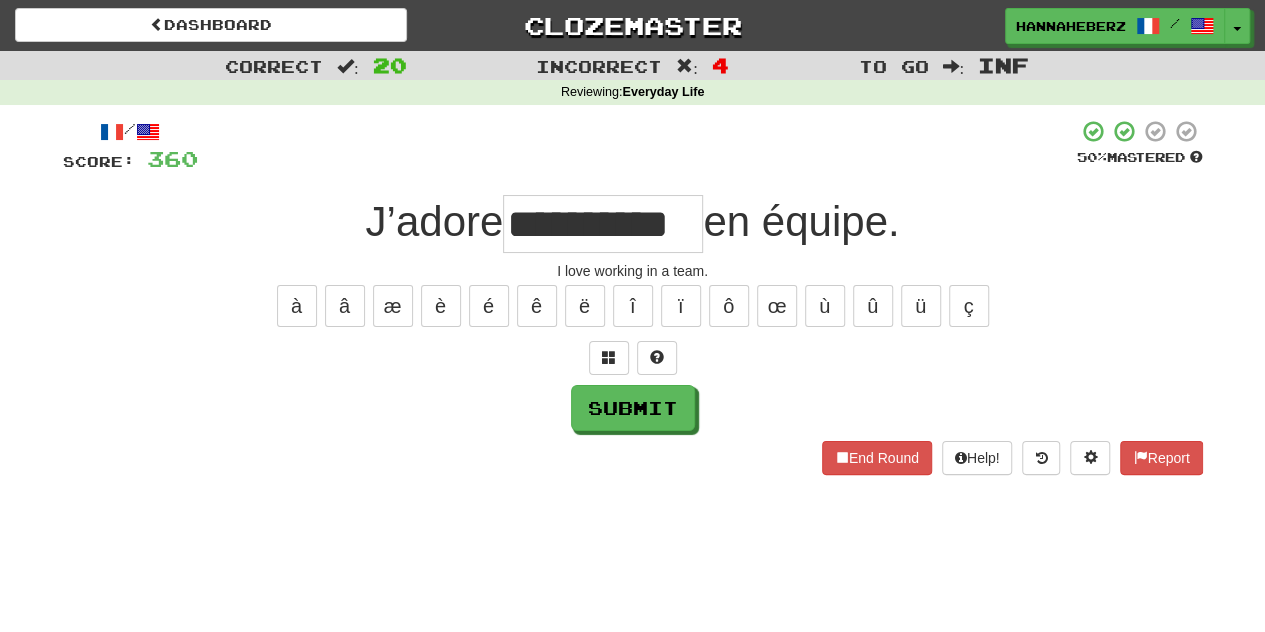 type on "**********" 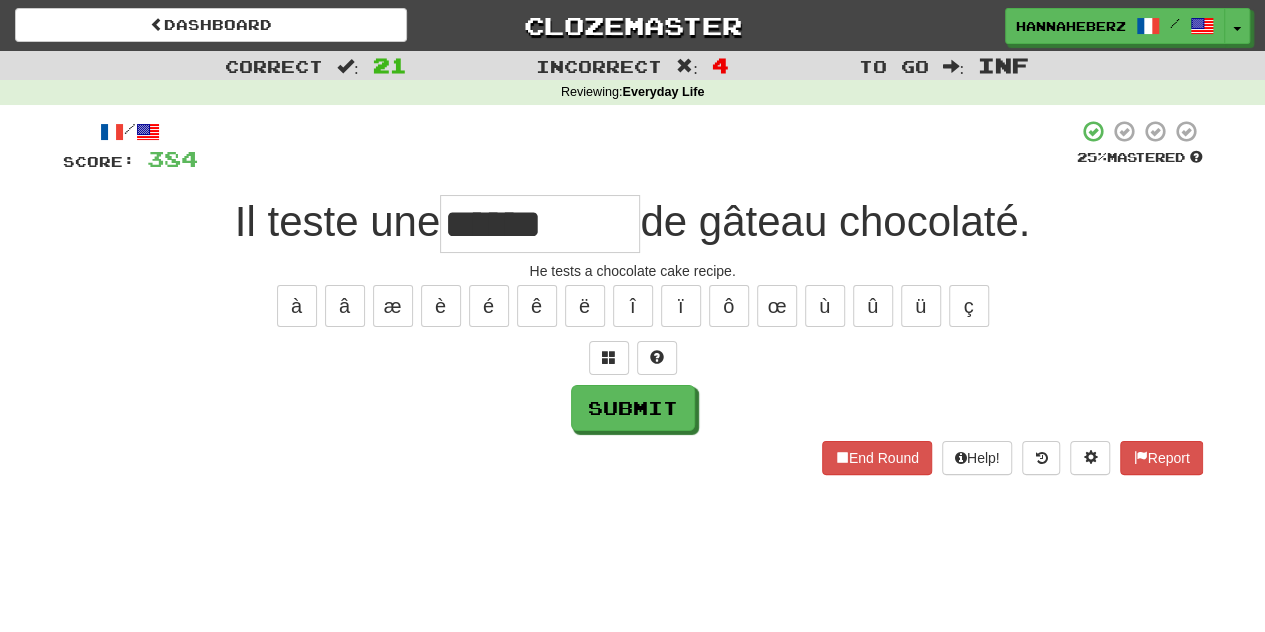 type on "*******" 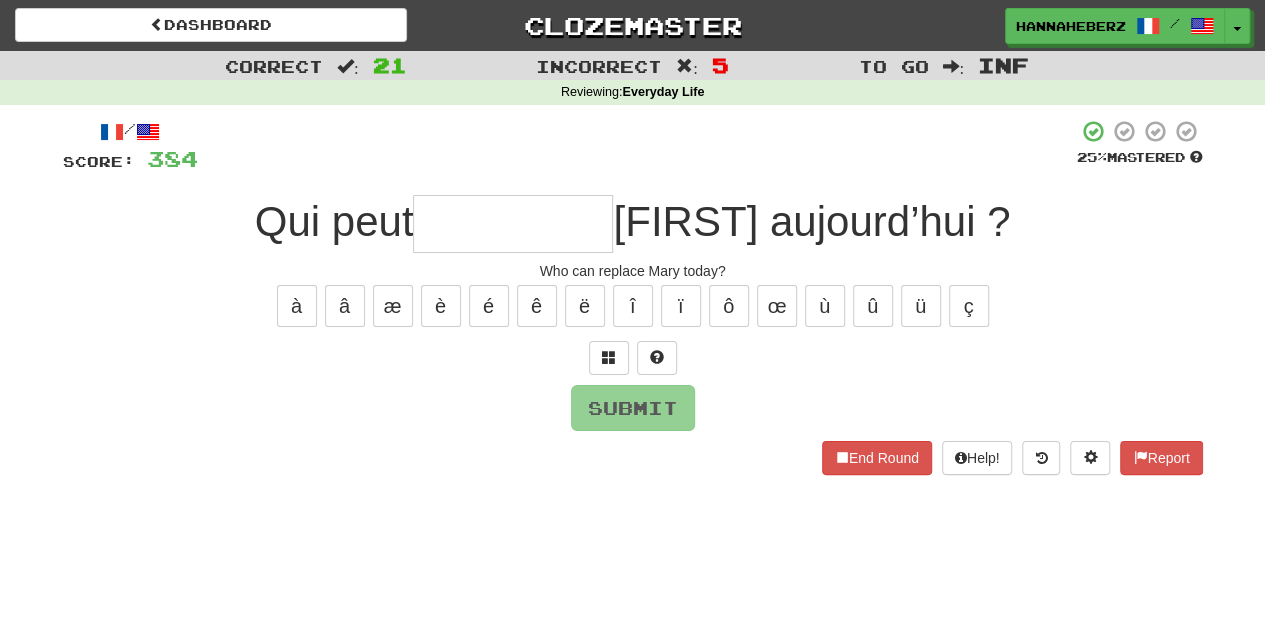 type on "*" 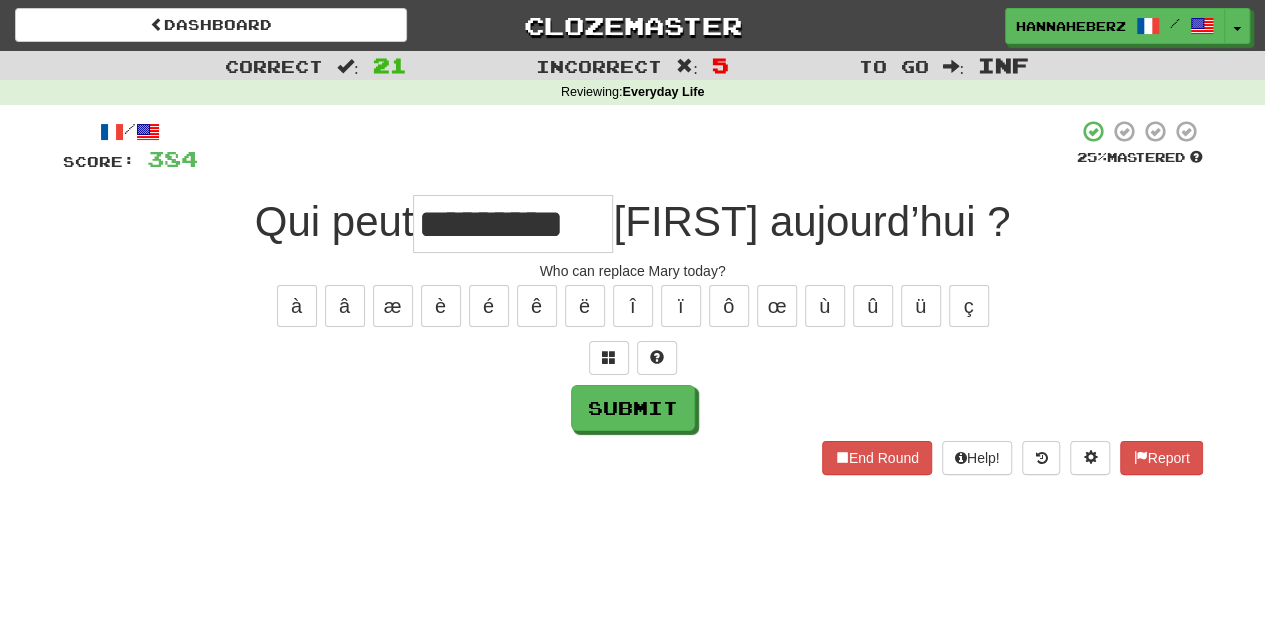 type on "*********" 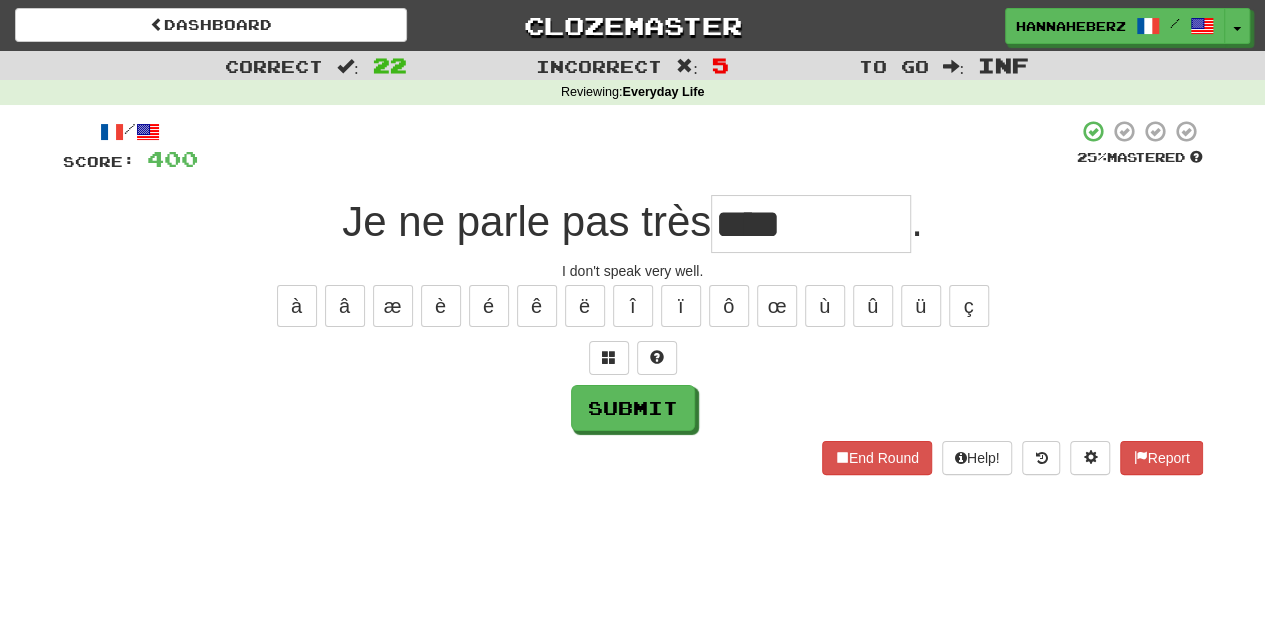 type on "****" 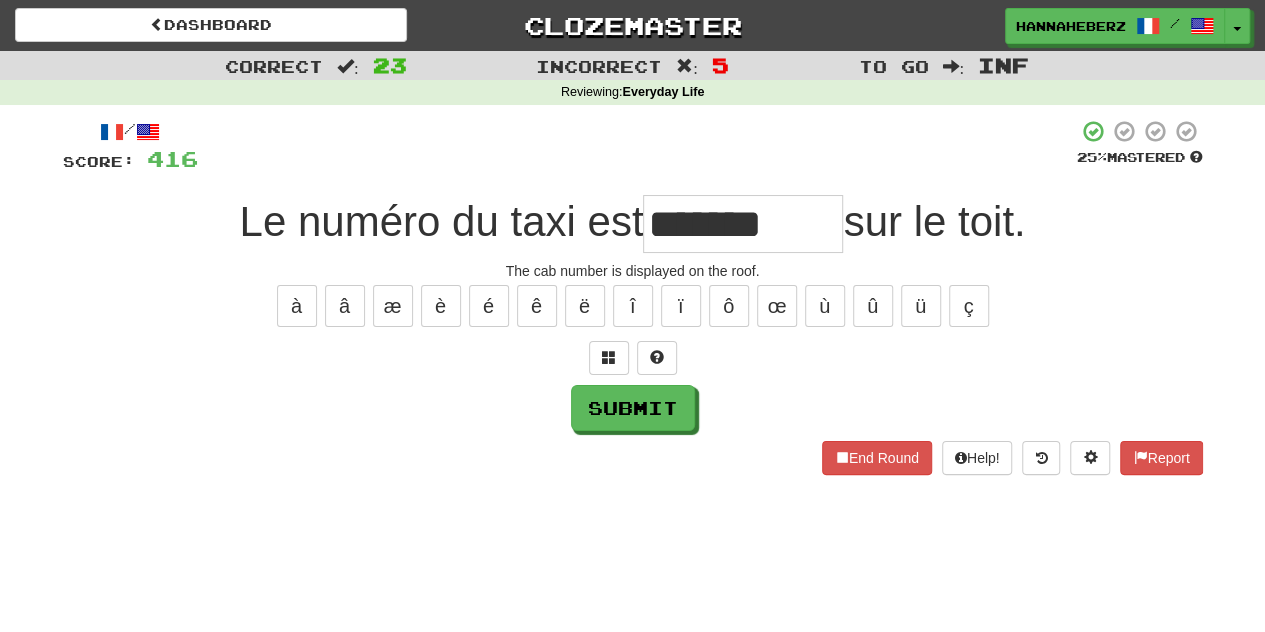 type on "*******" 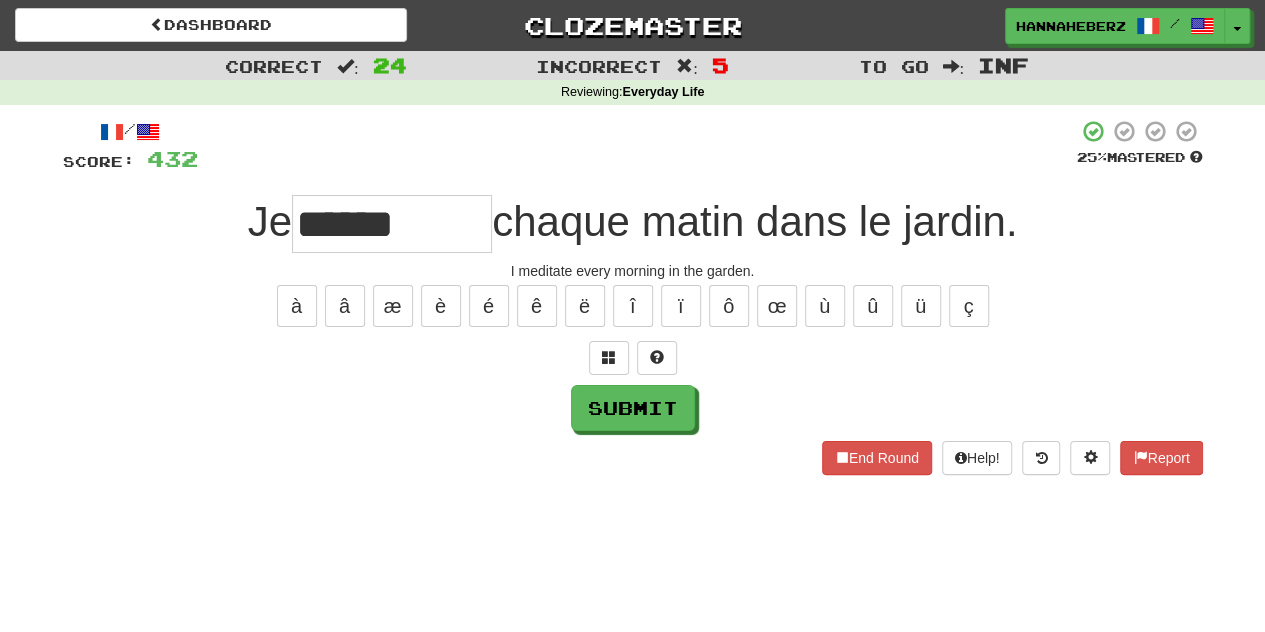type on "******" 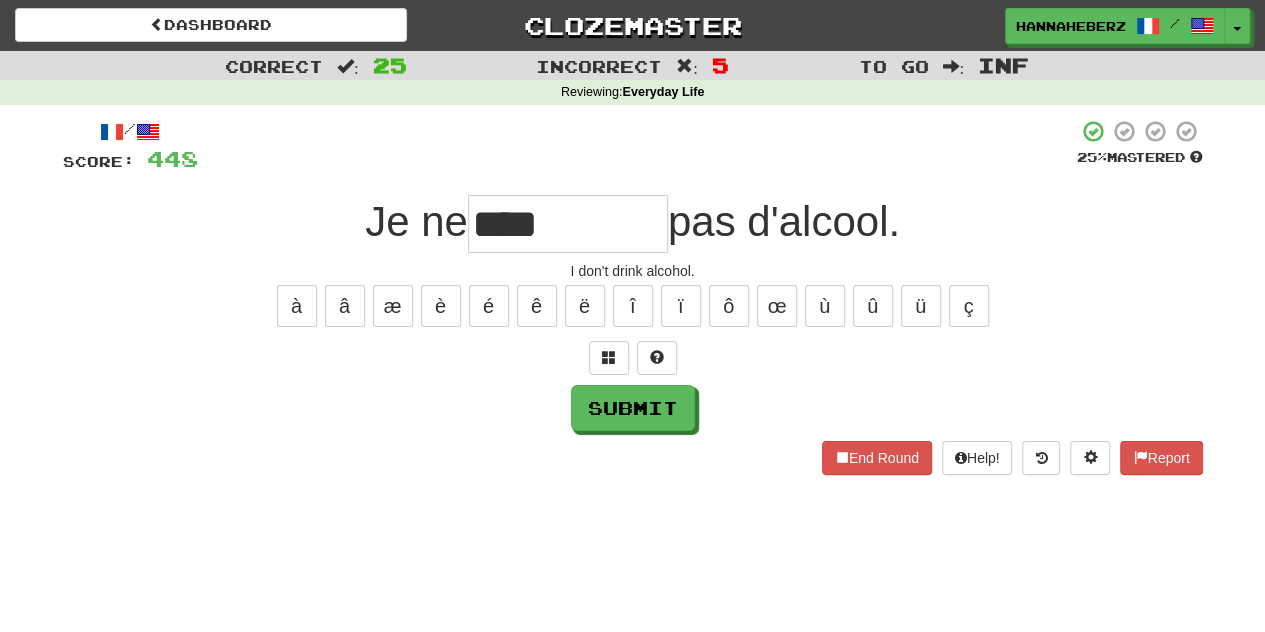 type on "****" 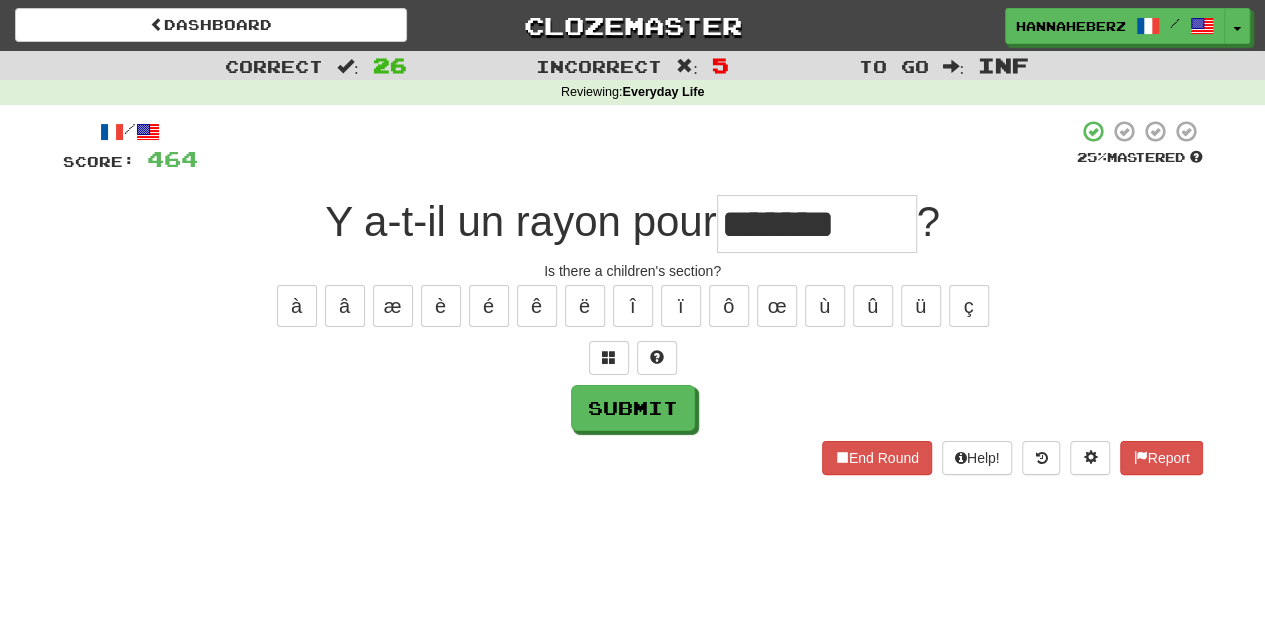 type on "*******" 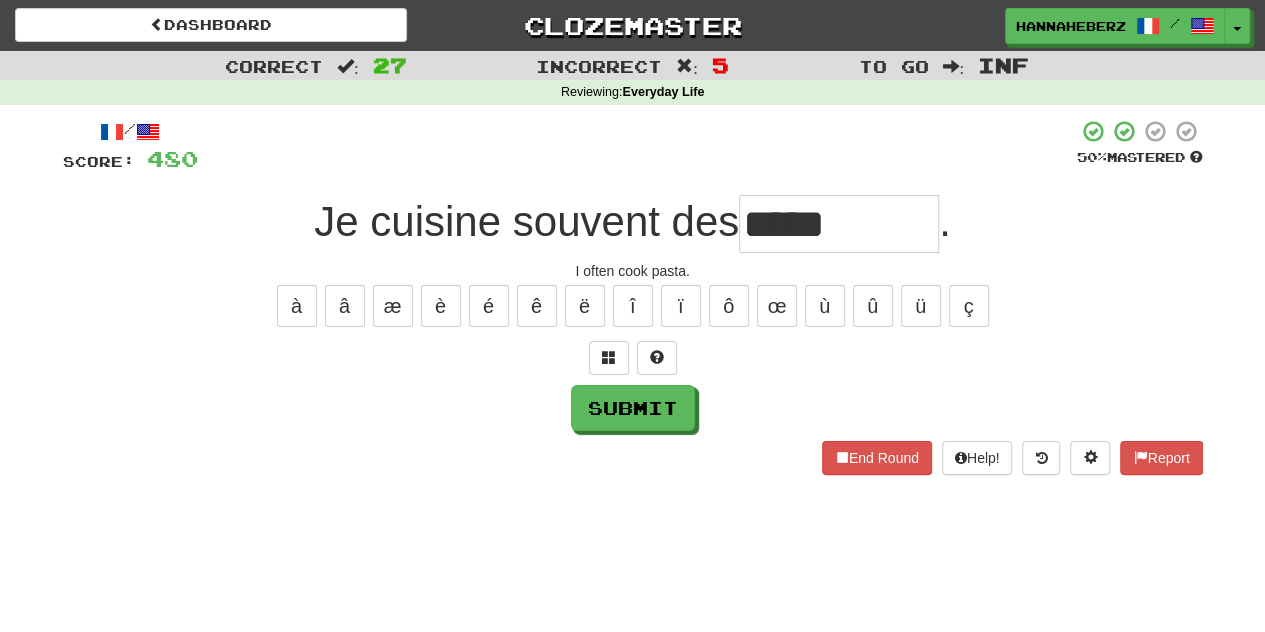 type on "*****" 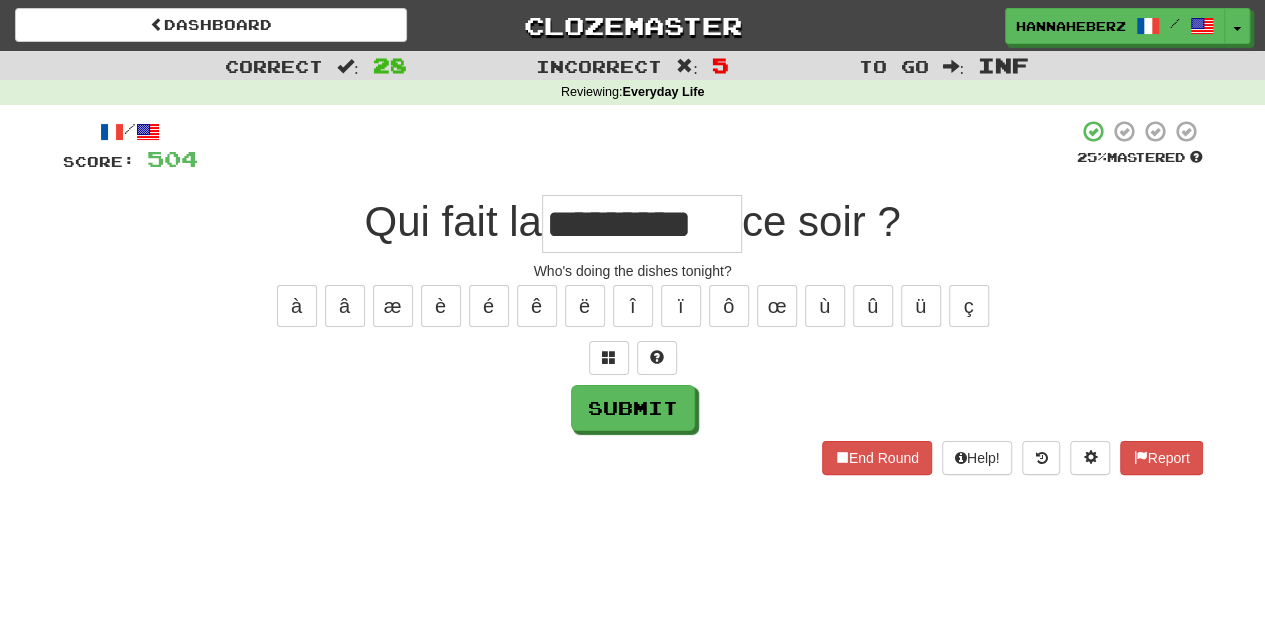 type on "*********" 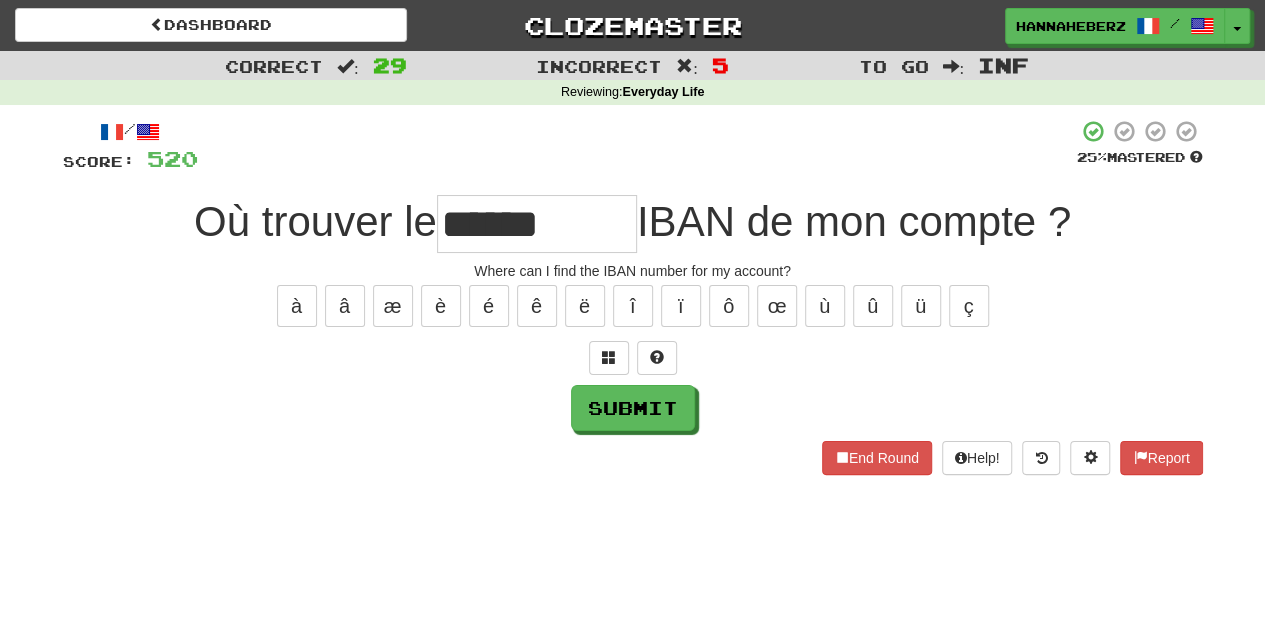 type on "******" 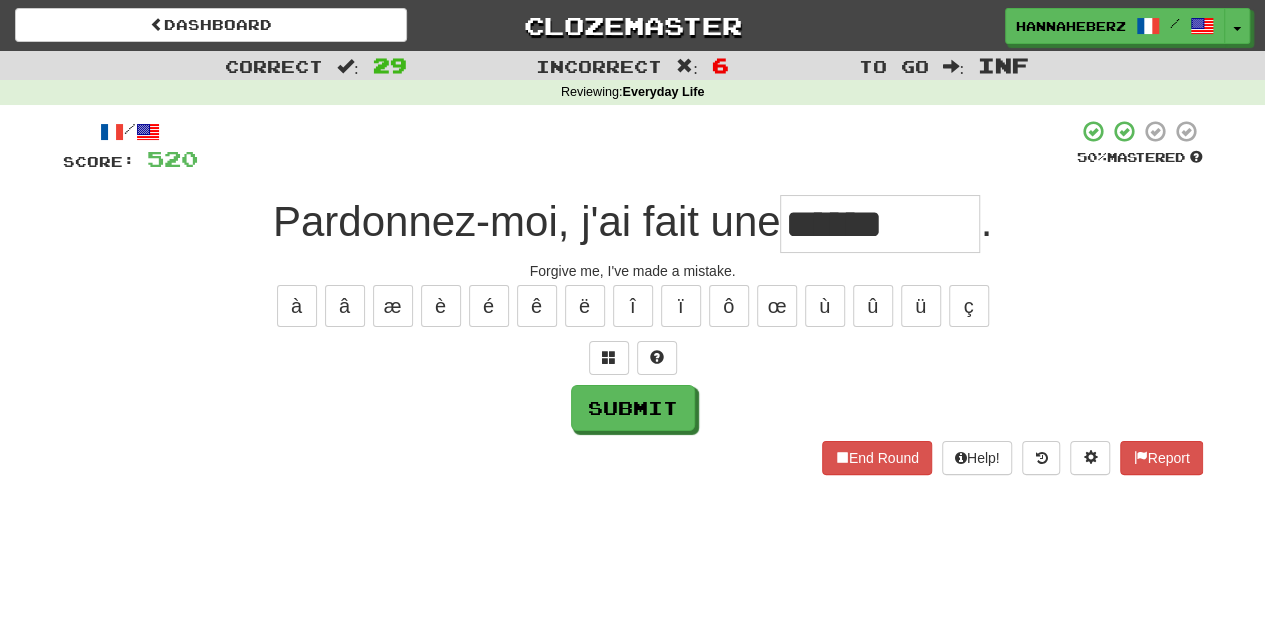 type on "******" 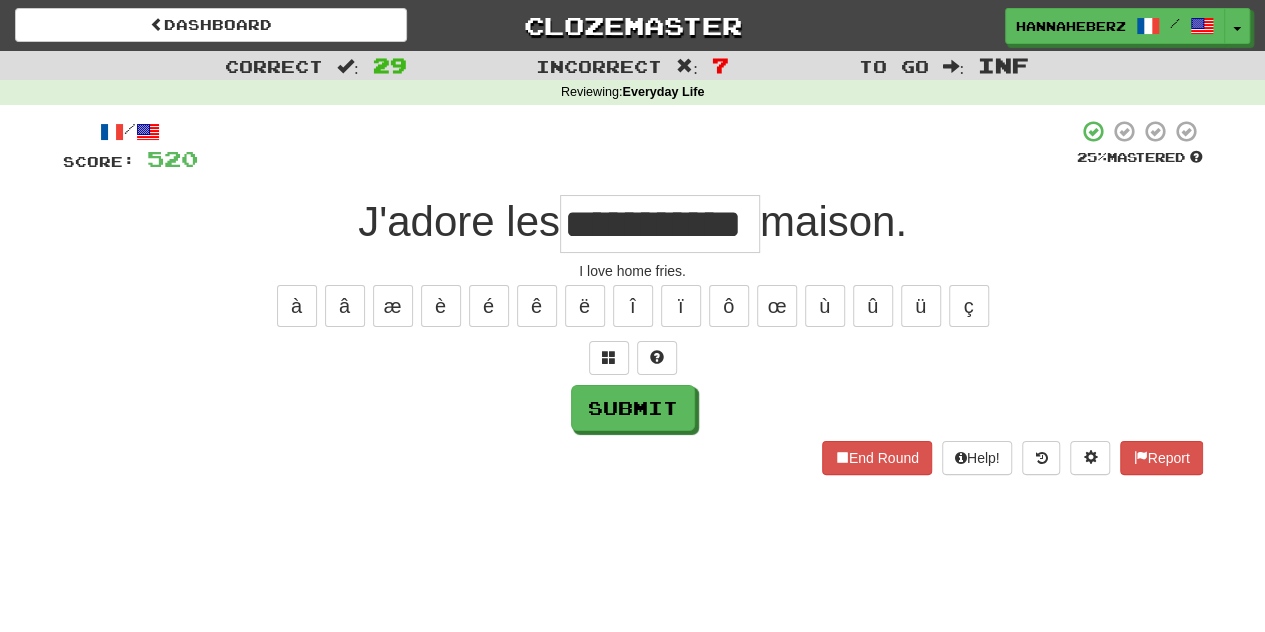 scroll, scrollTop: 0, scrollLeft: 52, axis: horizontal 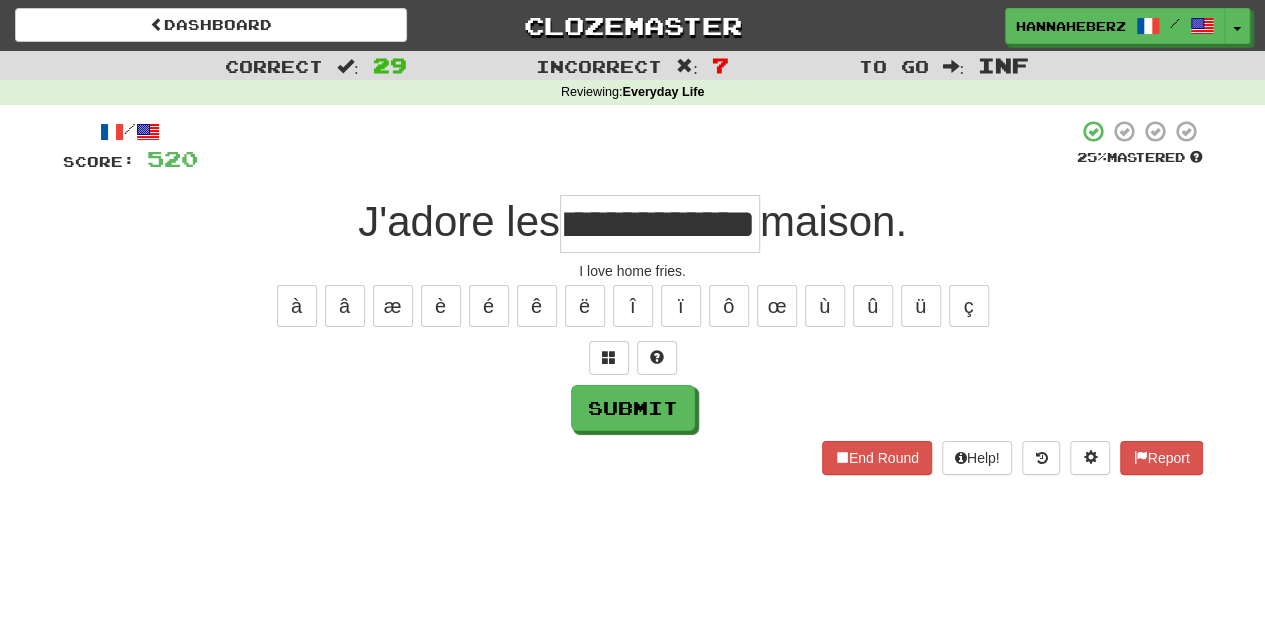type on "******" 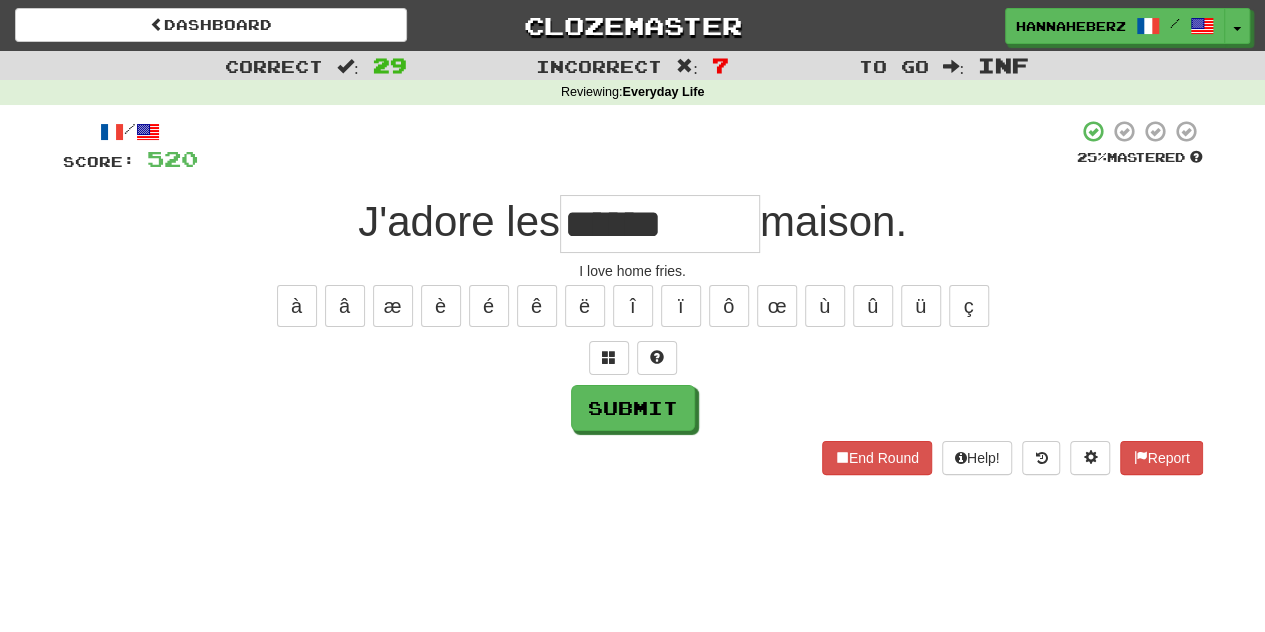 scroll, scrollTop: 0, scrollLeft: 0, axis: both 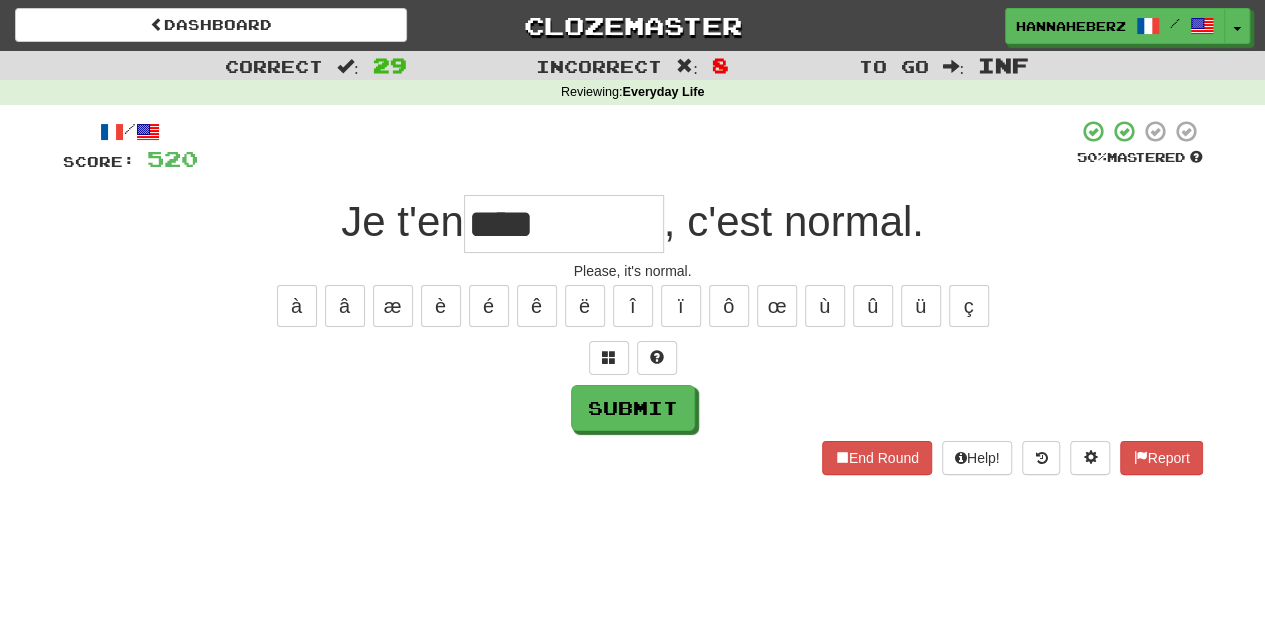type on "****" 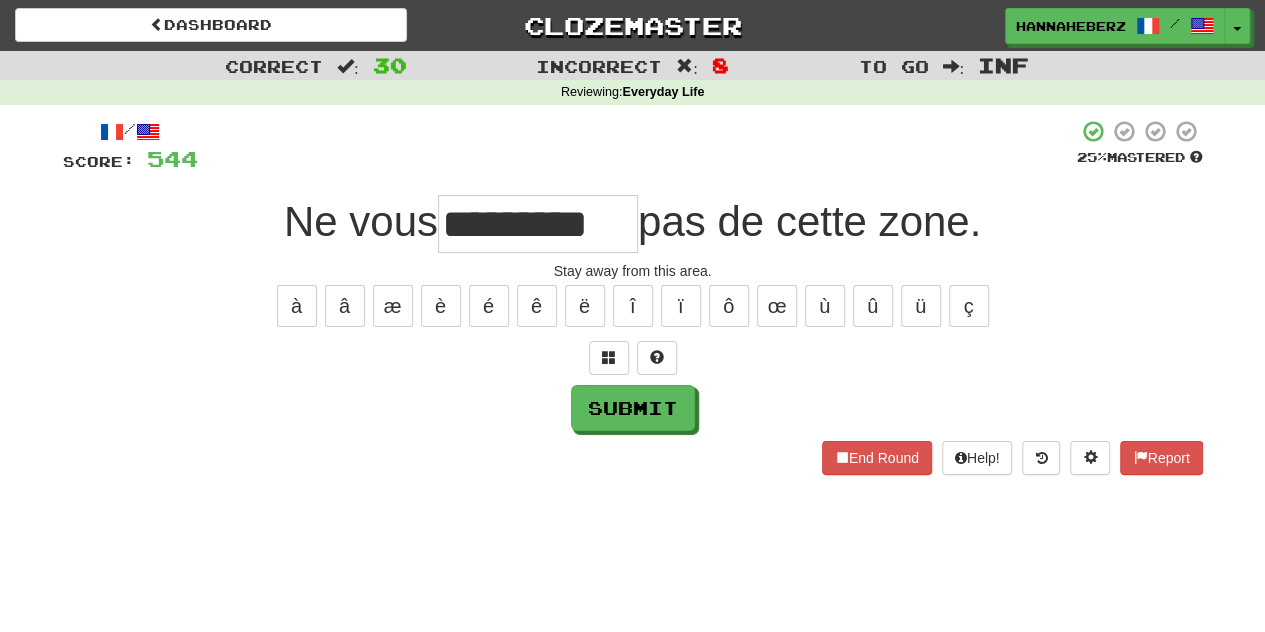 scroll, scrollTop: 0, scrollLeft: 3, axis: horizontal 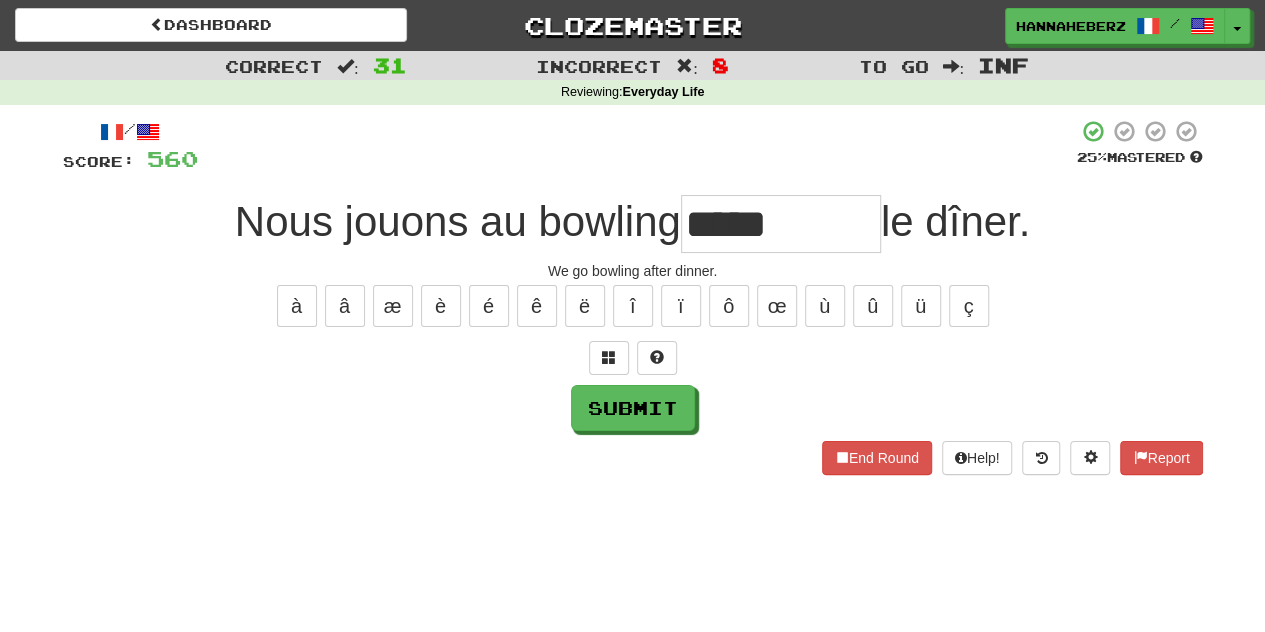 type on "*****" 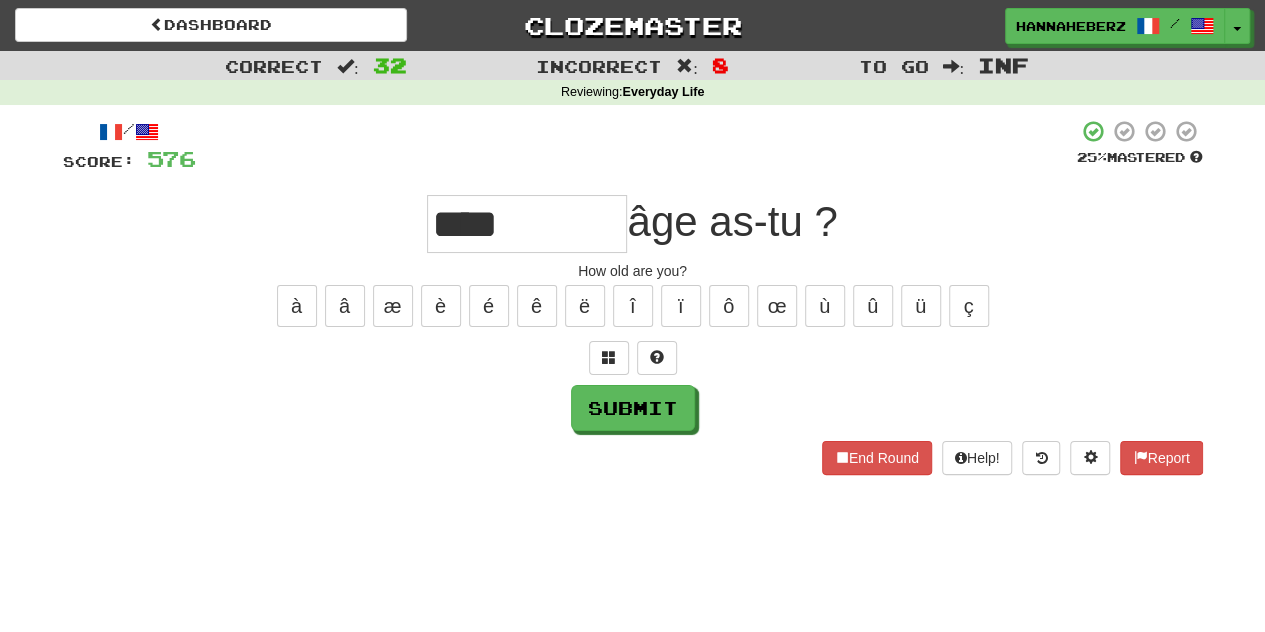type on "****" 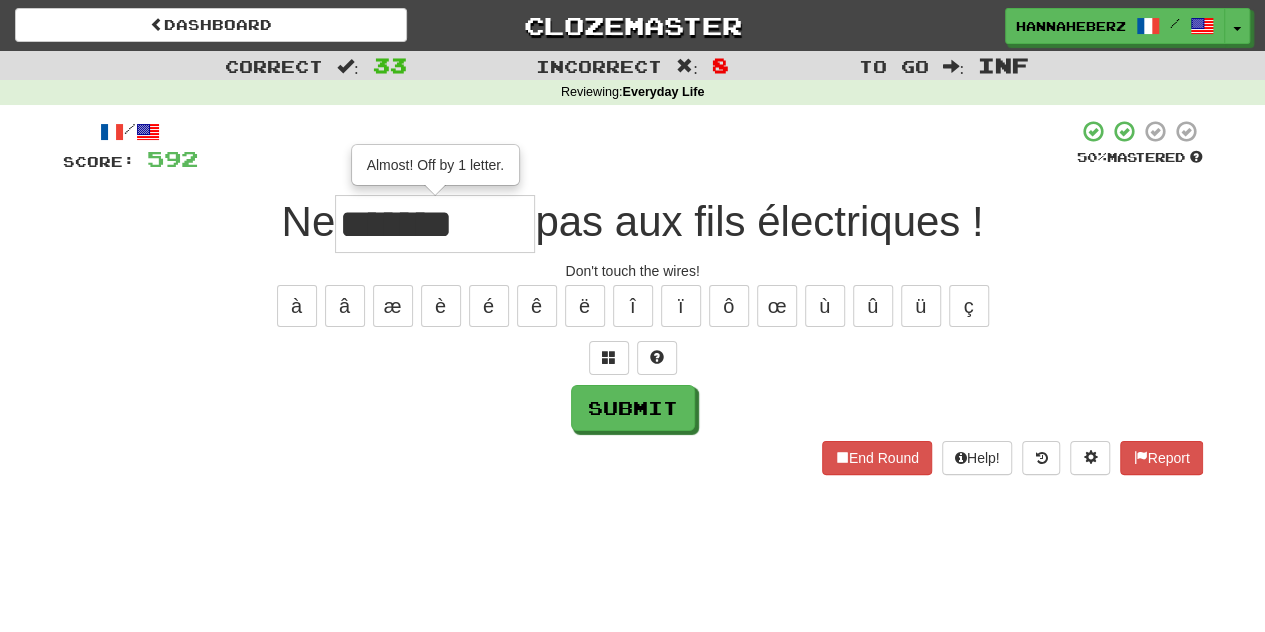 type on "*******" 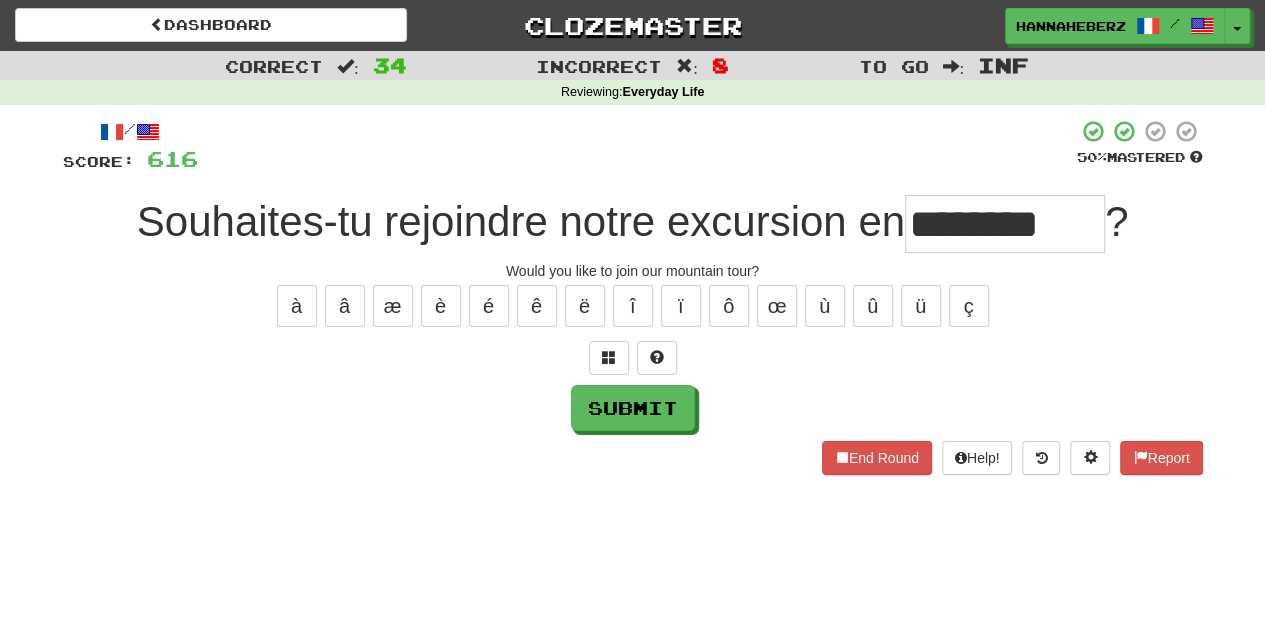 type on "********" 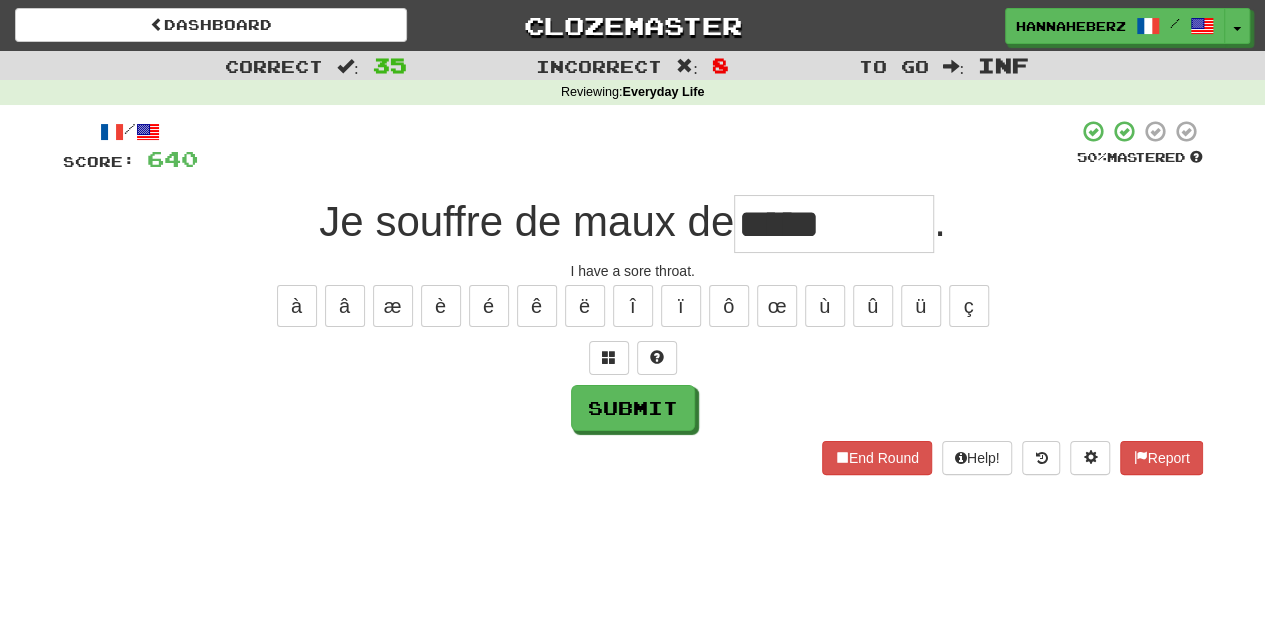 type on "*****" 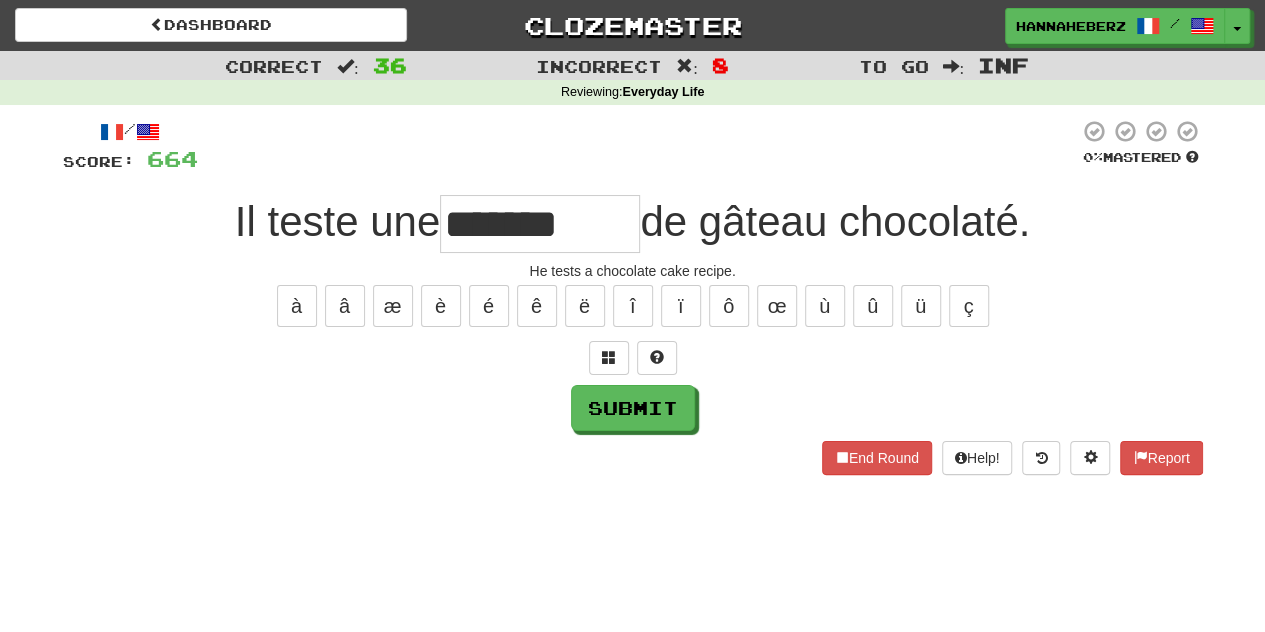 type on "*******" 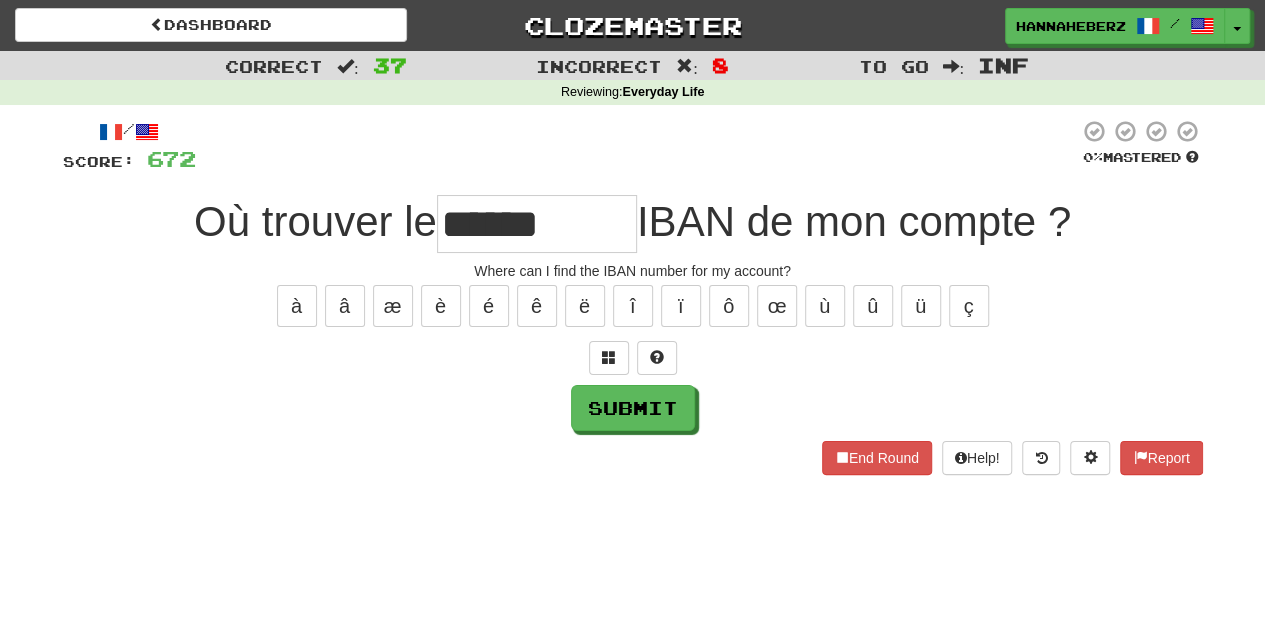 type on "******" 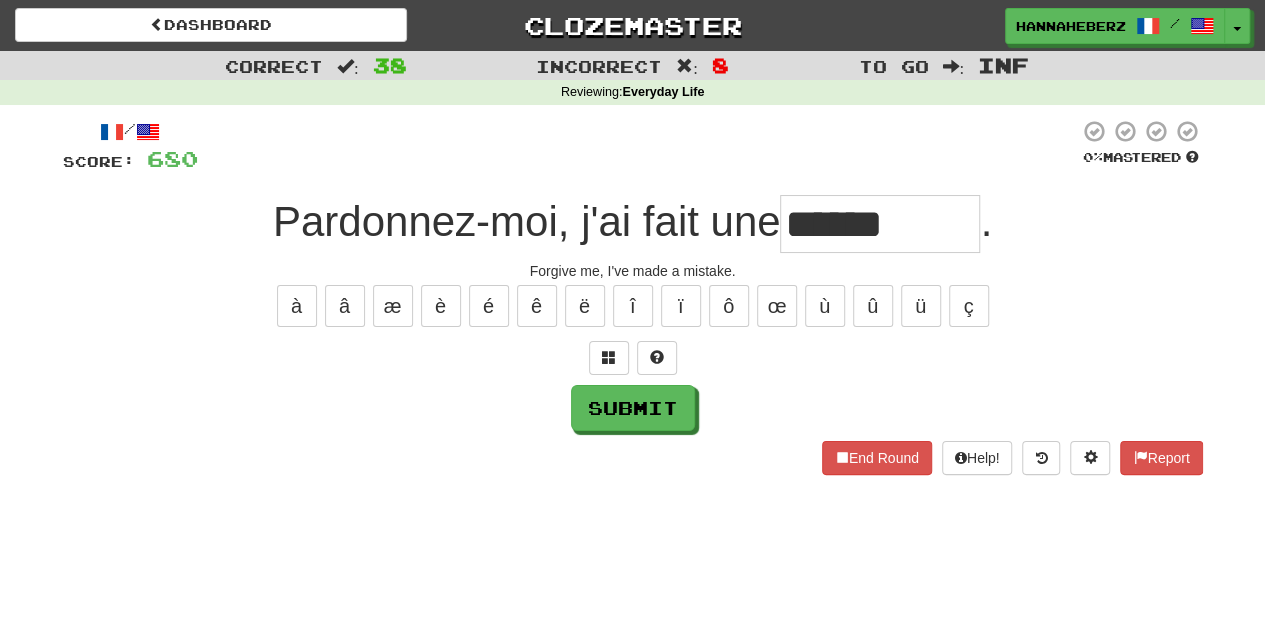 type on "******" 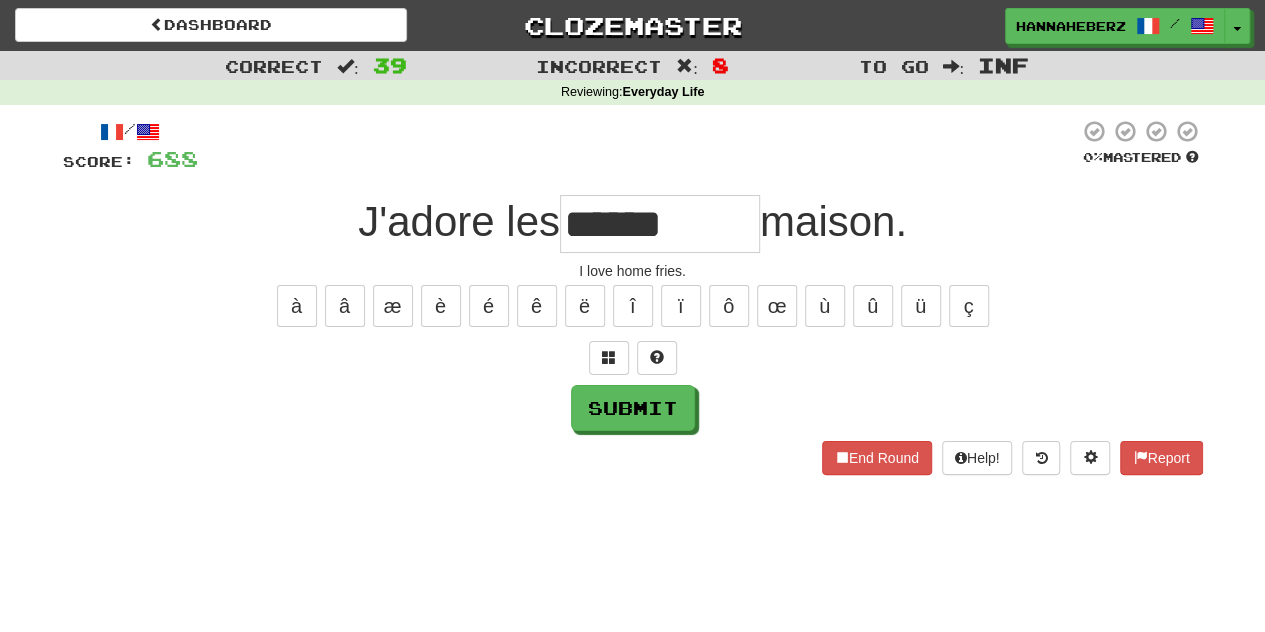 type on "******" 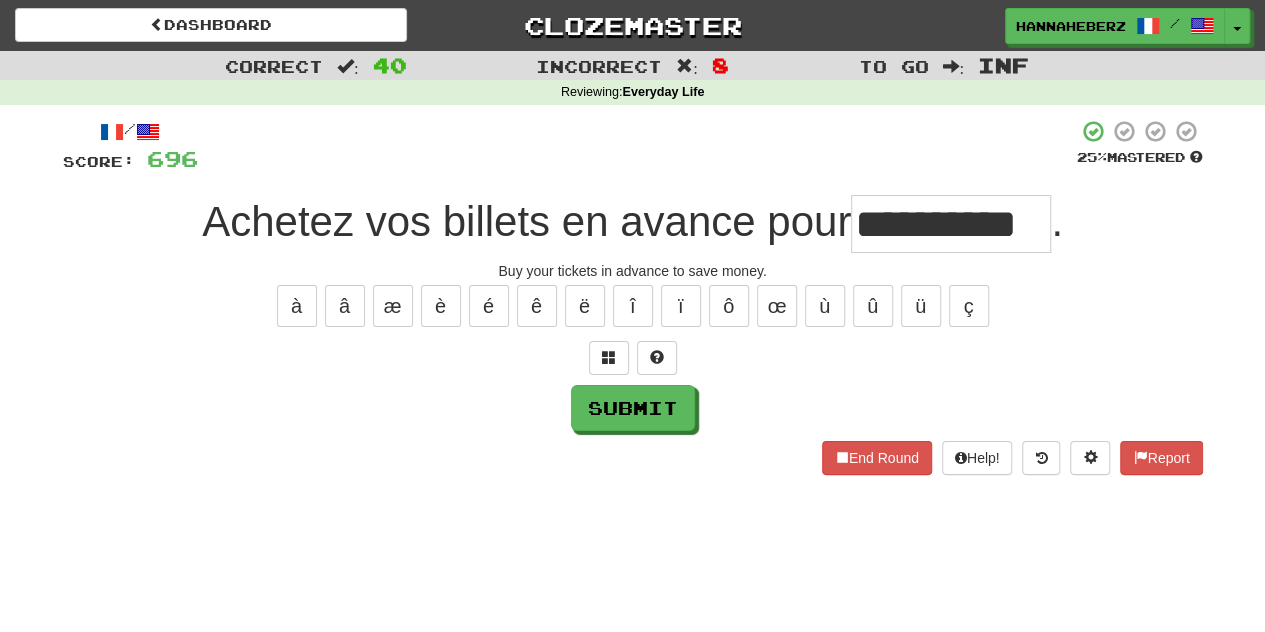 scroll, scrollTop: 0, scrollLeft: 24, axis: horizontal 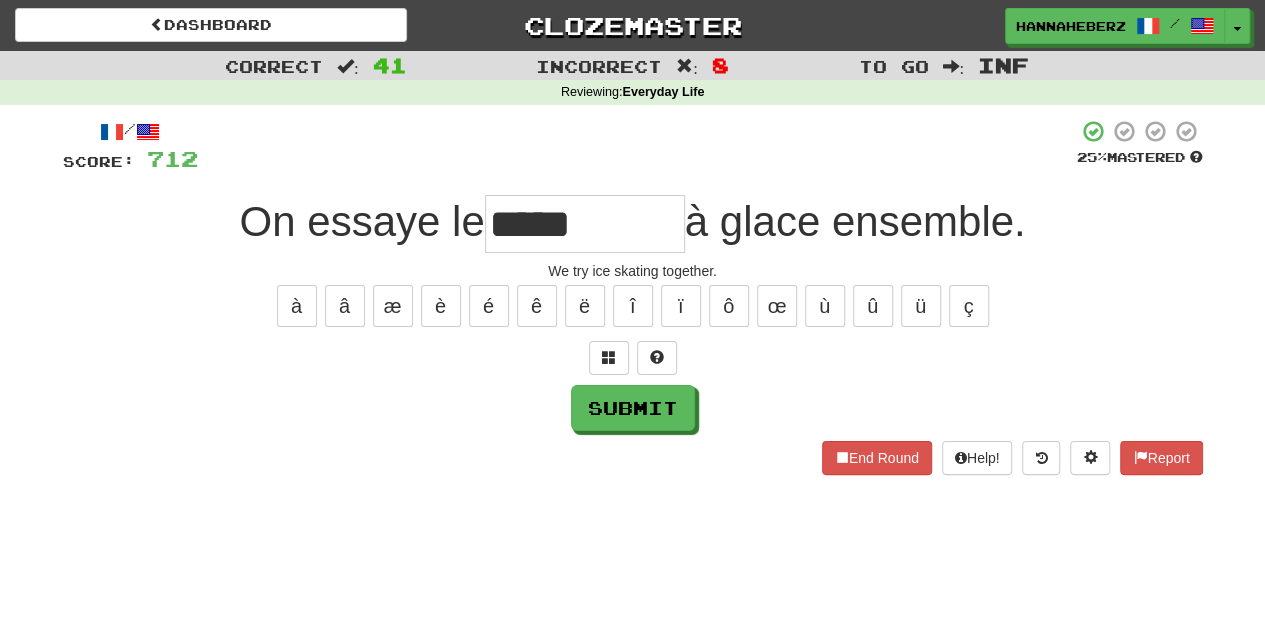 type on "*****" 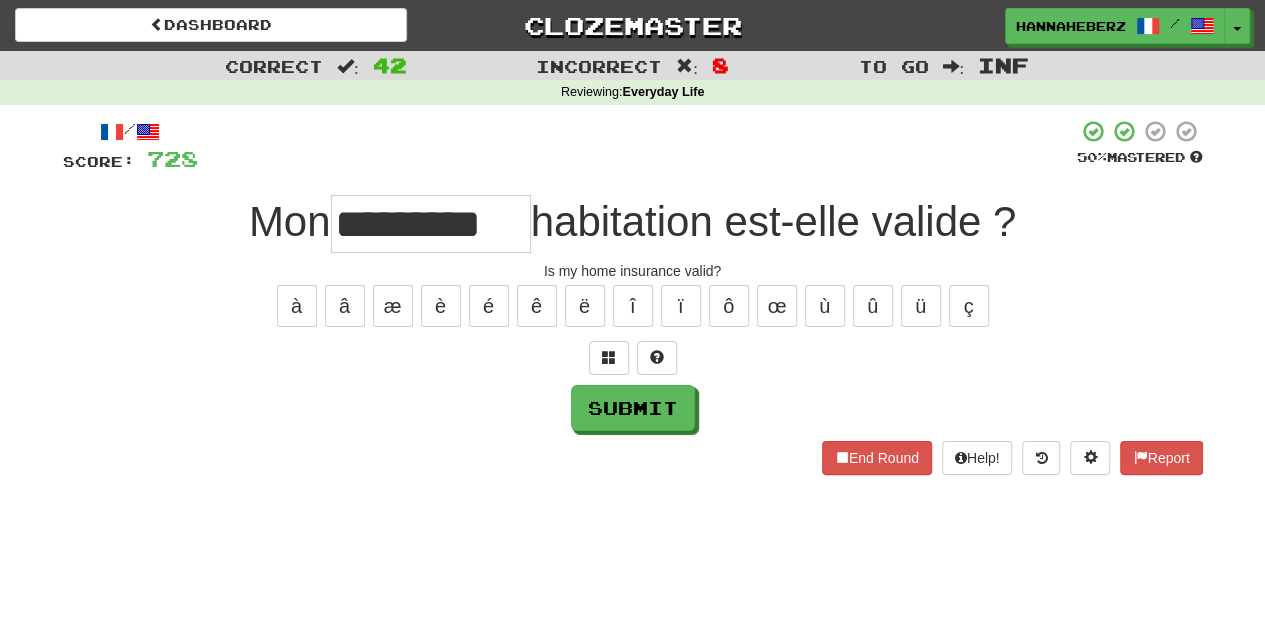 scroll, scrollTop: 0, scrollLeft: 1, axis: horizontal 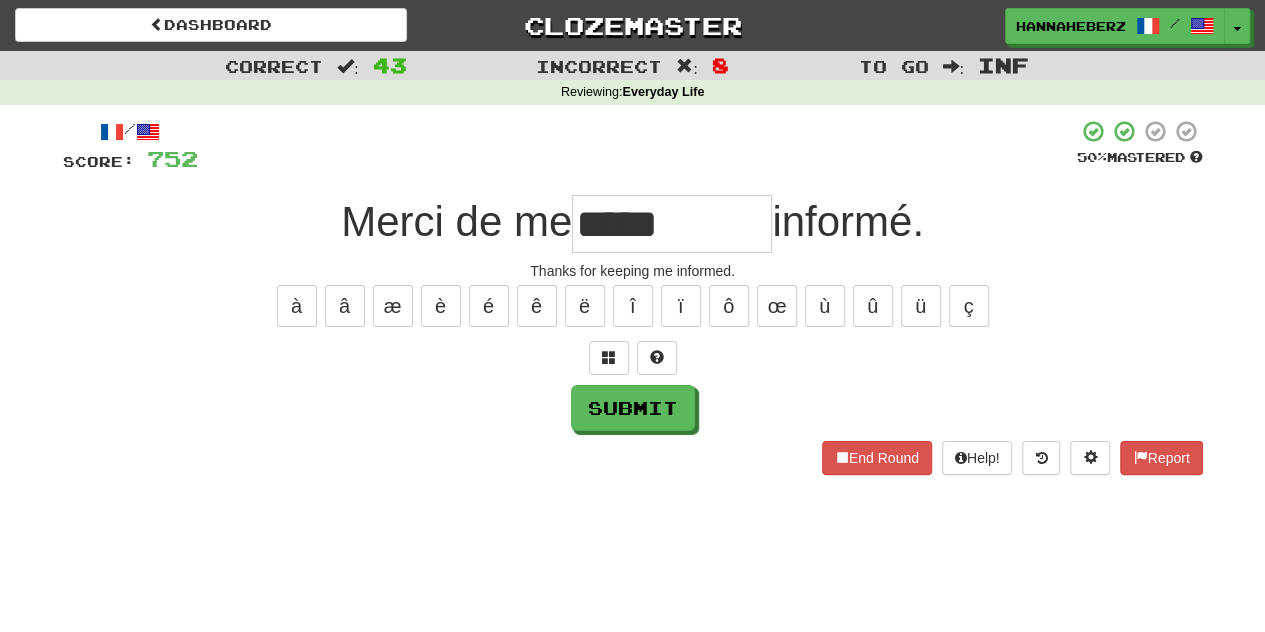 type on "*****" 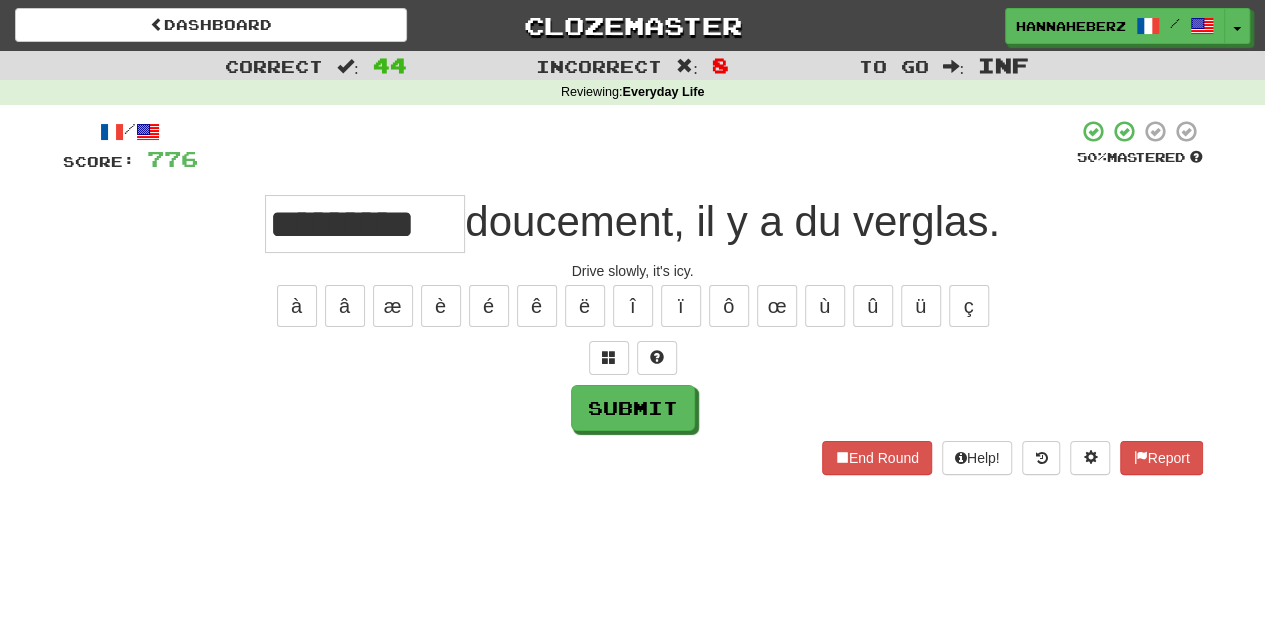 type on "*********" 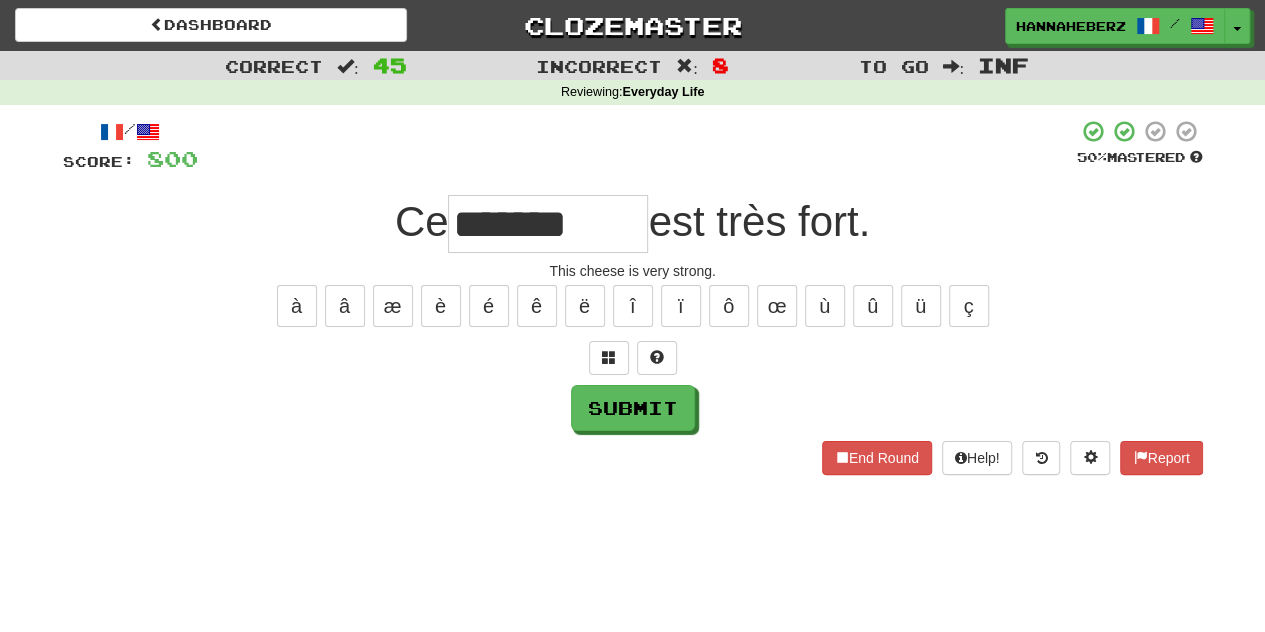 type on "*******" 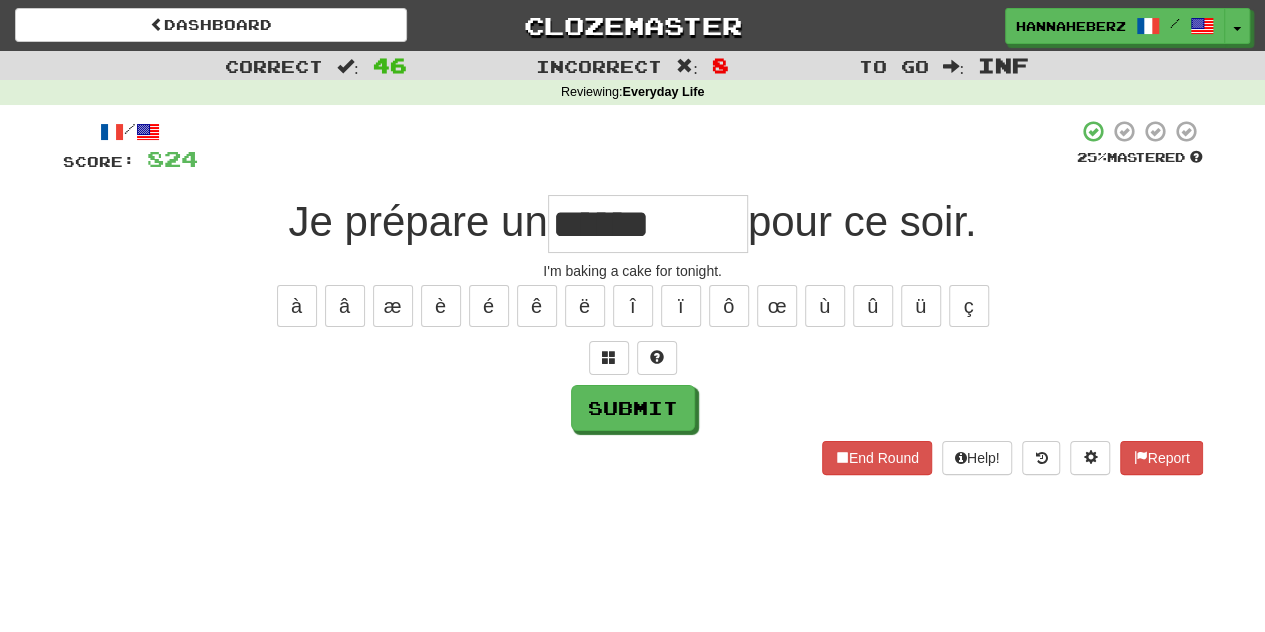 type on "******" 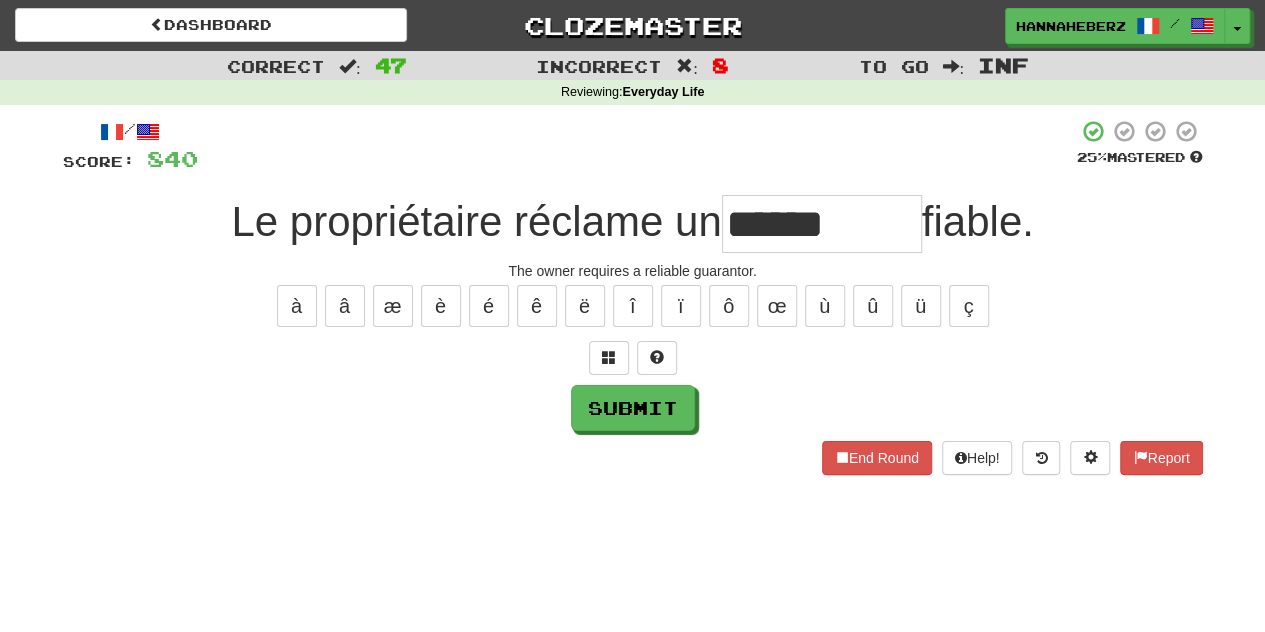 type on "******" 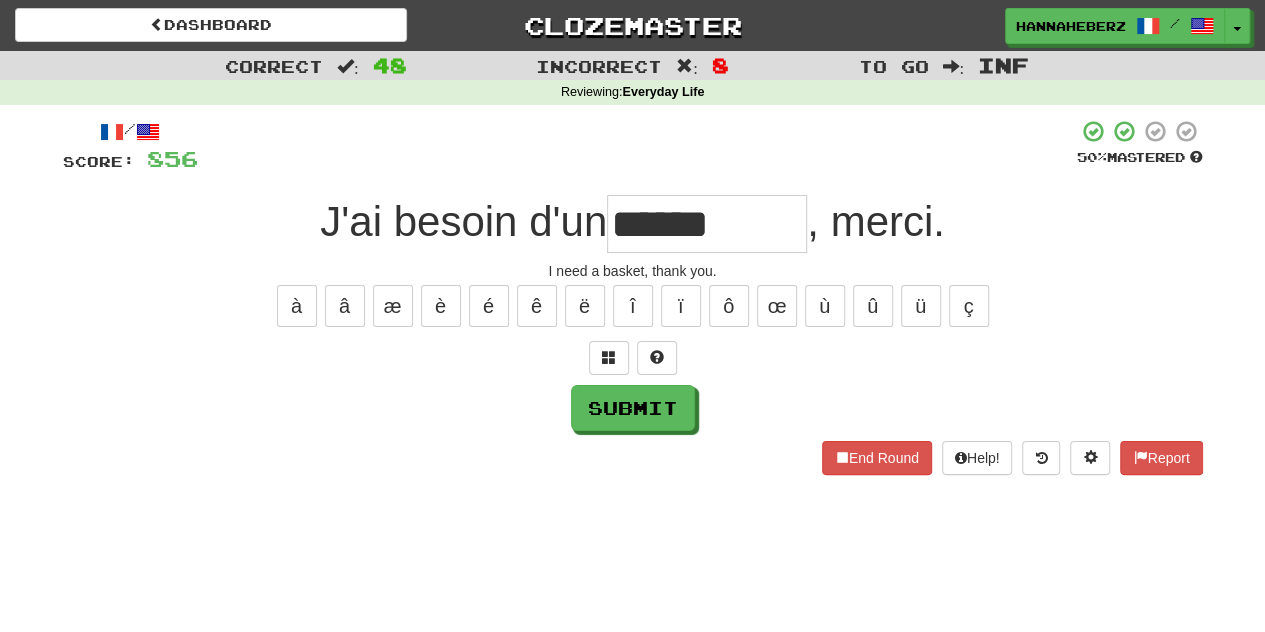 type on "******" 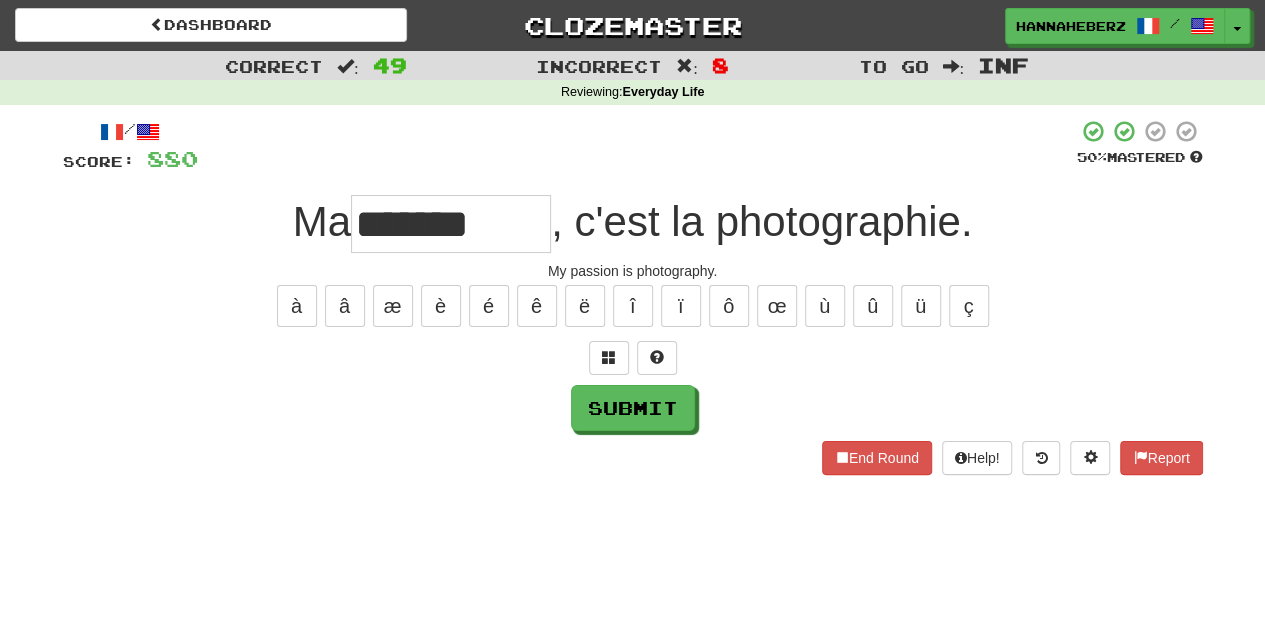 type on "*******" 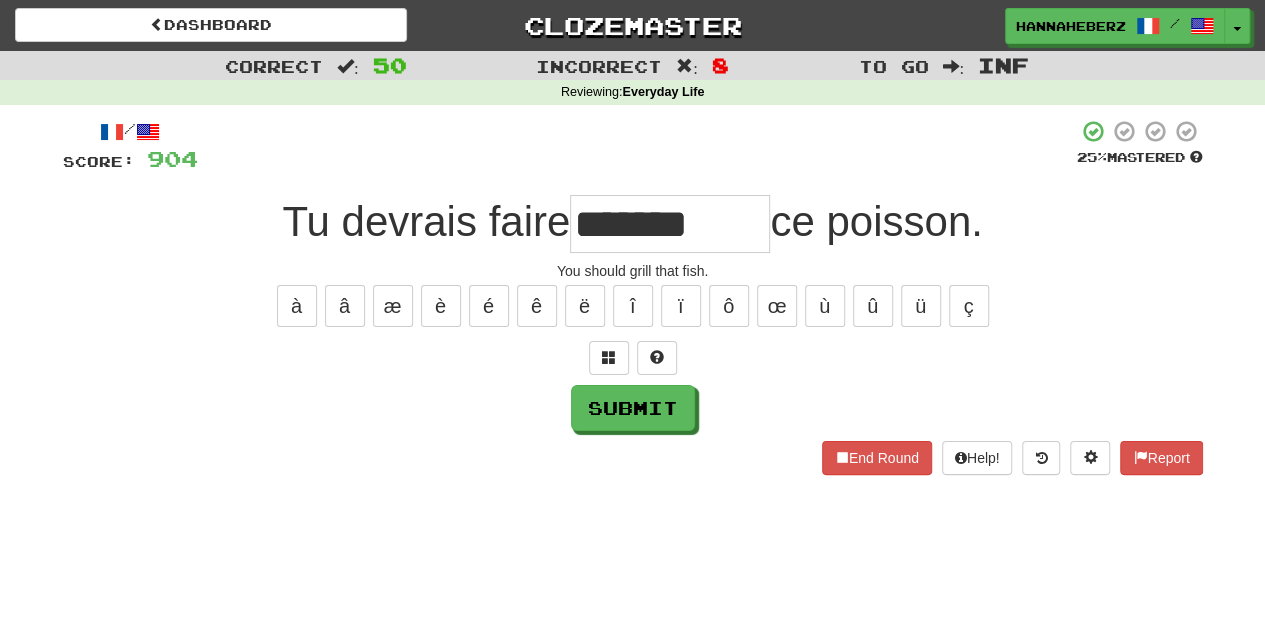type on "*******" 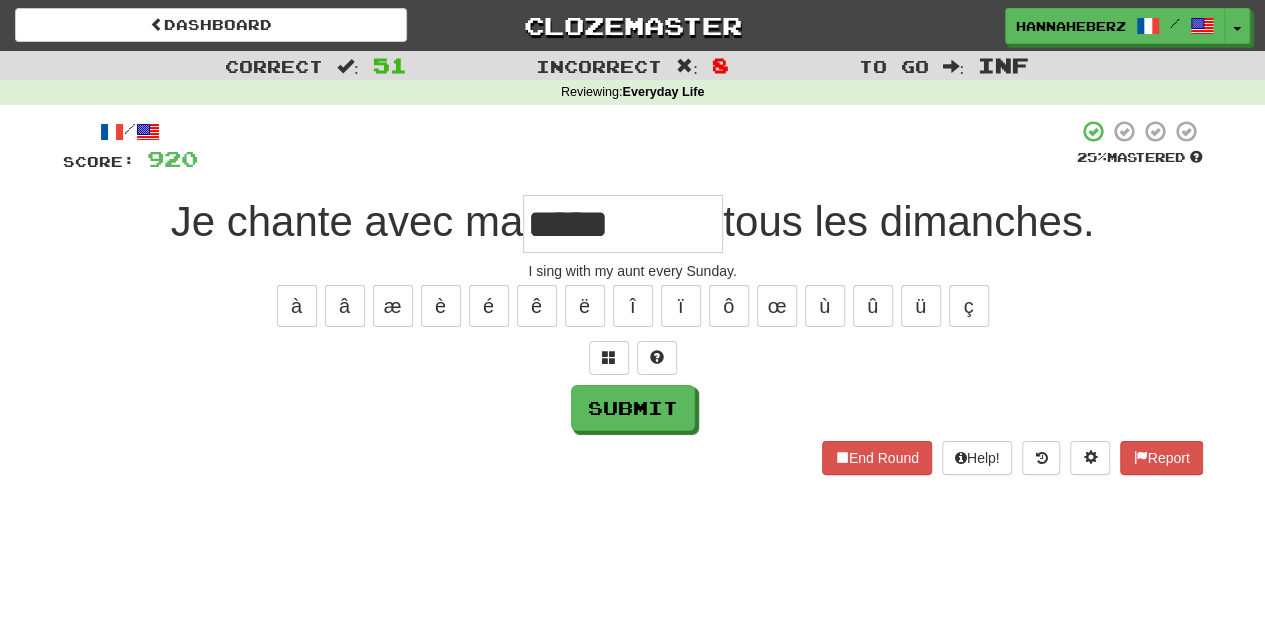 type on "*****" 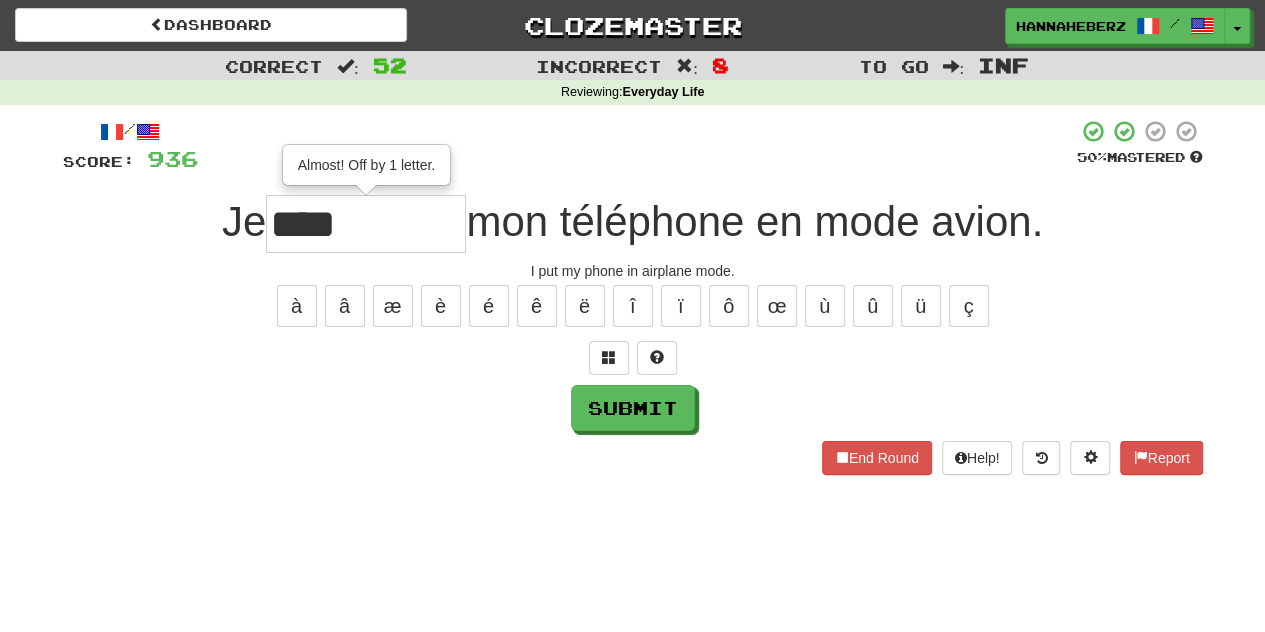 type on "****" 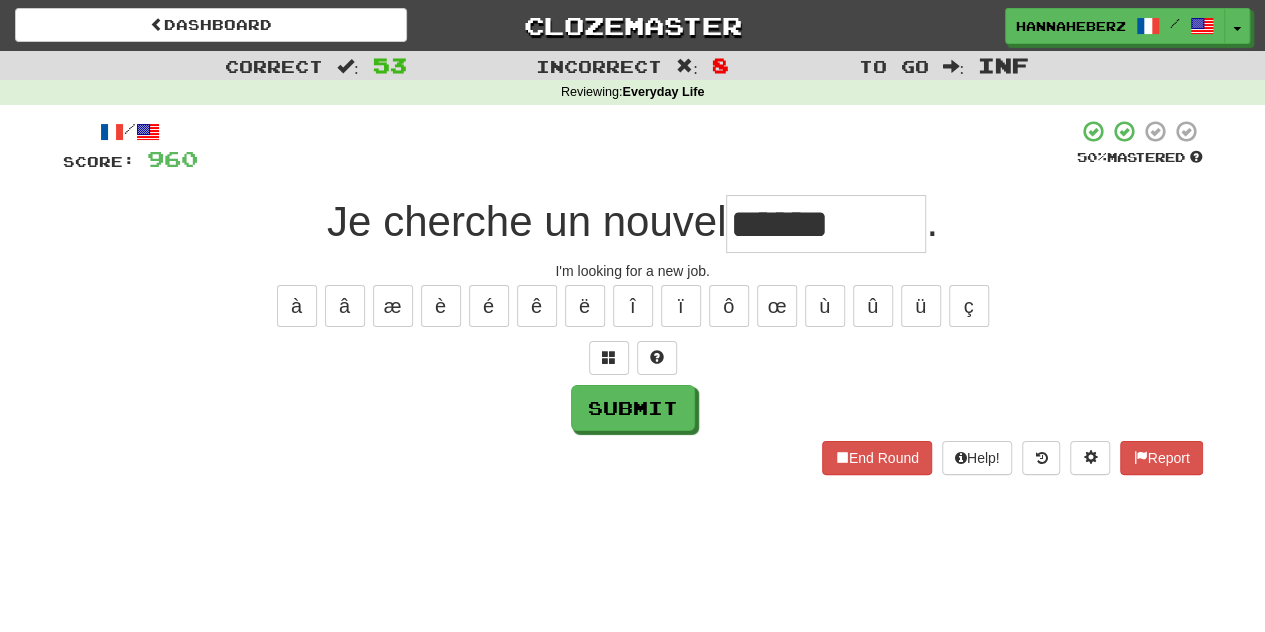 type on "******" 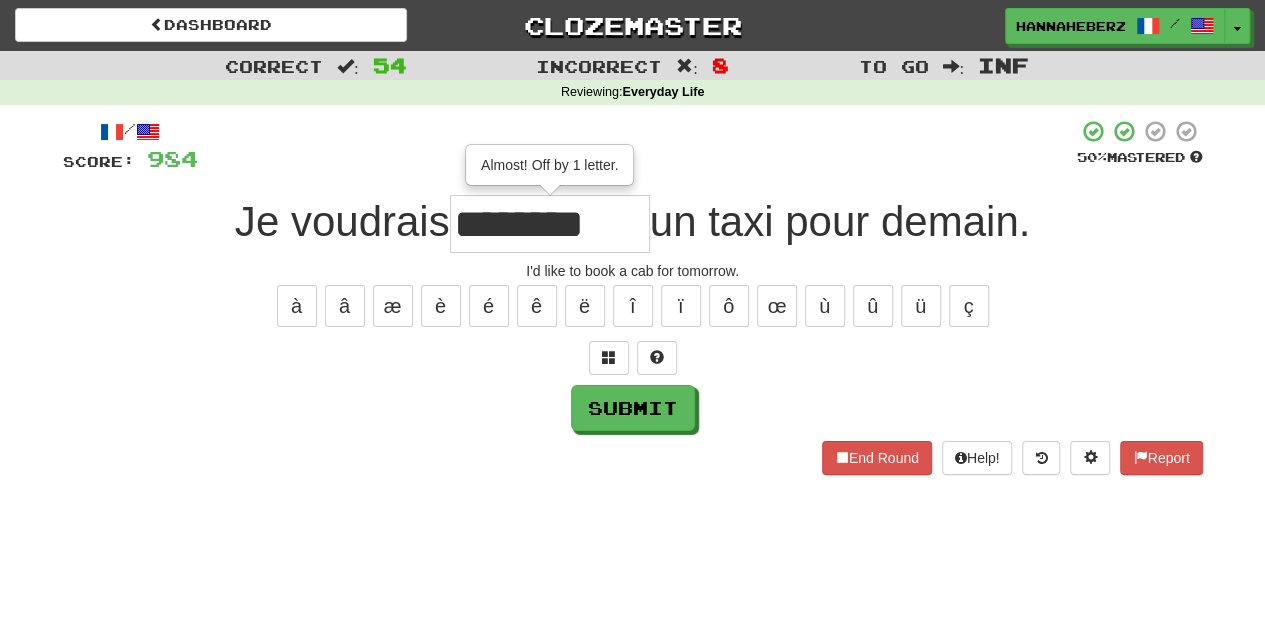 type on "********" 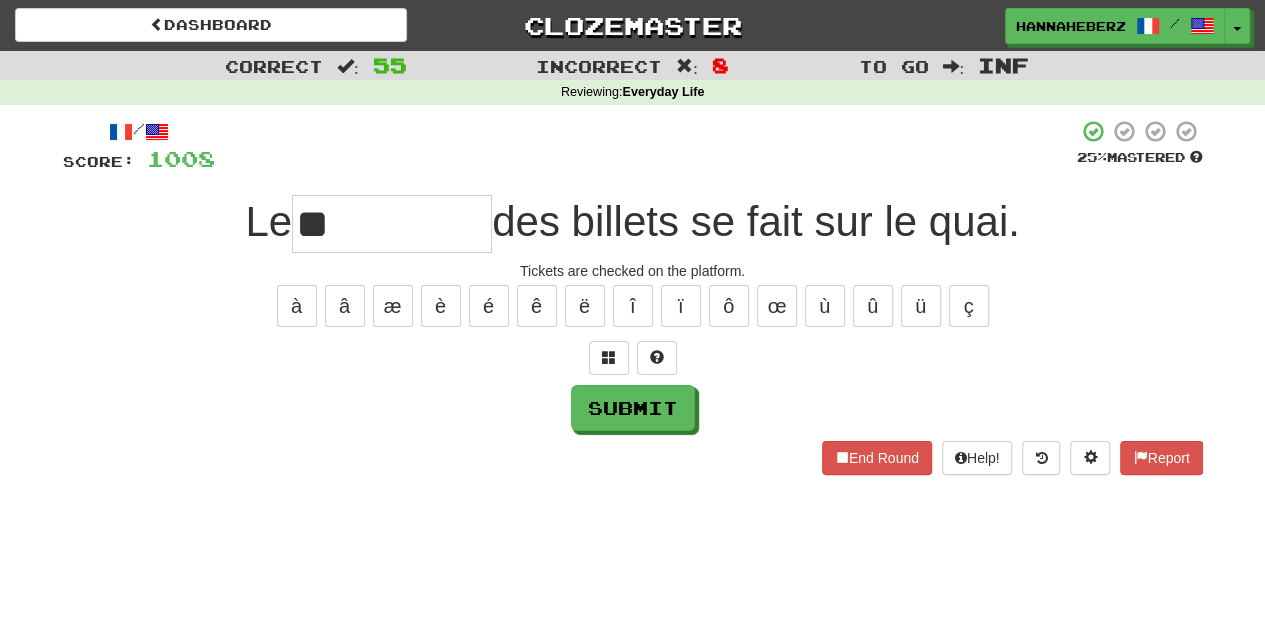 type on "*" 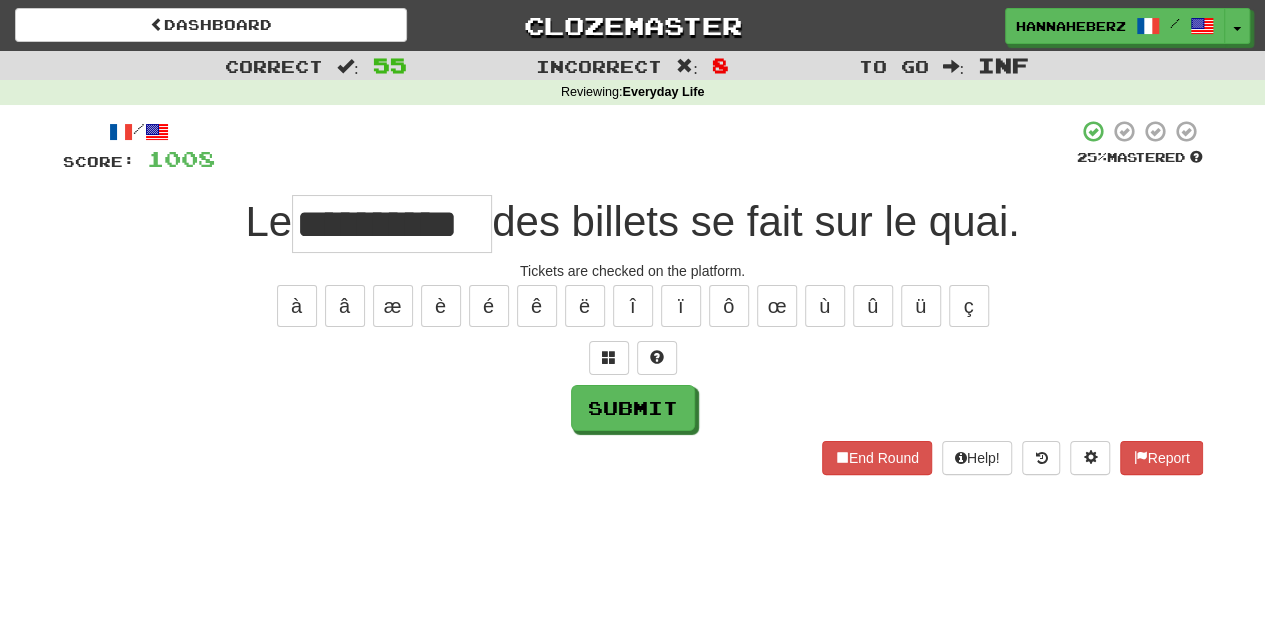 type on "********" 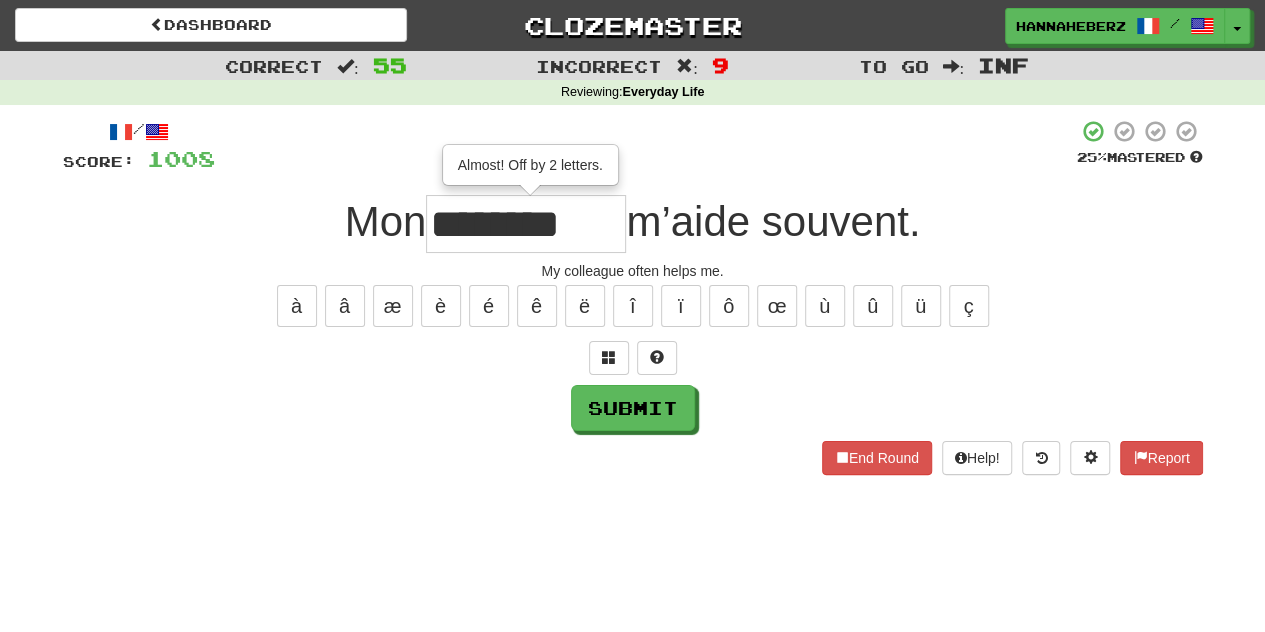 type on "********" 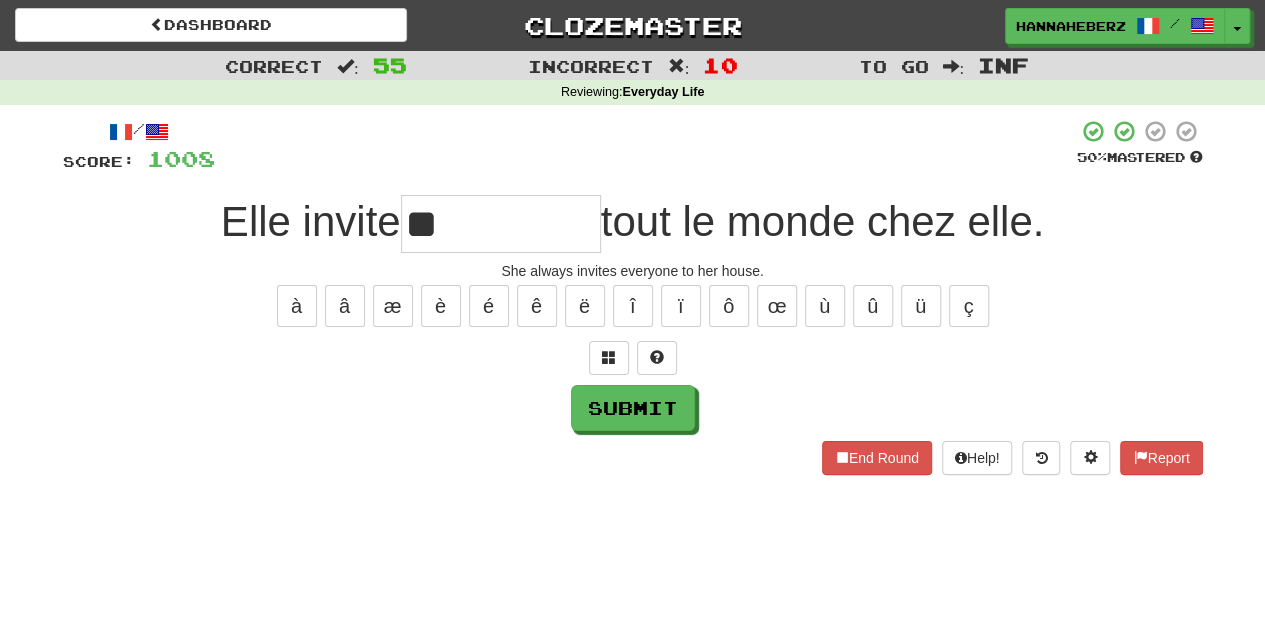 type on "*" 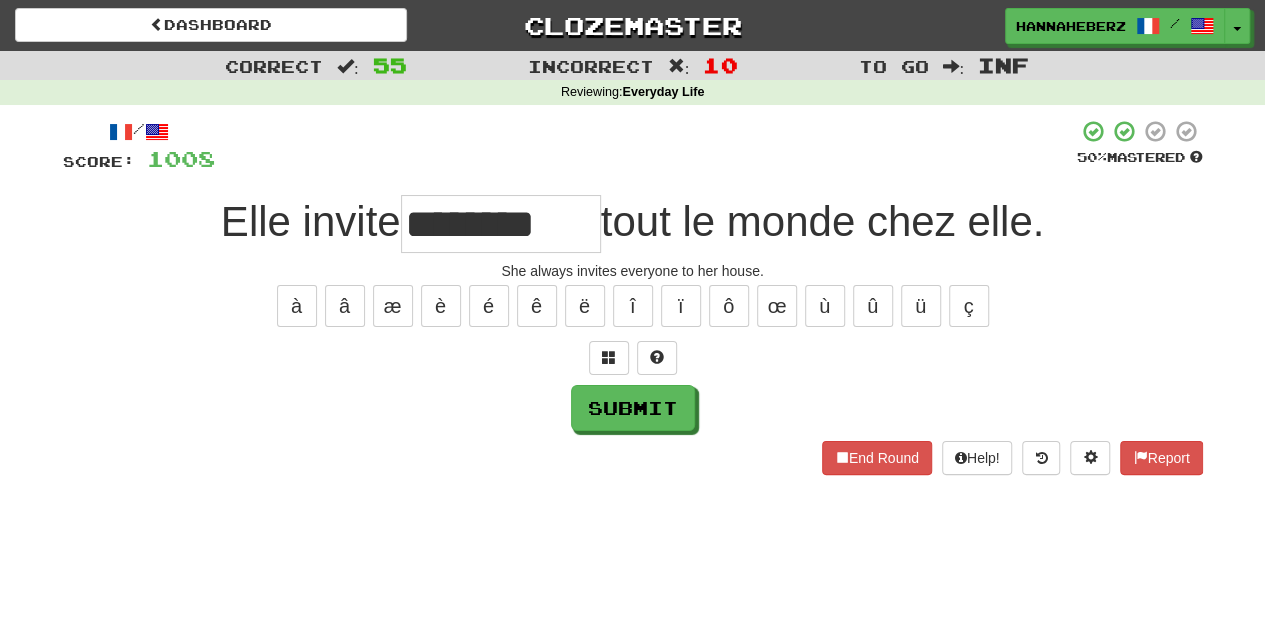 type on "********" 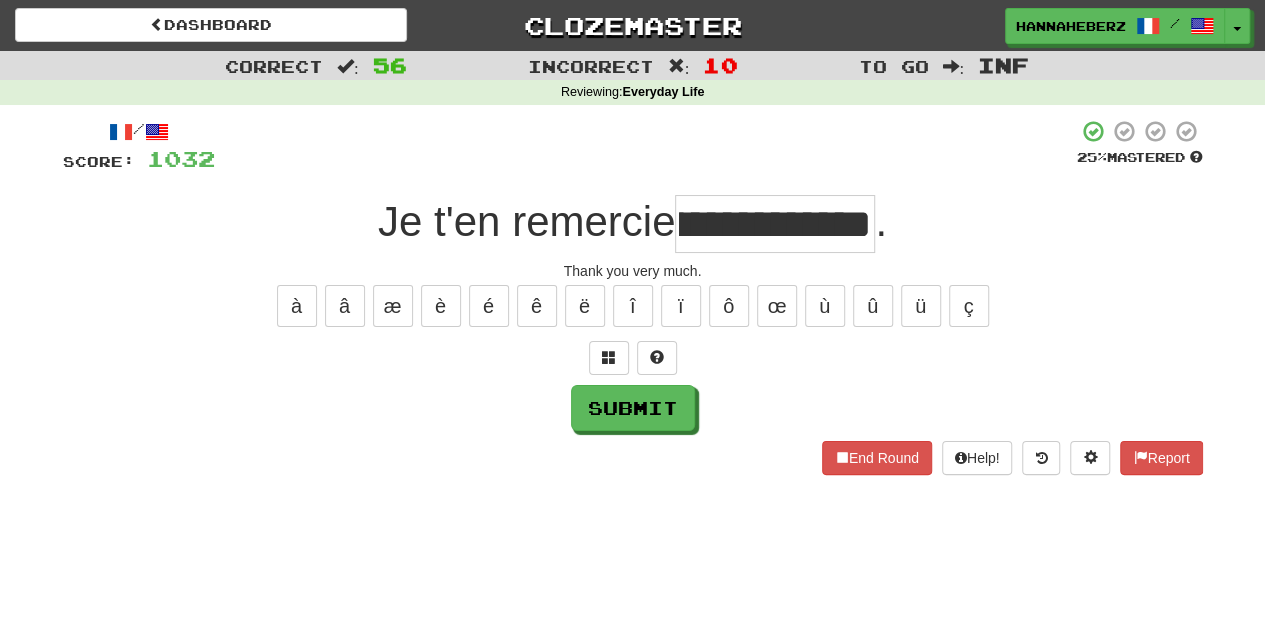 scroll, scrollTop: 0, scrollLeft: 129, axis: horizontal 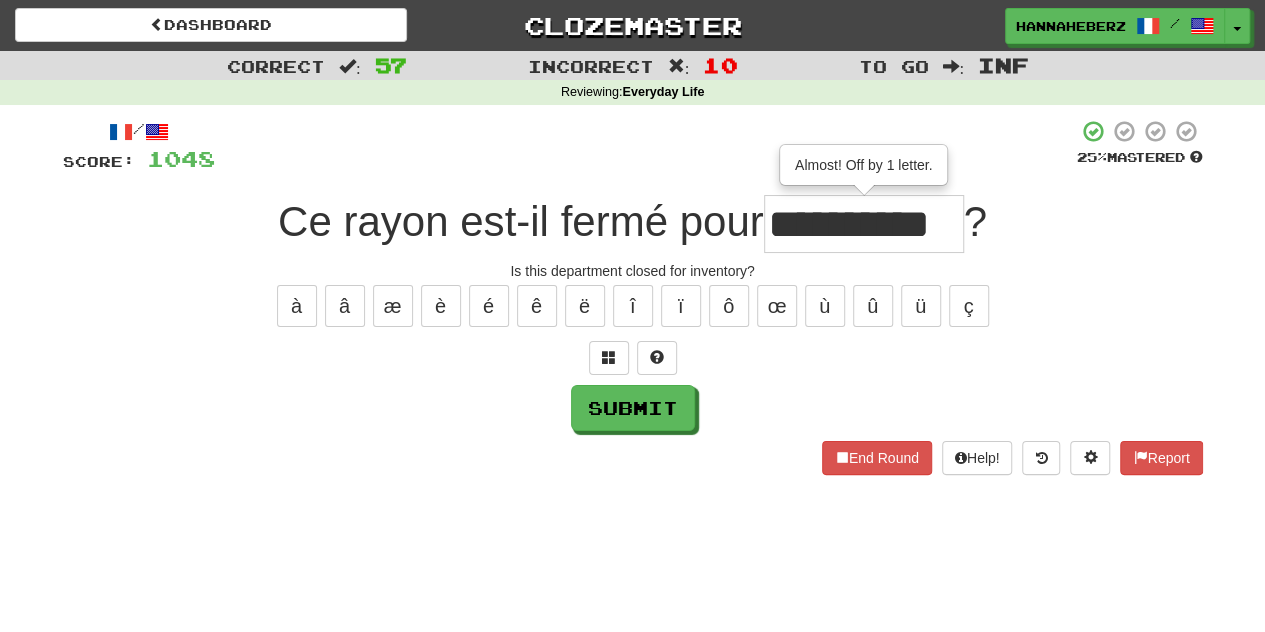 type on "**********" 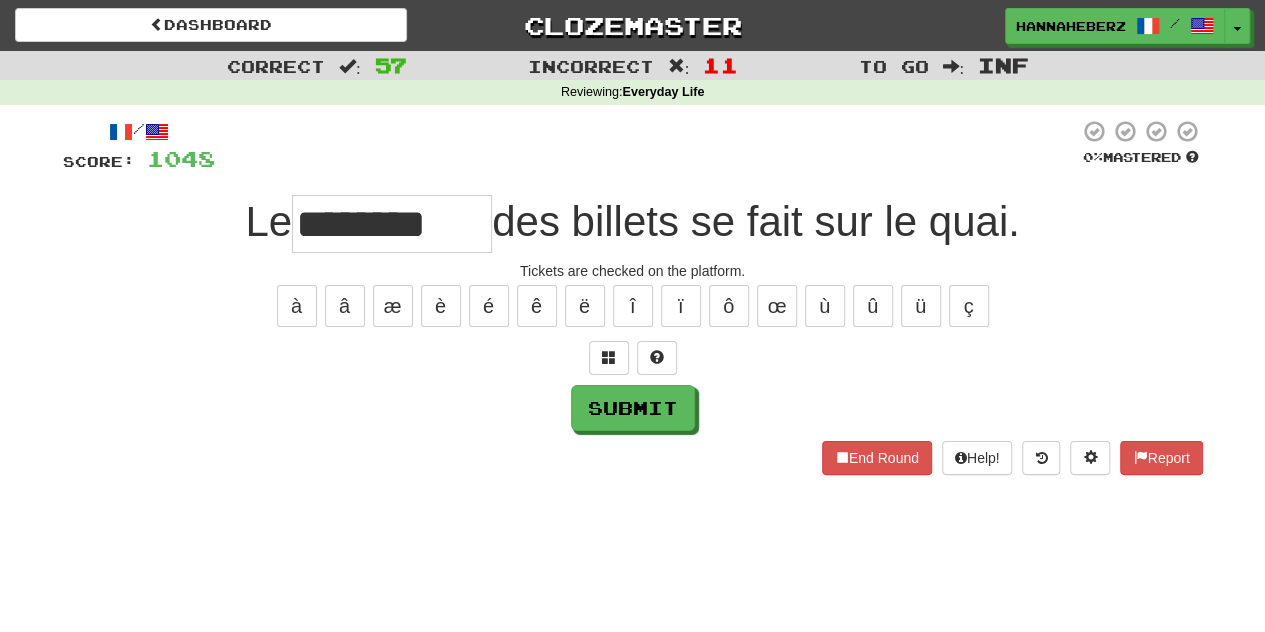 type on "********" 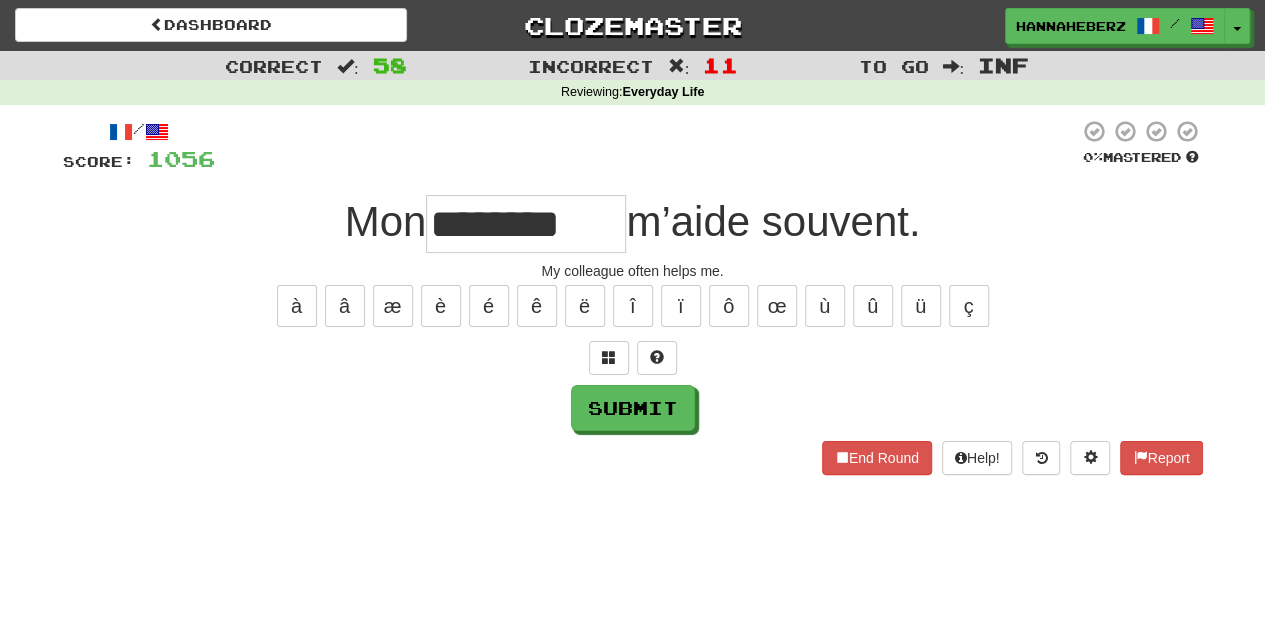 type on "********" 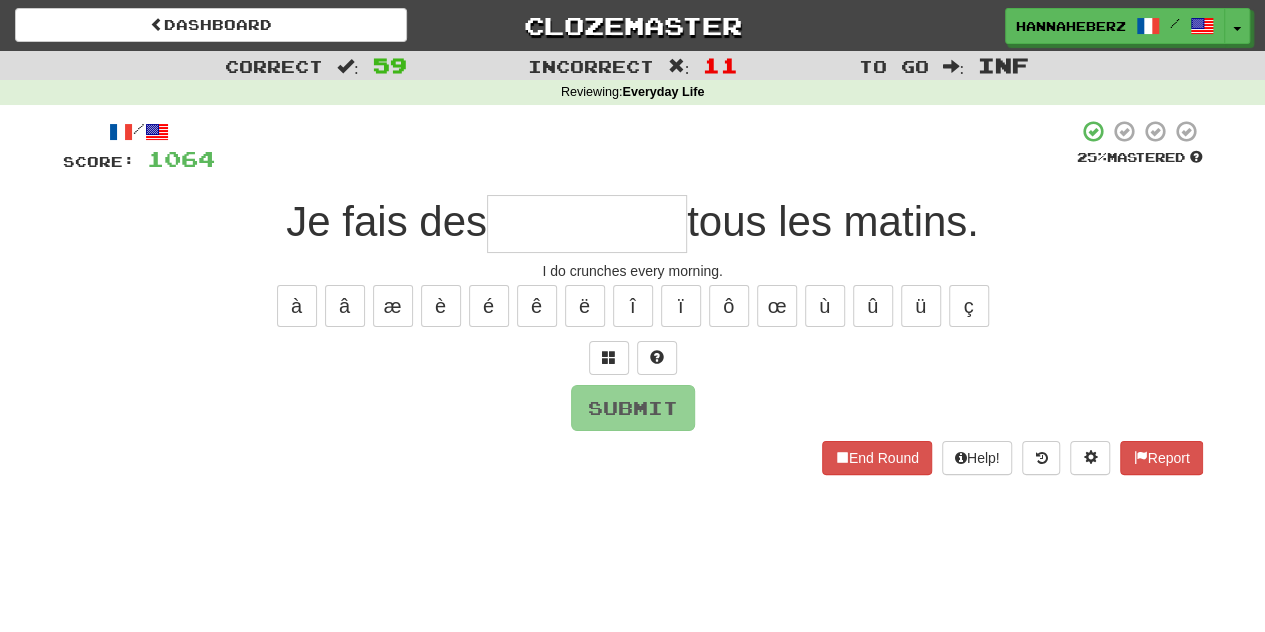 type on "**********" 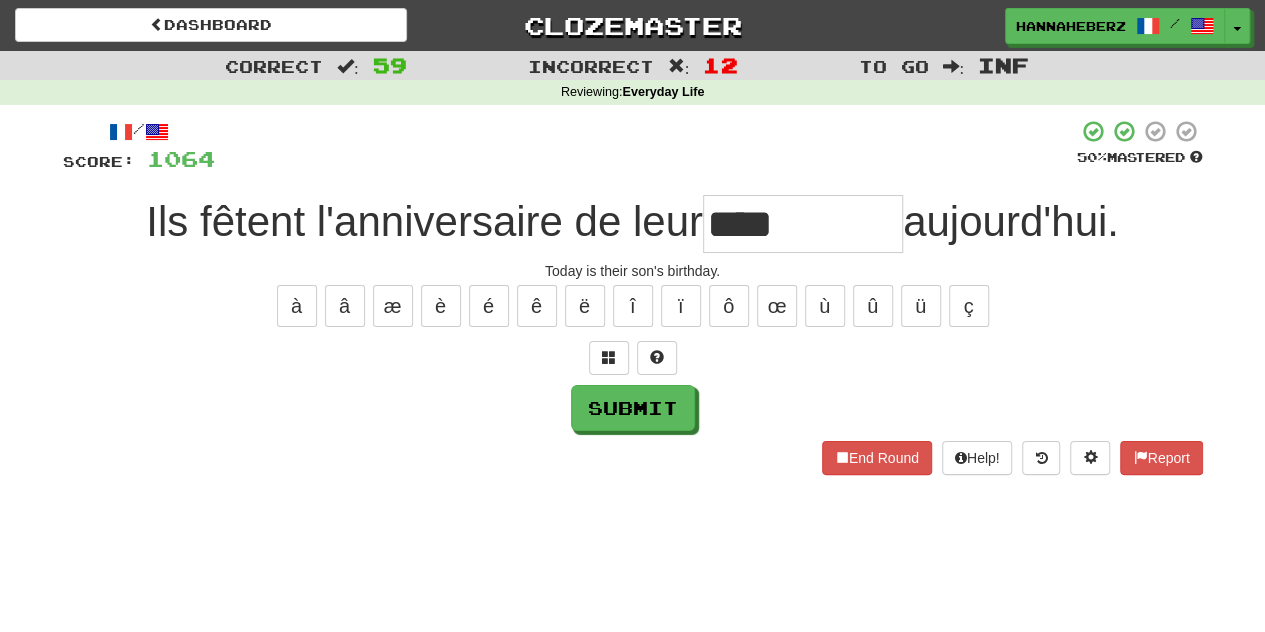 type on "****" 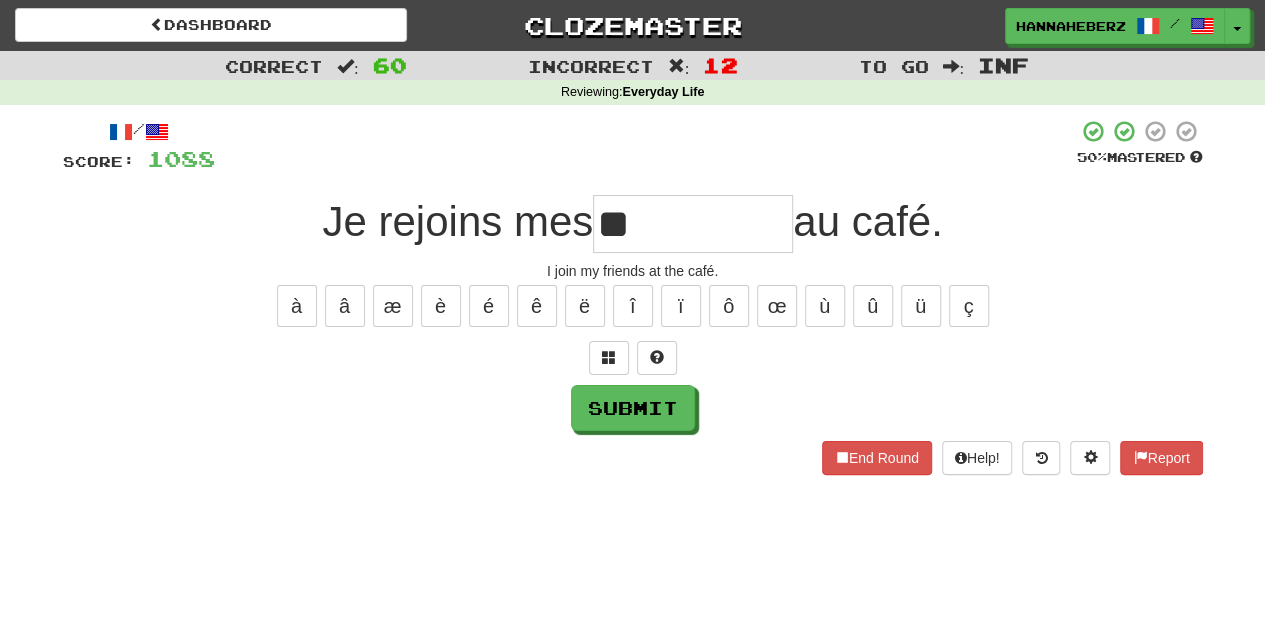 type on "*" 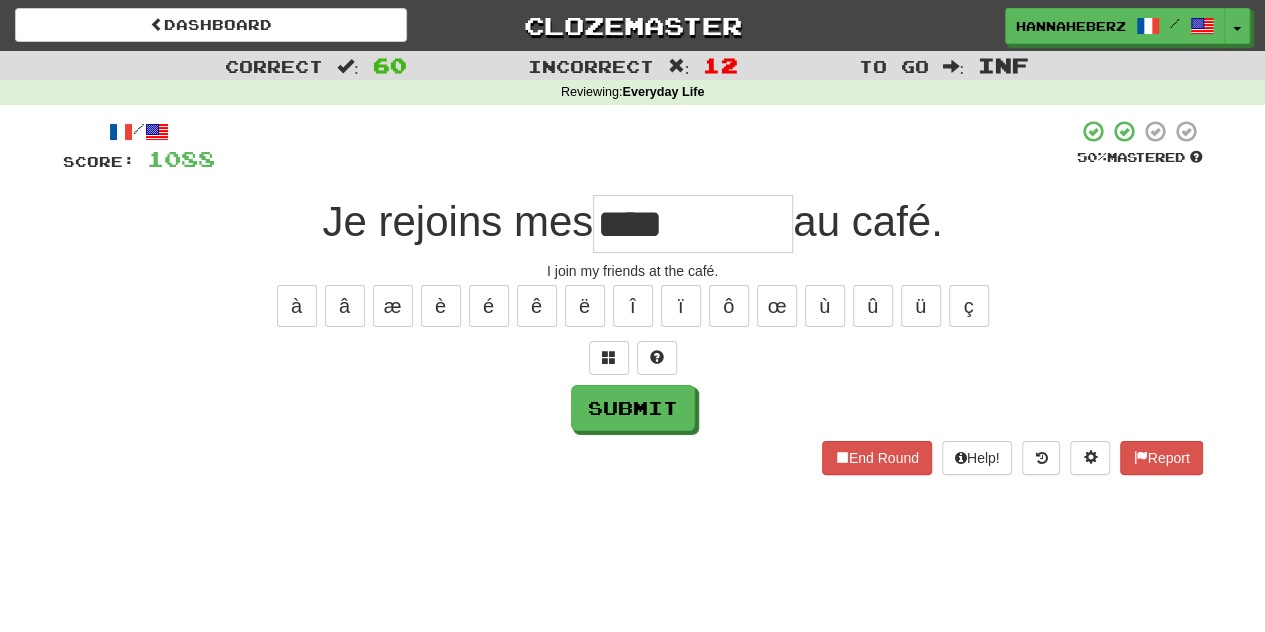 type on "****" 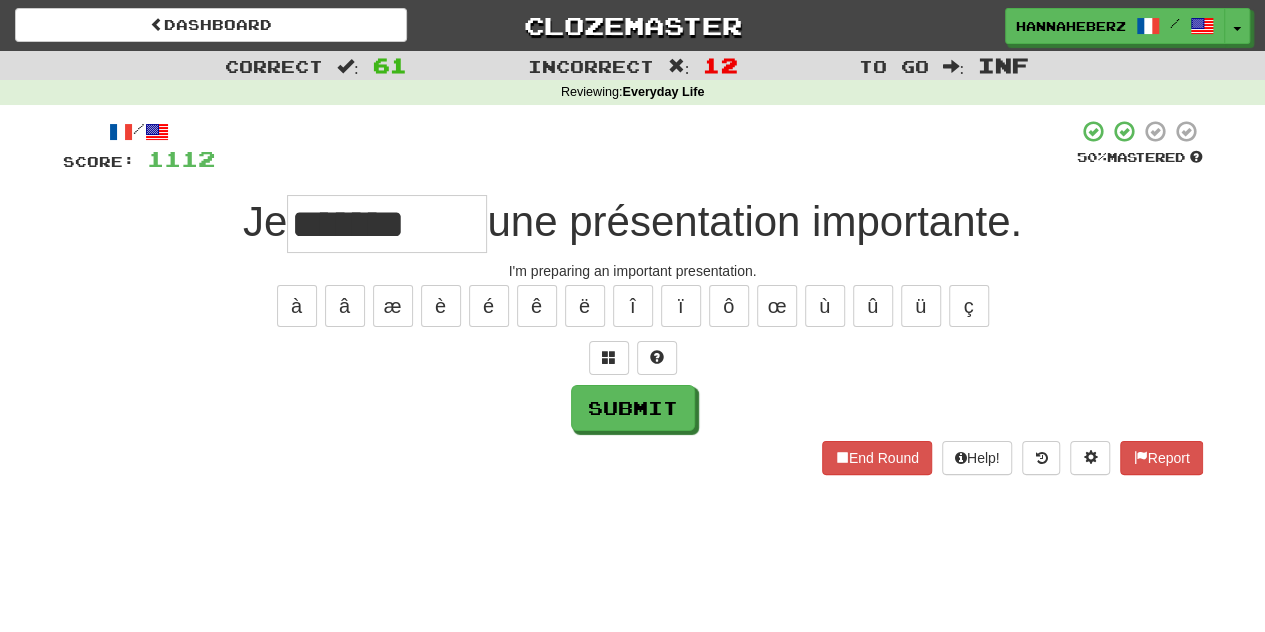 type on "*******" 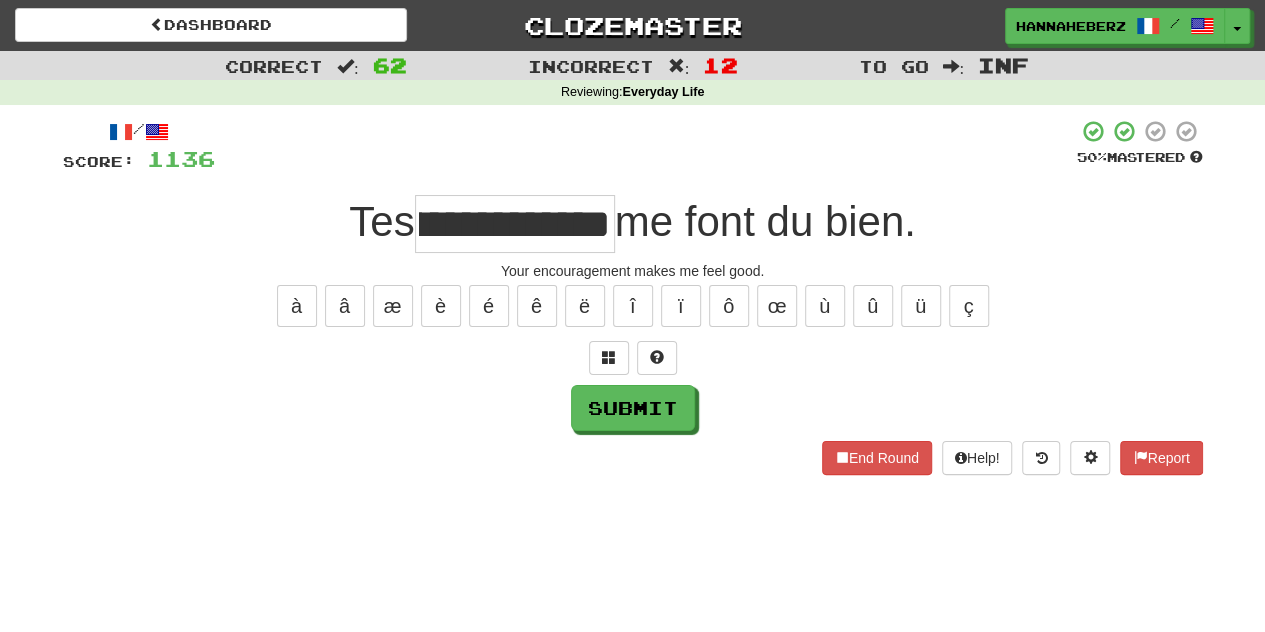 scroll, scrollTop: 0, scrollLeft: 120, axis: horizontal 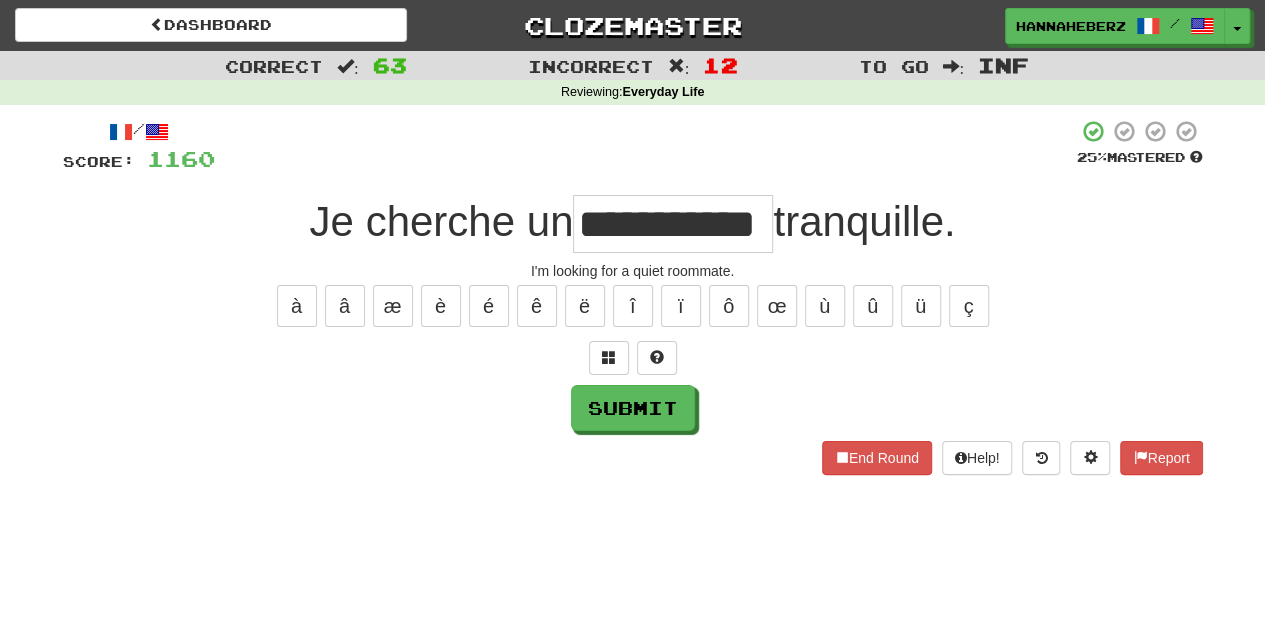 type on "**********" 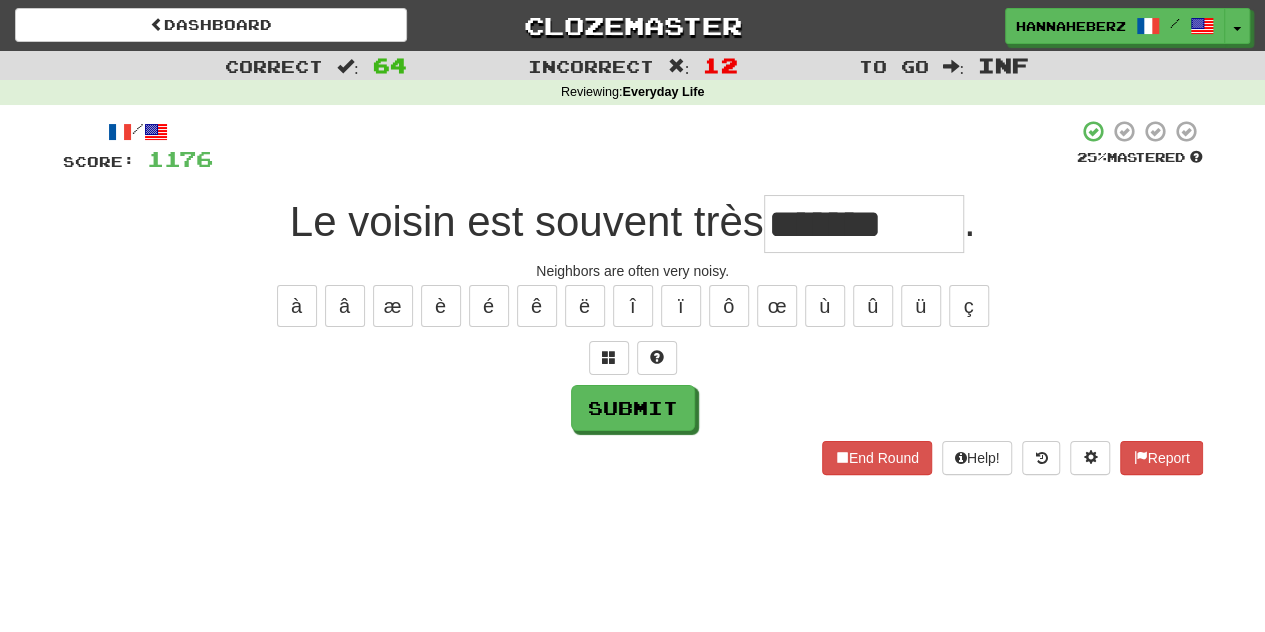 type on "*******" 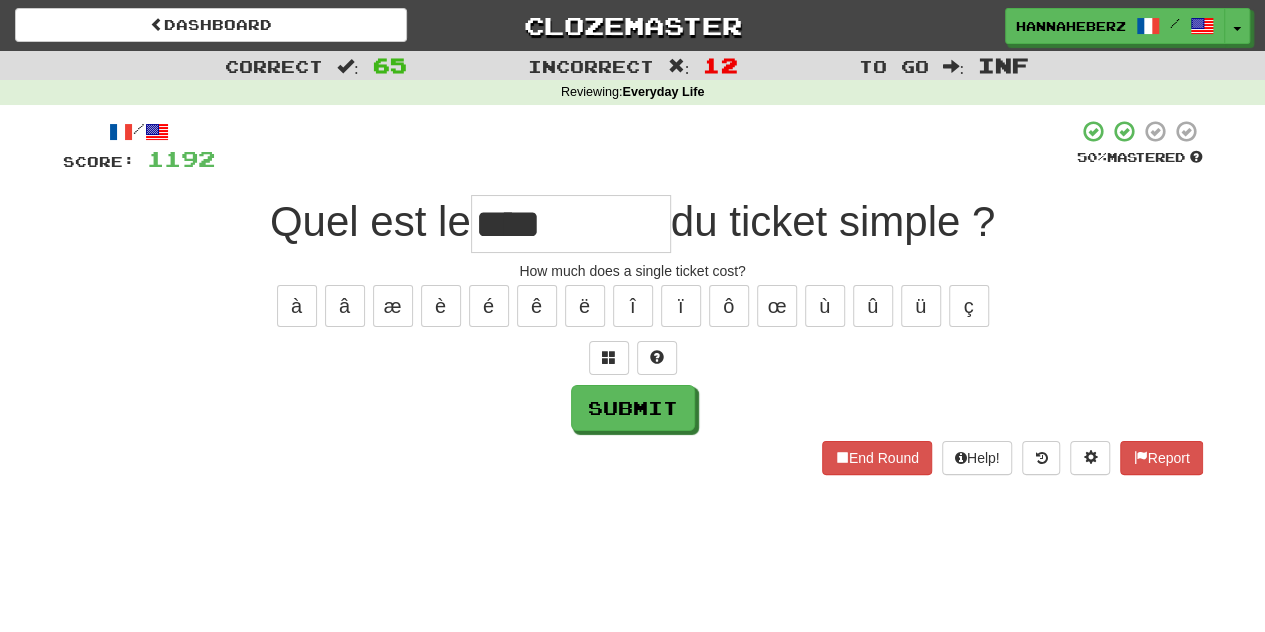 type on "****" 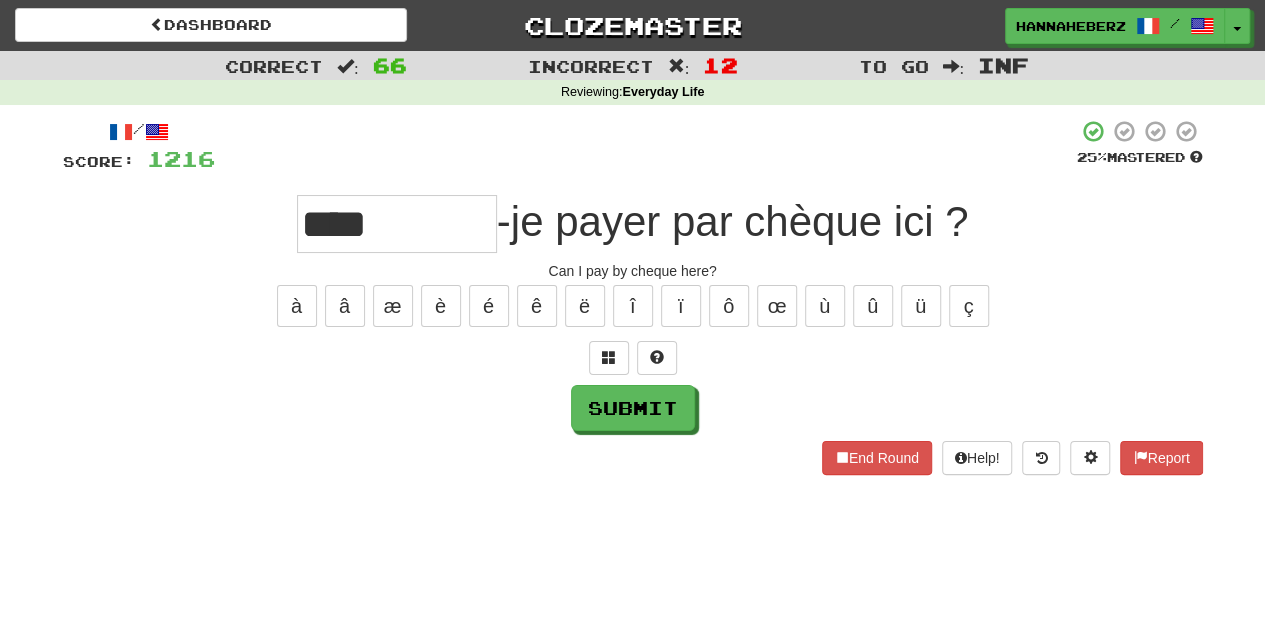 type on "****" 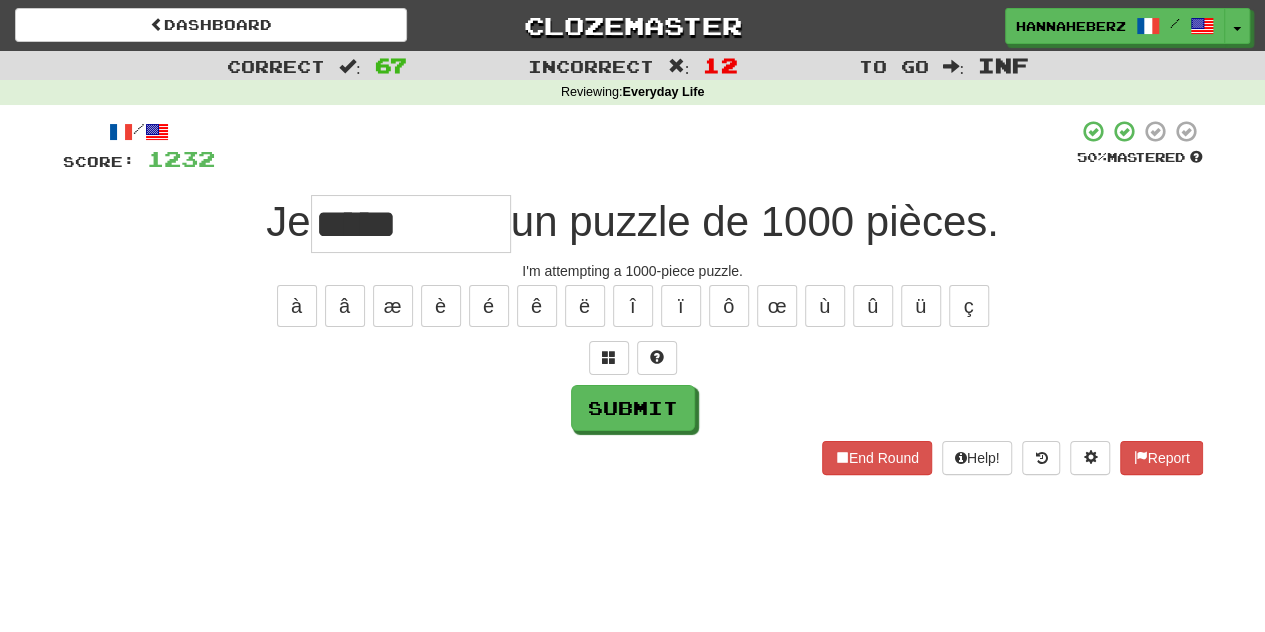 type on "*****" 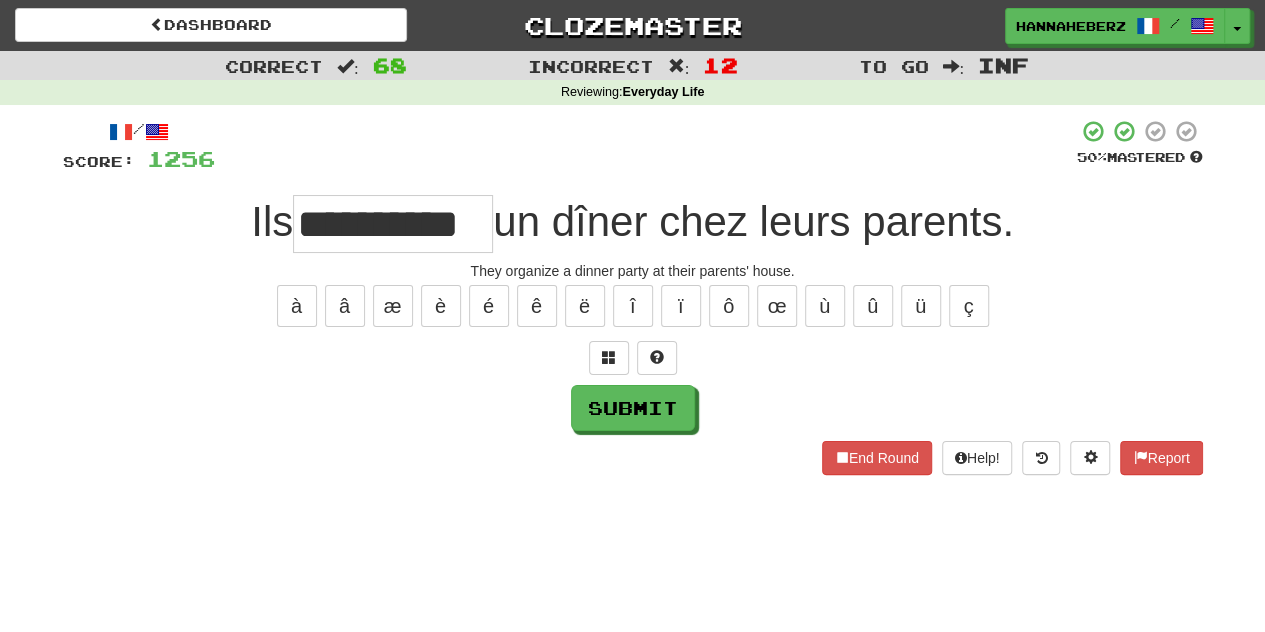 scroll, scrollTop: 0, scrollLeft: 3, axis: horizontal 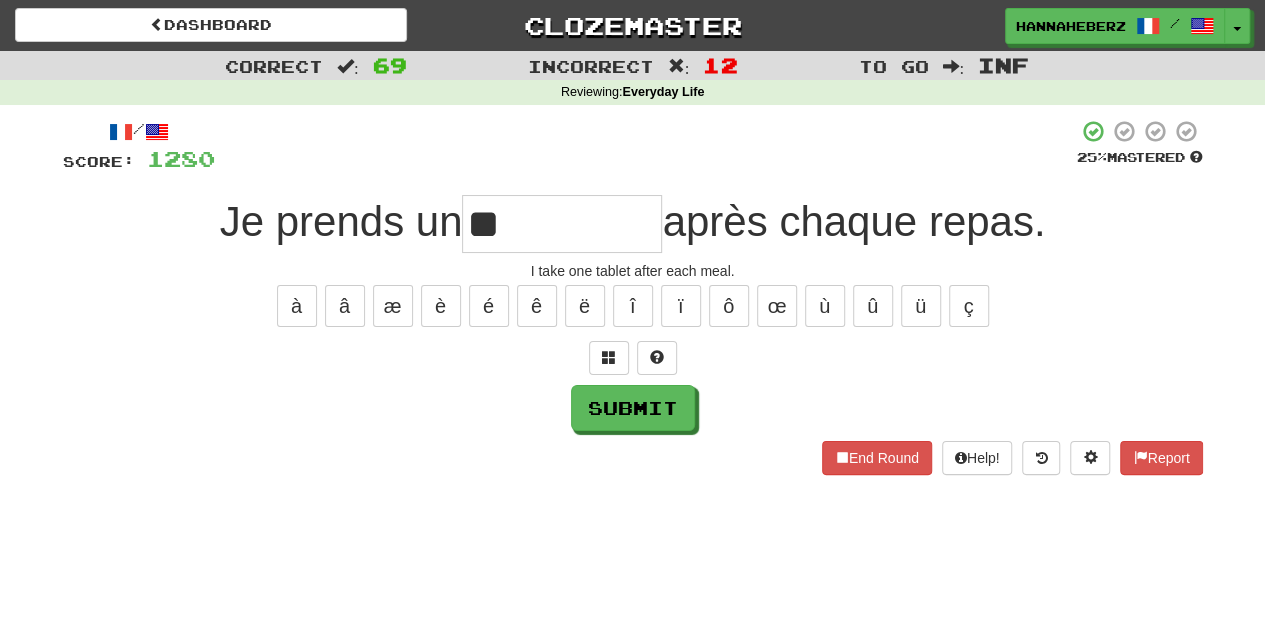 type on "*" 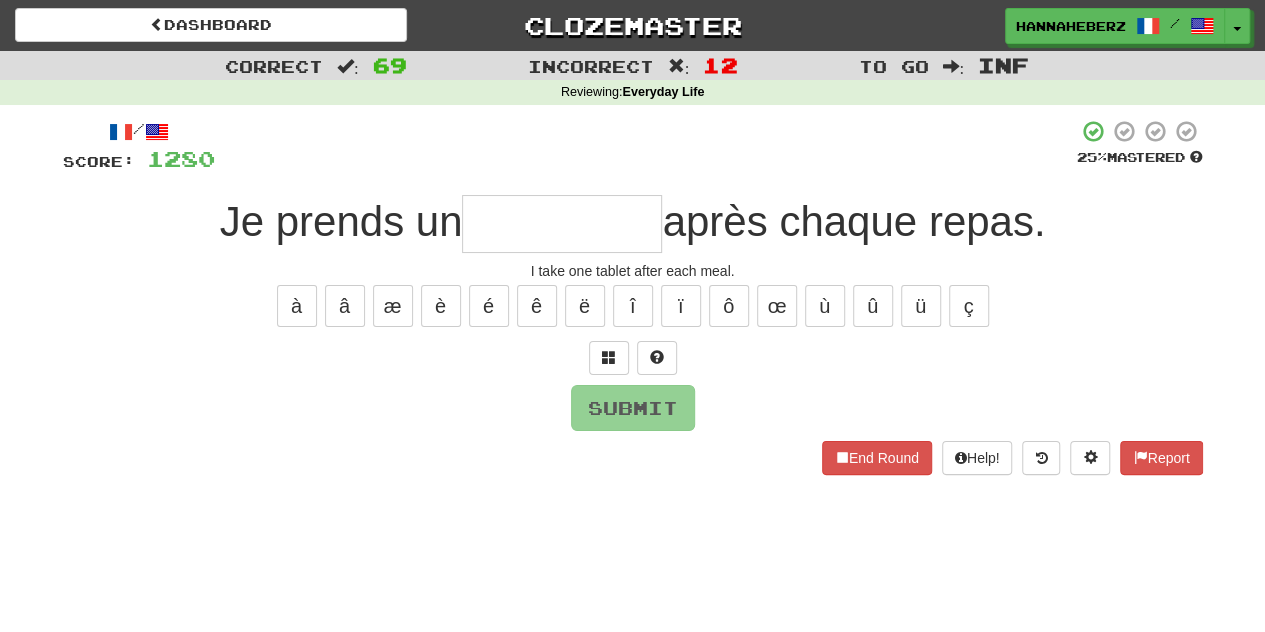 type on "********" 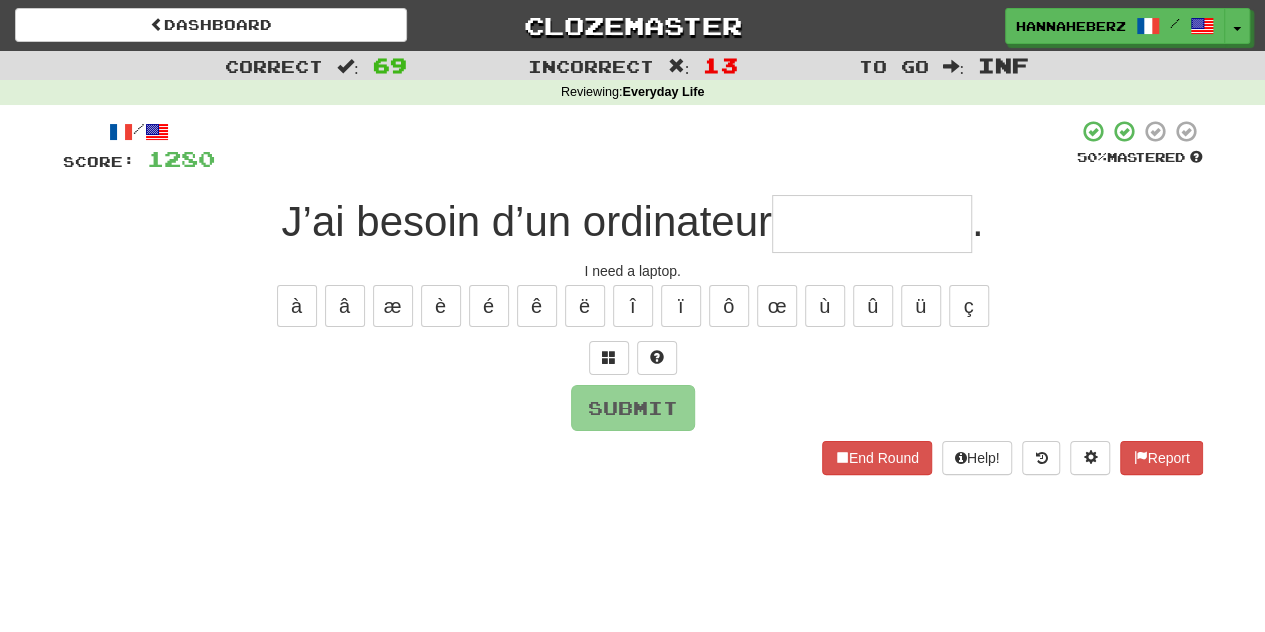 type on "*" 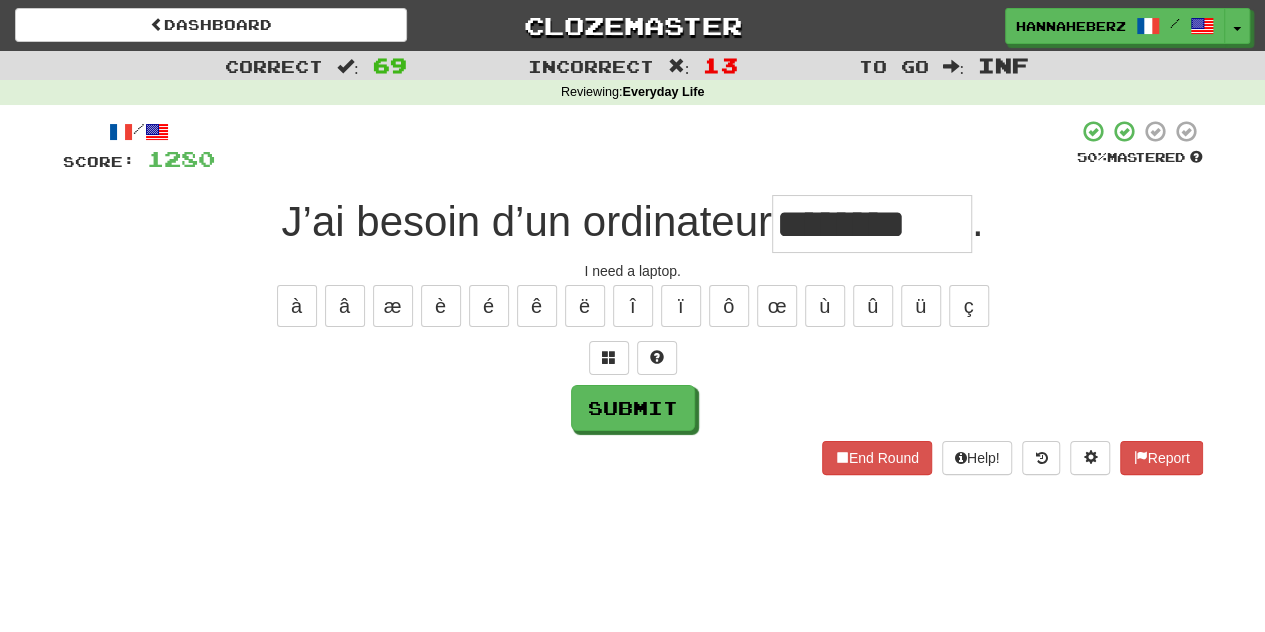 type on "********" 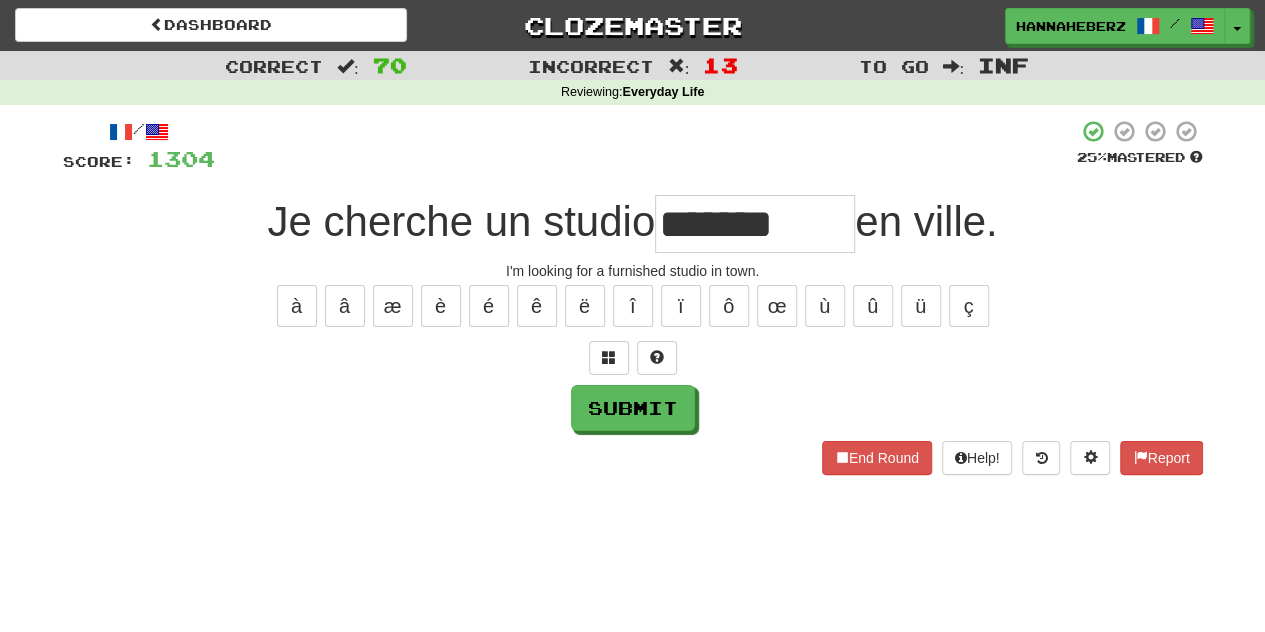 type on "******" 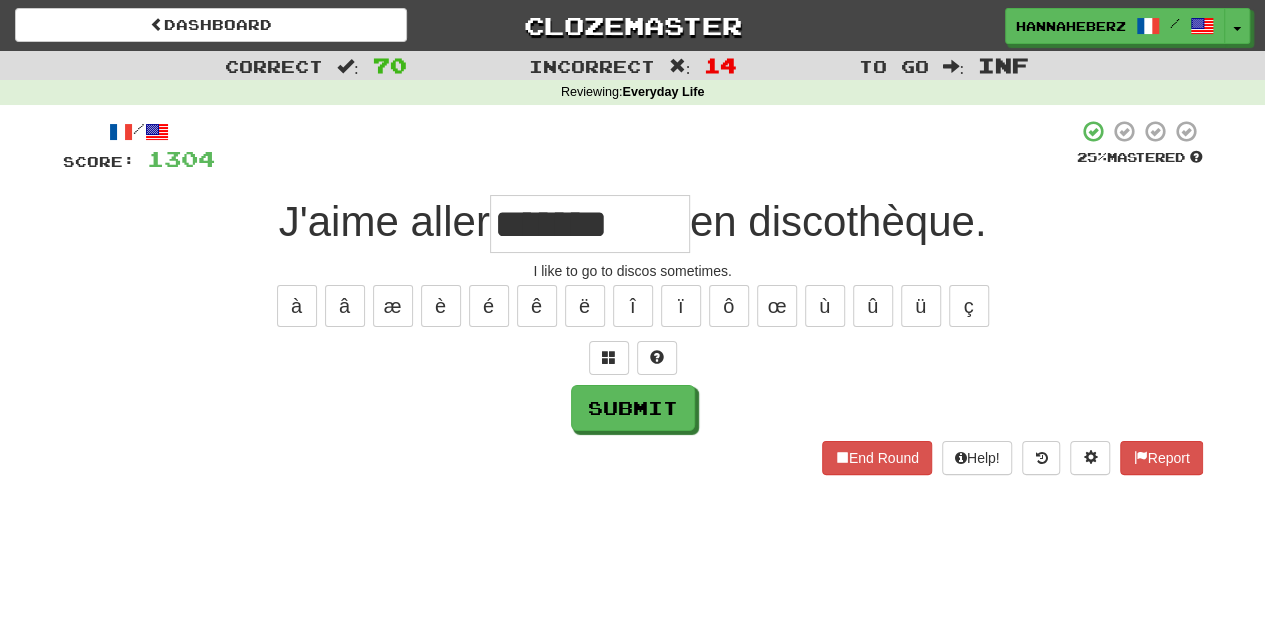 type on "*******" 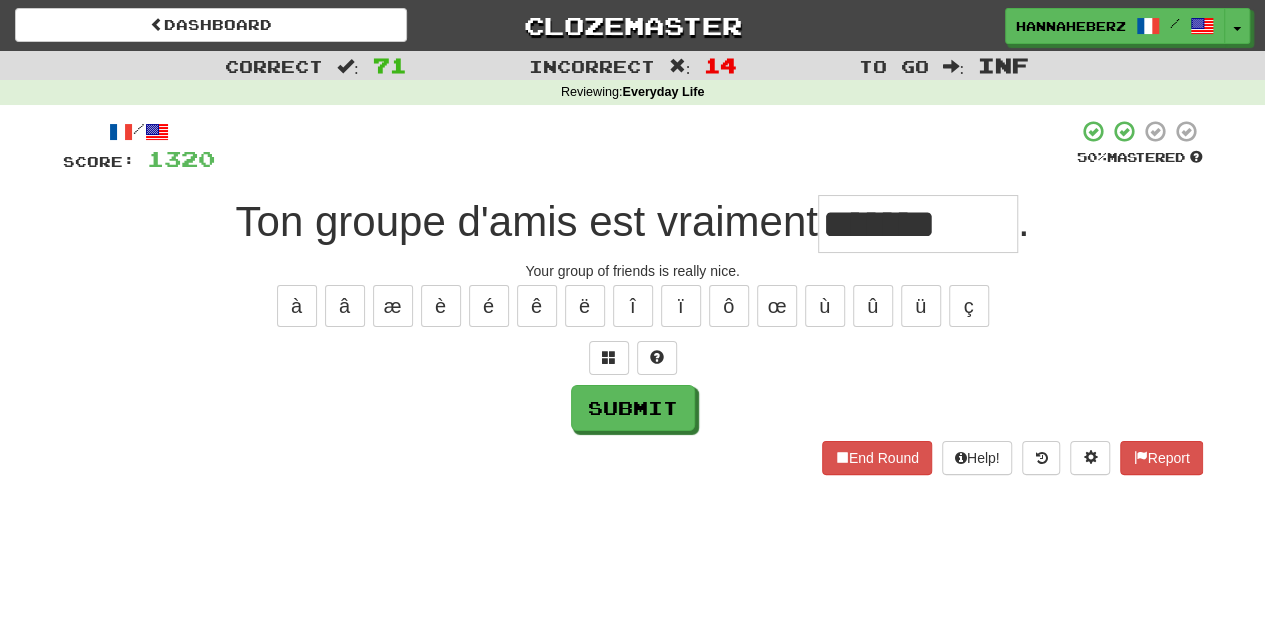 type on "**********" 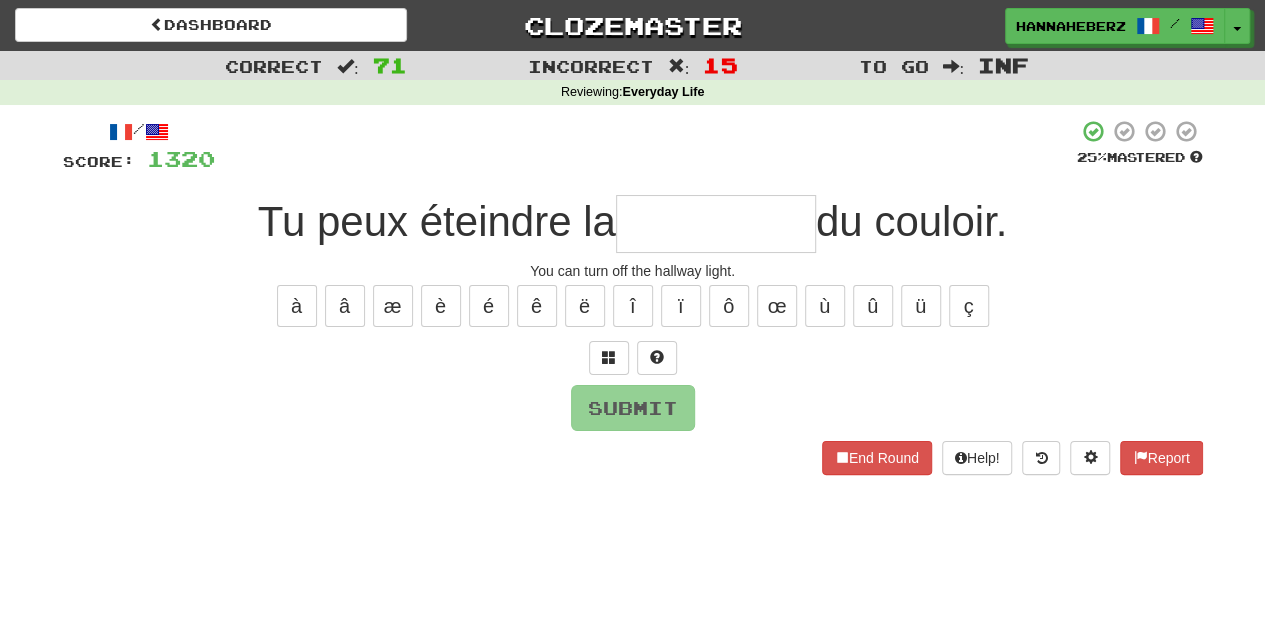 type on "*" 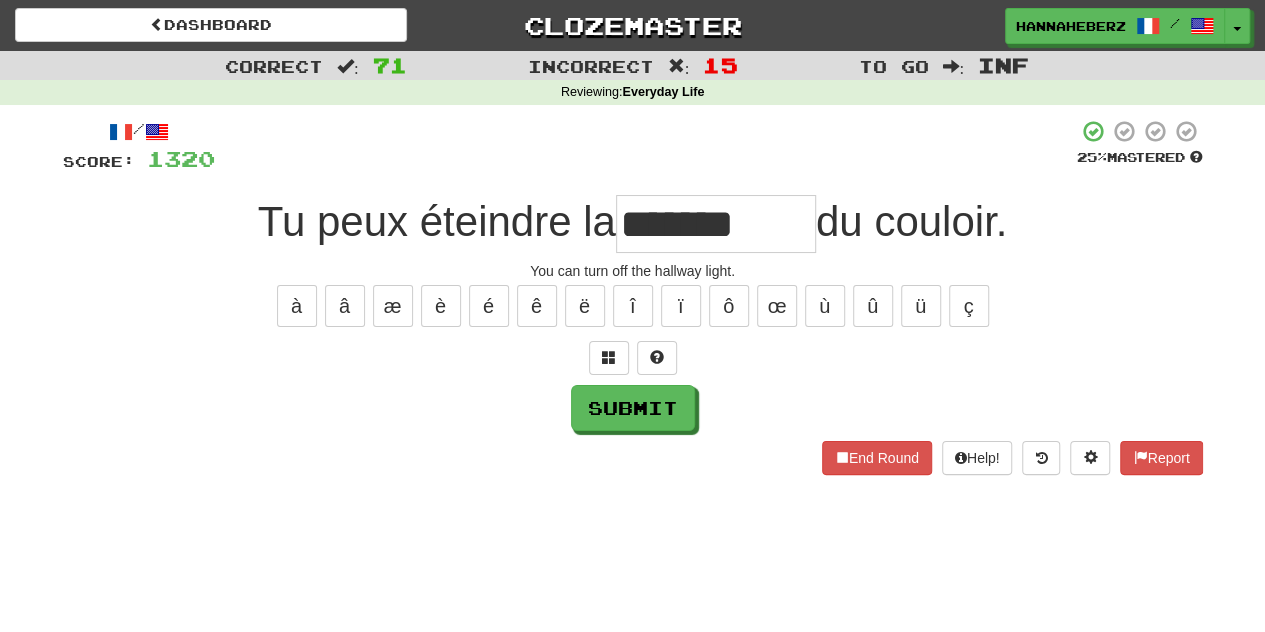 type on "*******" 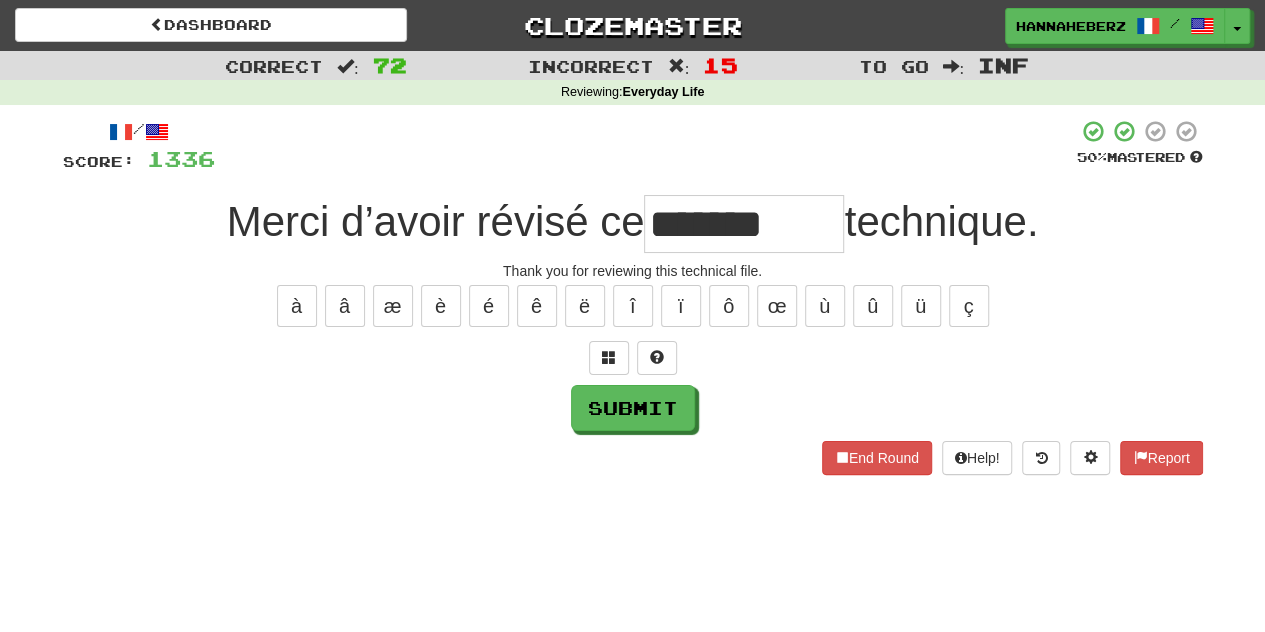 type on "*******" 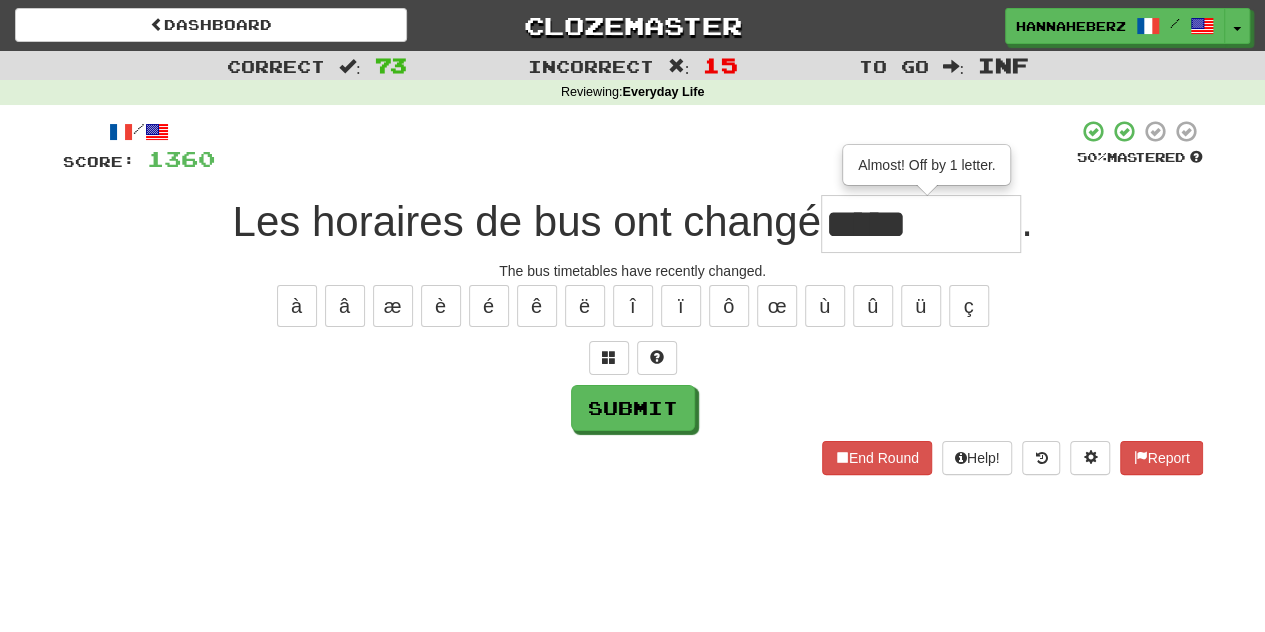 scroll, scrollTop: 0, scrollLeft: 0, axis: both 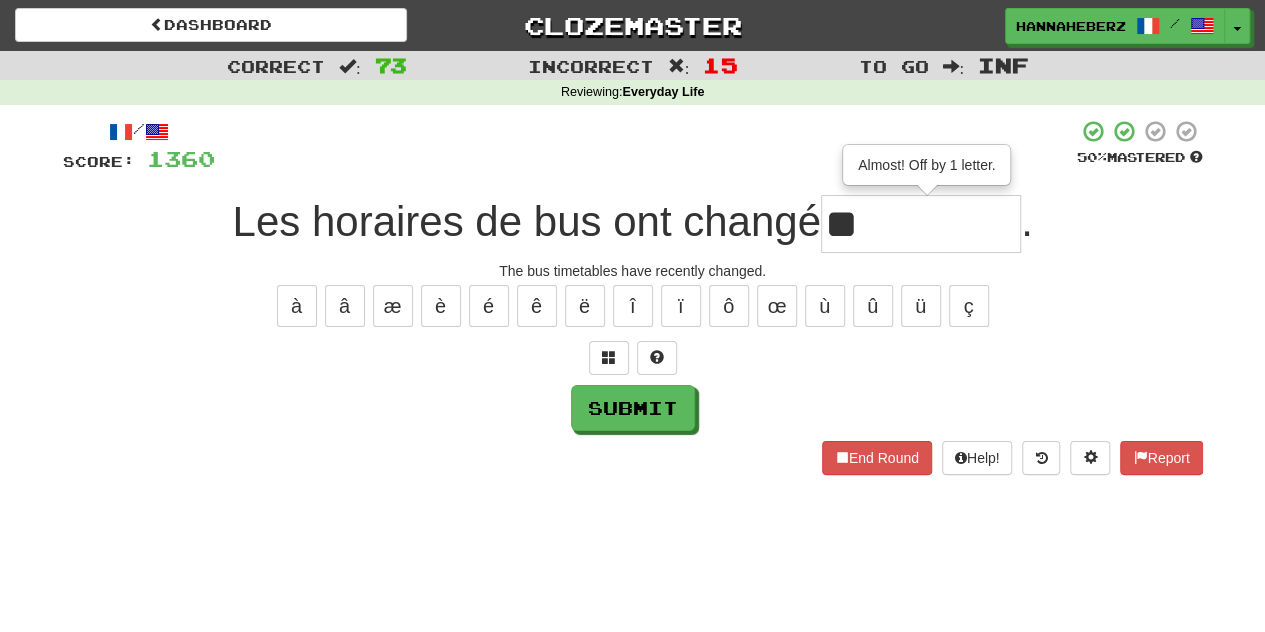 type on "*" 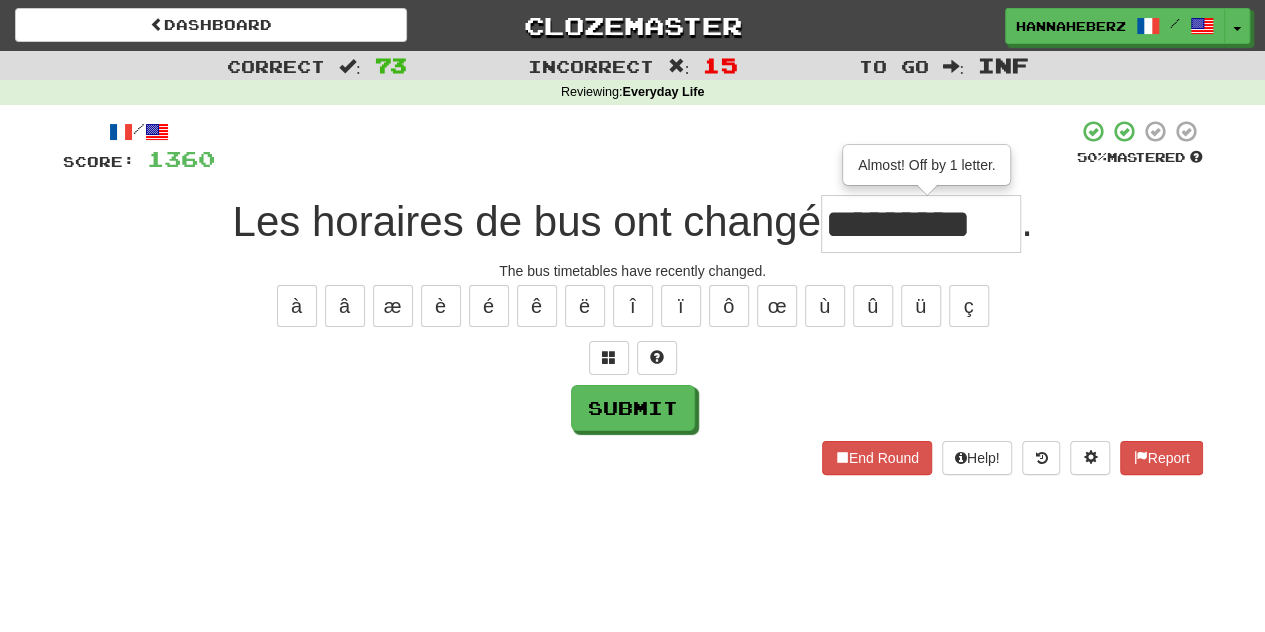 scroll, scrollTop: 0, scrollLeft: 17, axis: horizontal 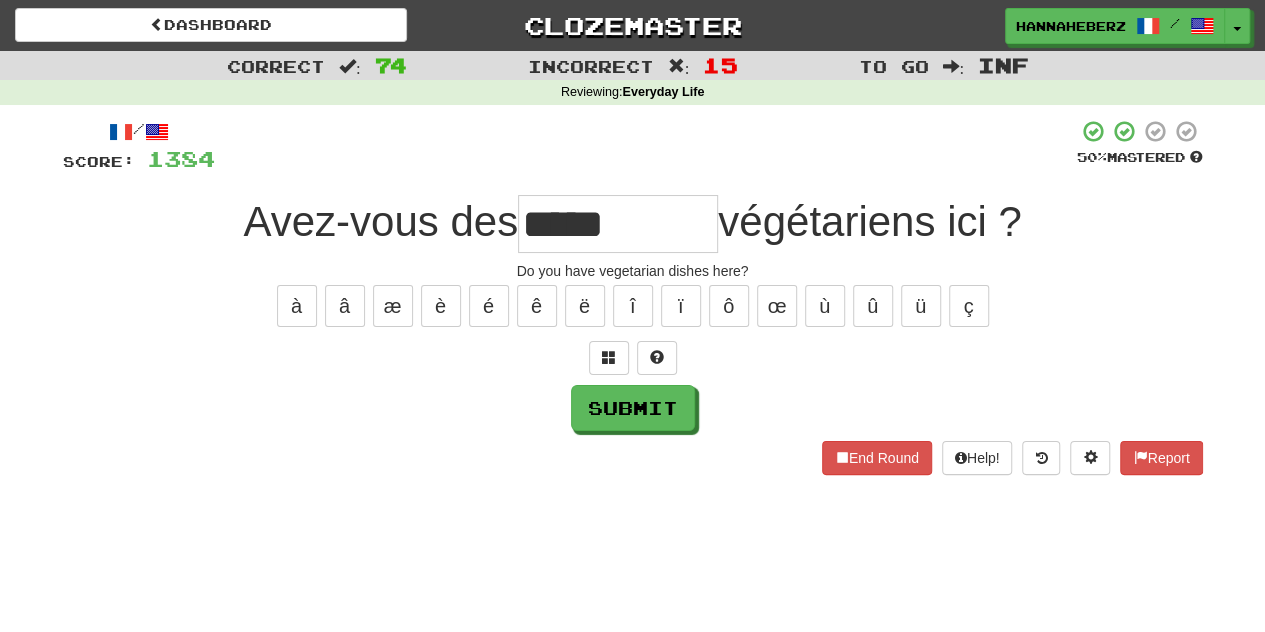 type on "*****" 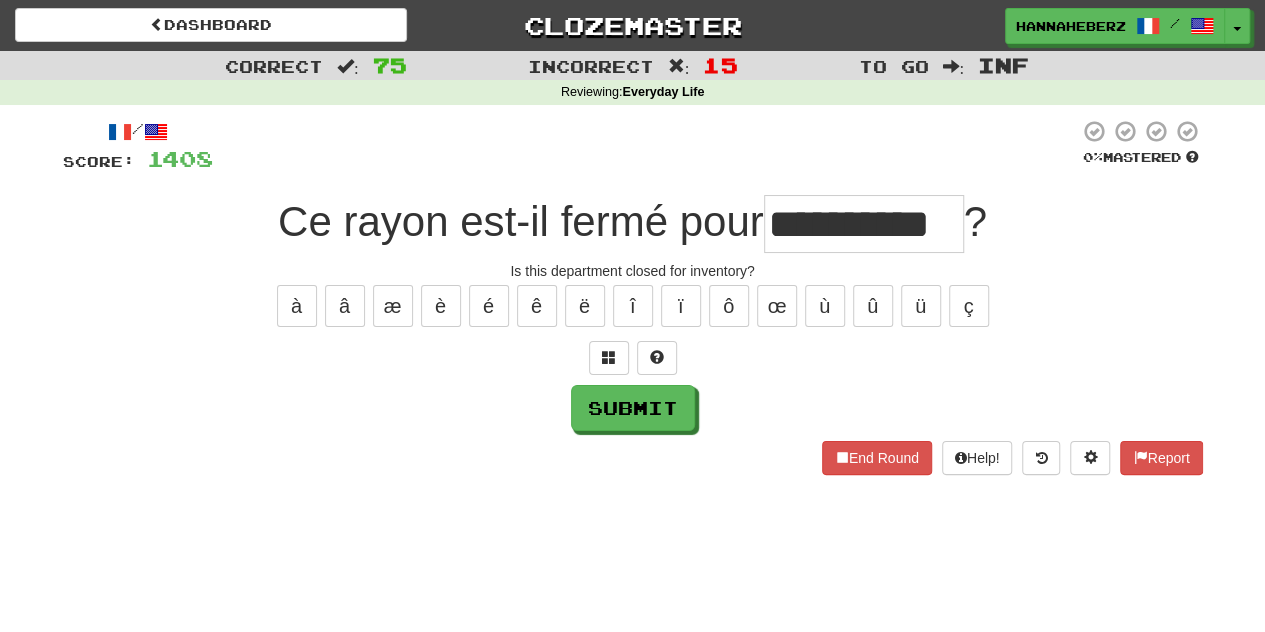 type on "**********" 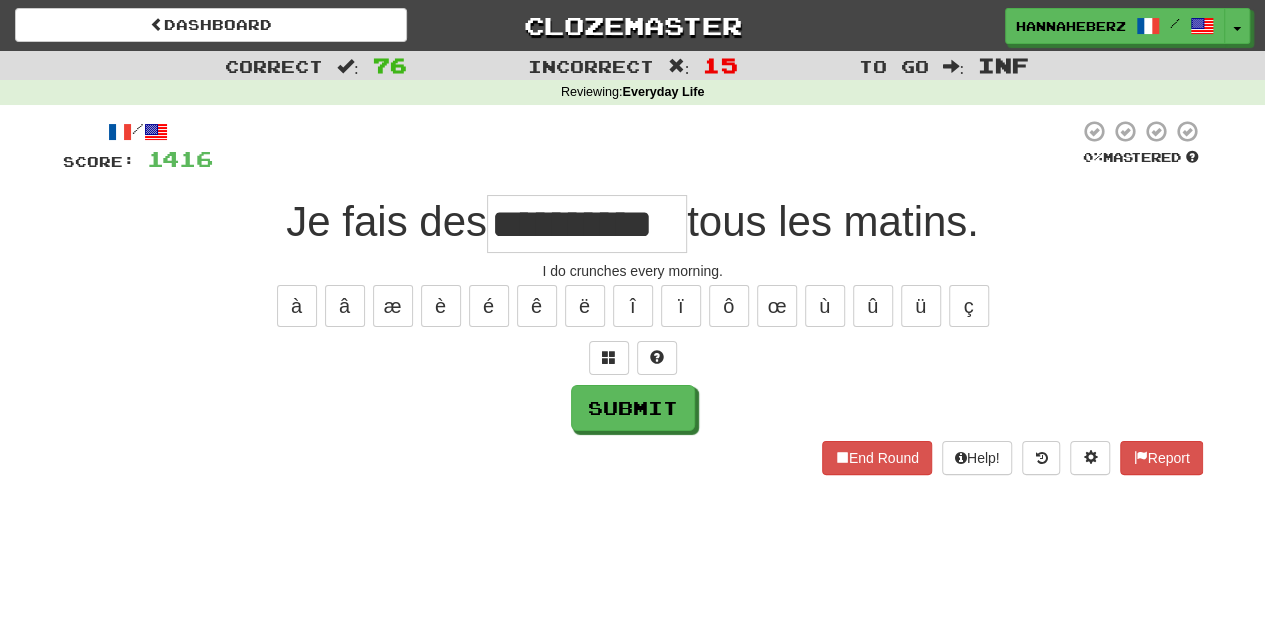 scroll, scrollTop: 0, scrollLeft: 36, axis: horizontal 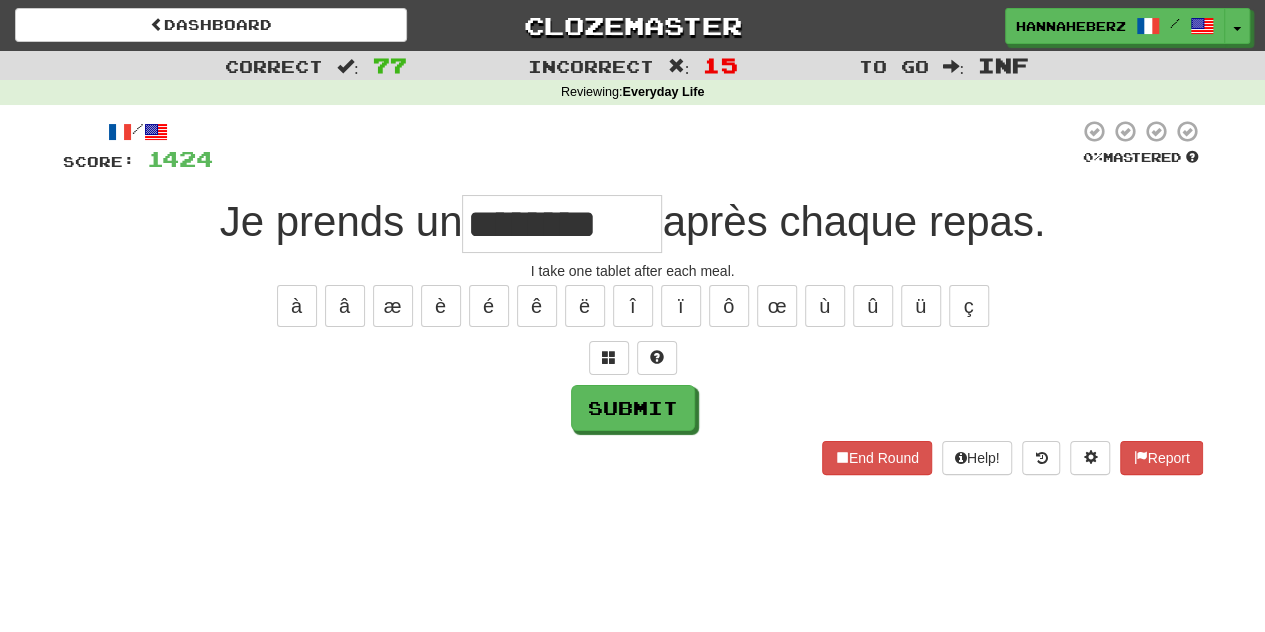 type on "********" 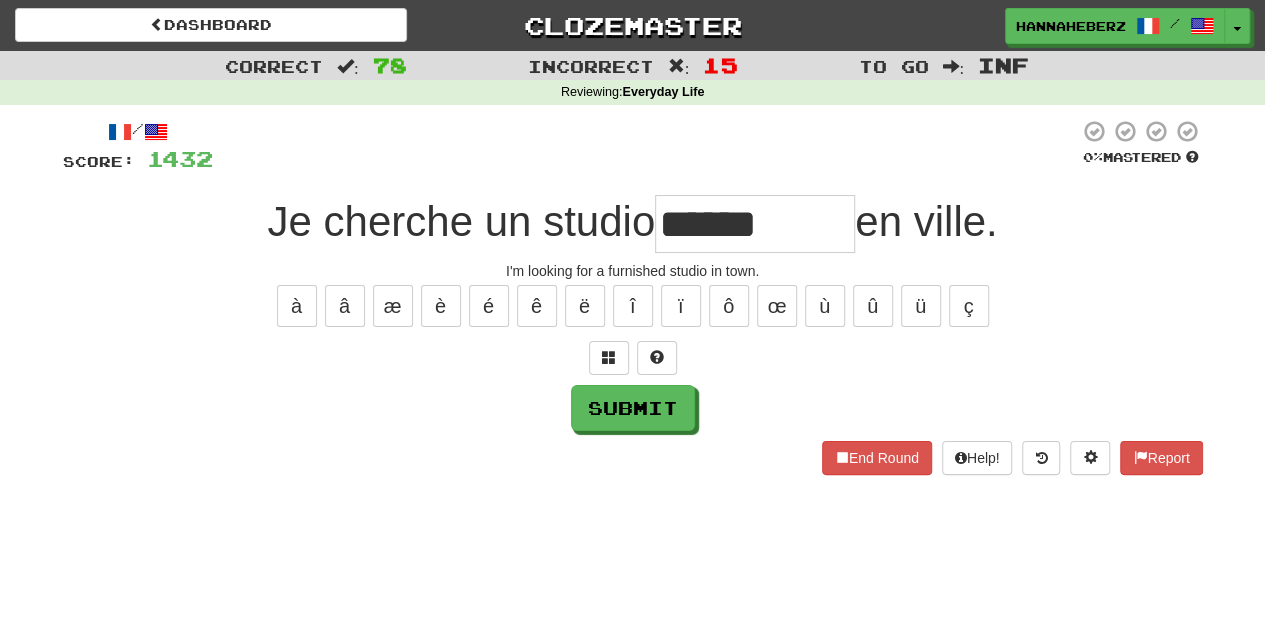 type on "******" 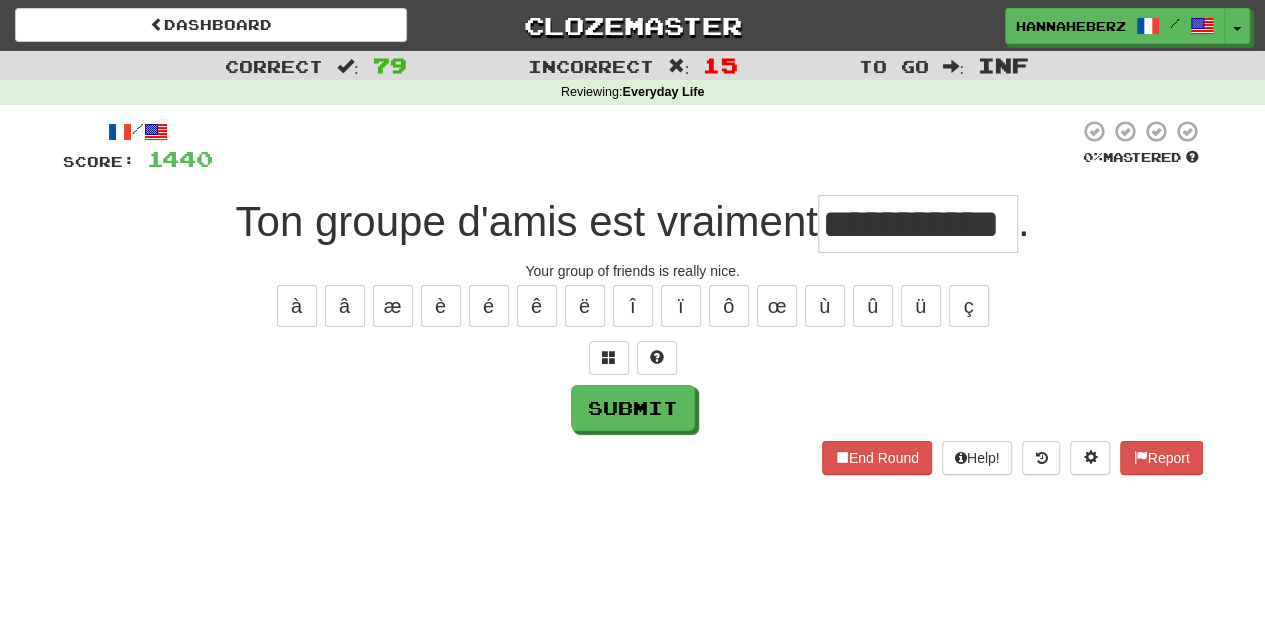 scroll, scrollTop: 0, scrollLeft: 45, axis: horizontal 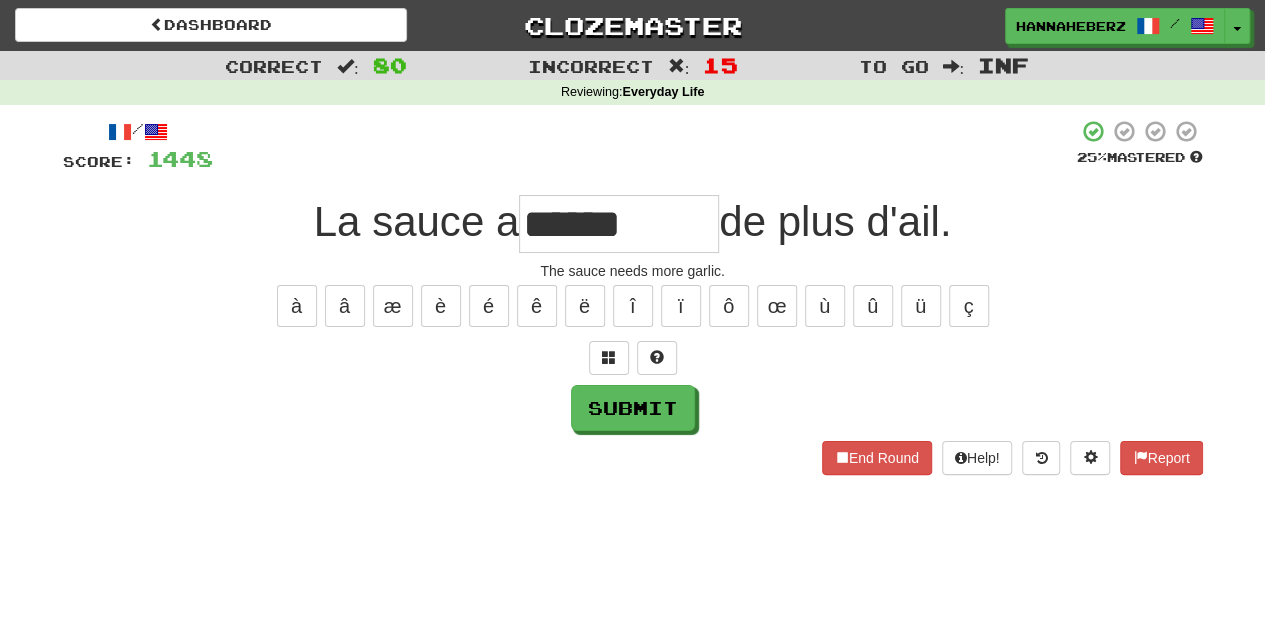 type on "******" 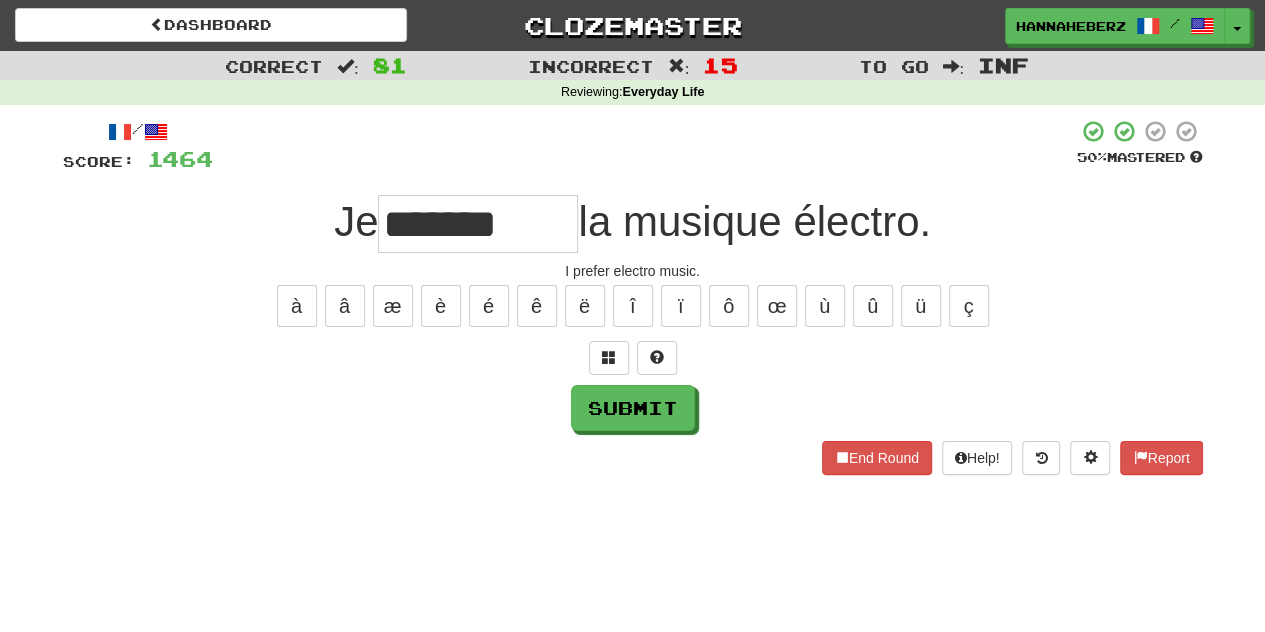 type on "*******" 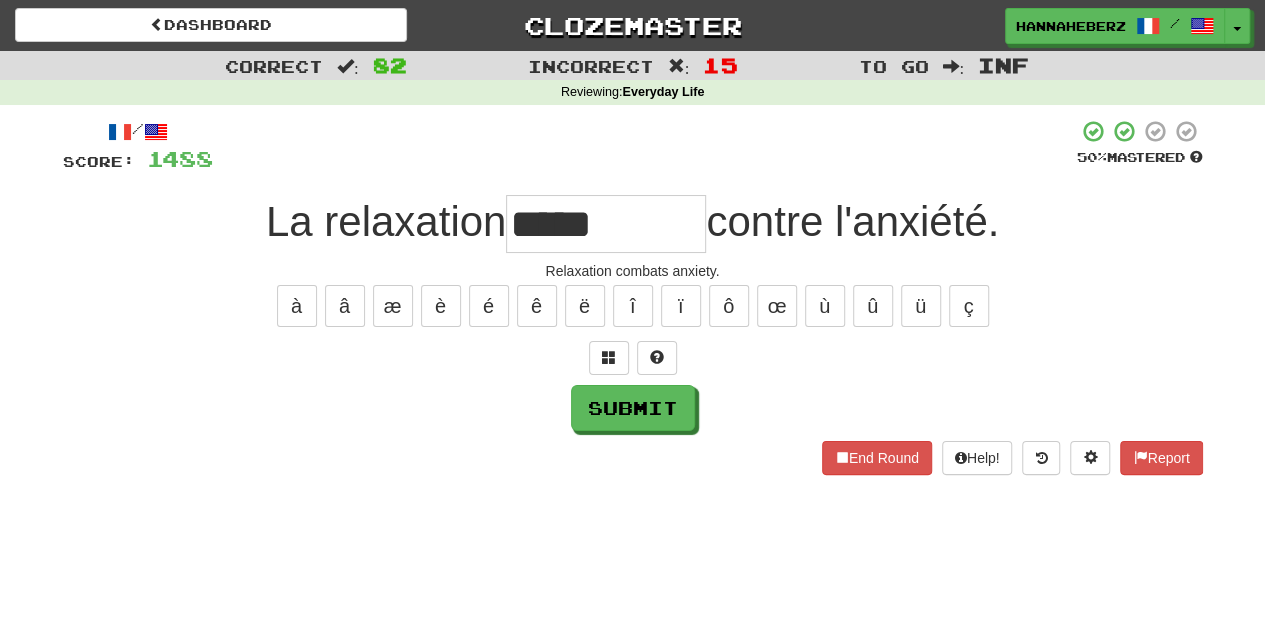 type on "*****" 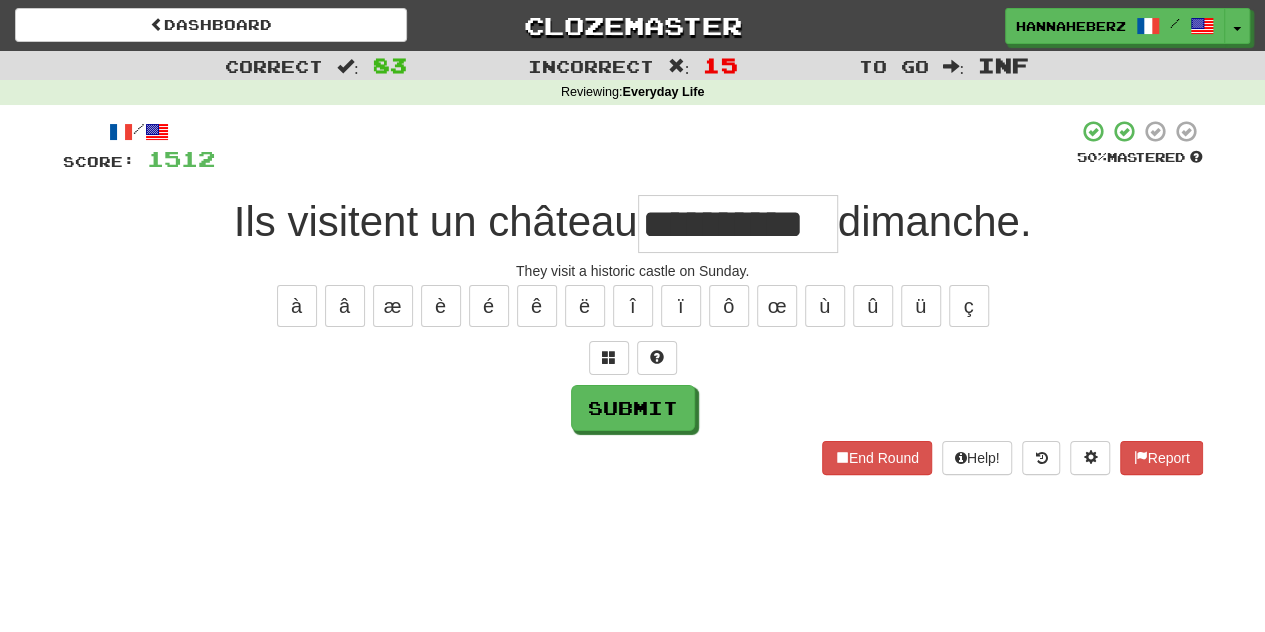 type on "**********" 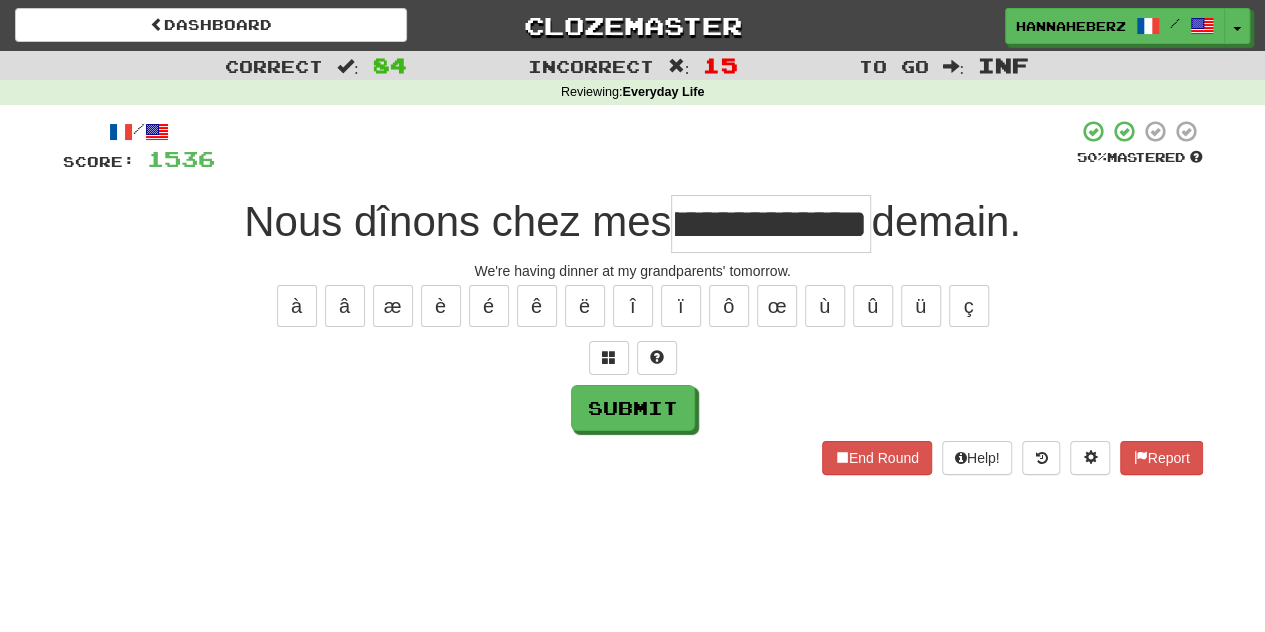 scroll, scrollTop: 0, scrollLeft: 90, axis: horizontal 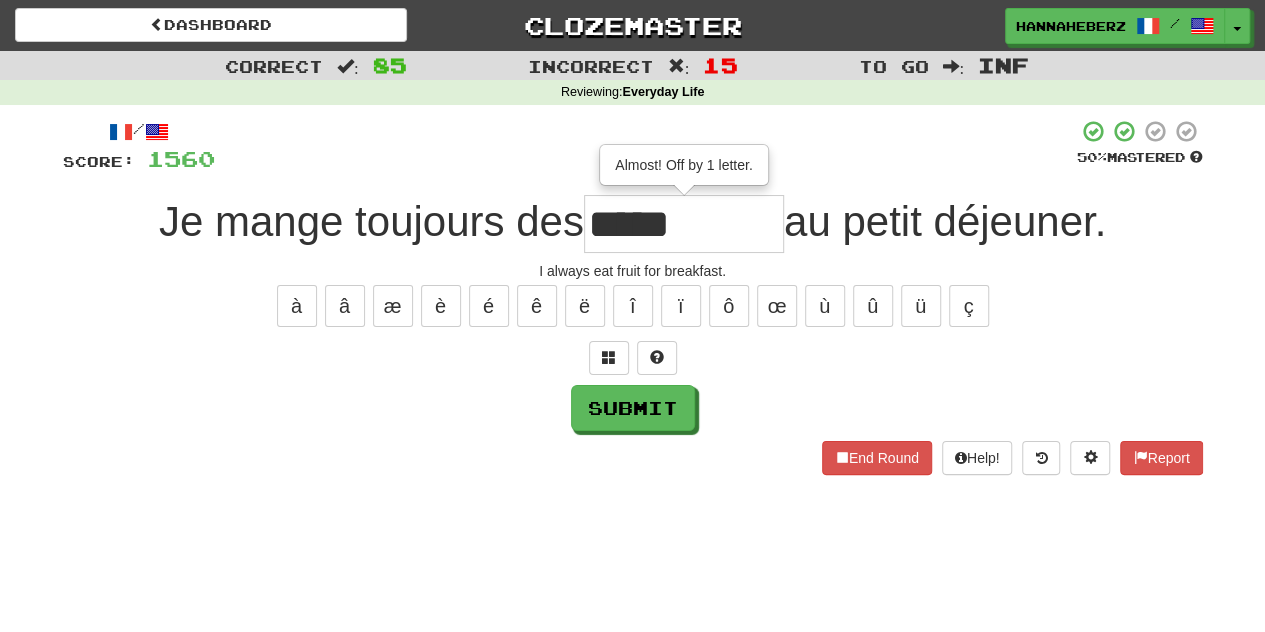 type on "******" 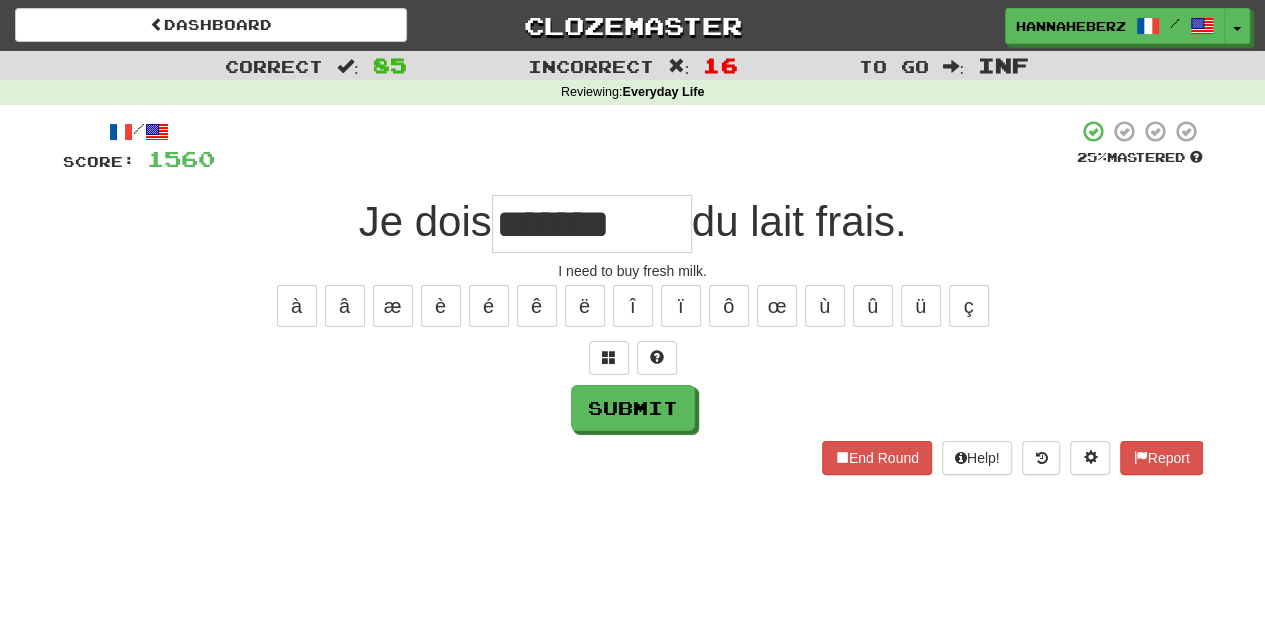 type on "*******" 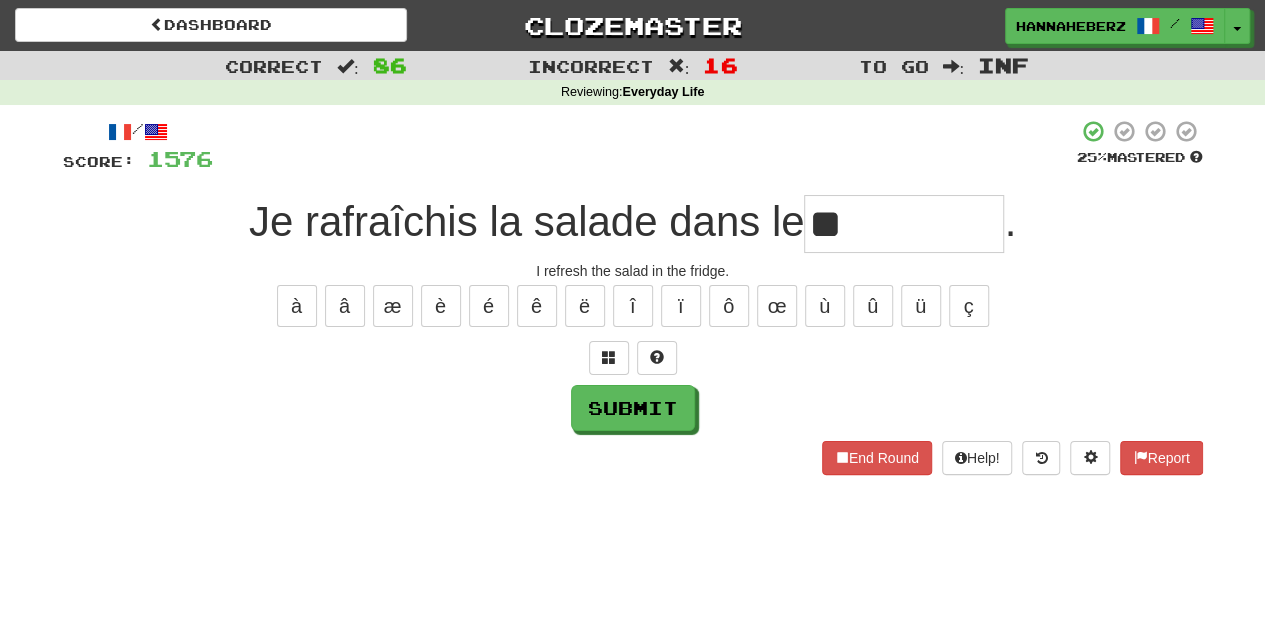 type on "*" 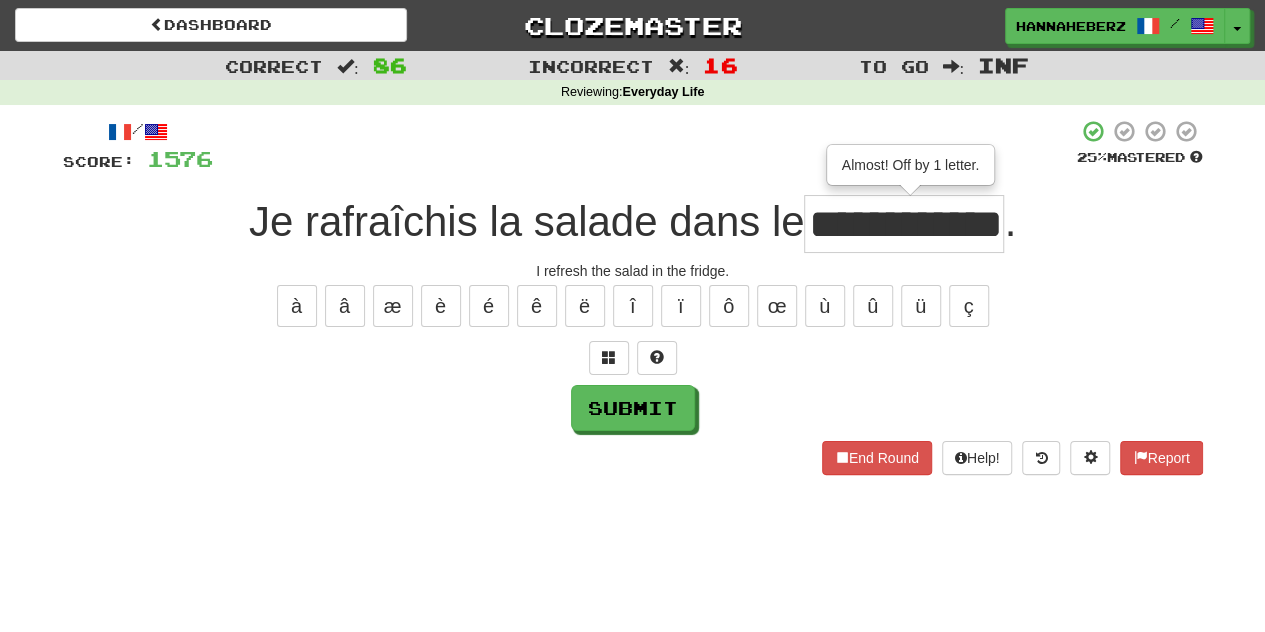 scroll, scrollTop: 0, scrollLeft: 36, axis: horizontal 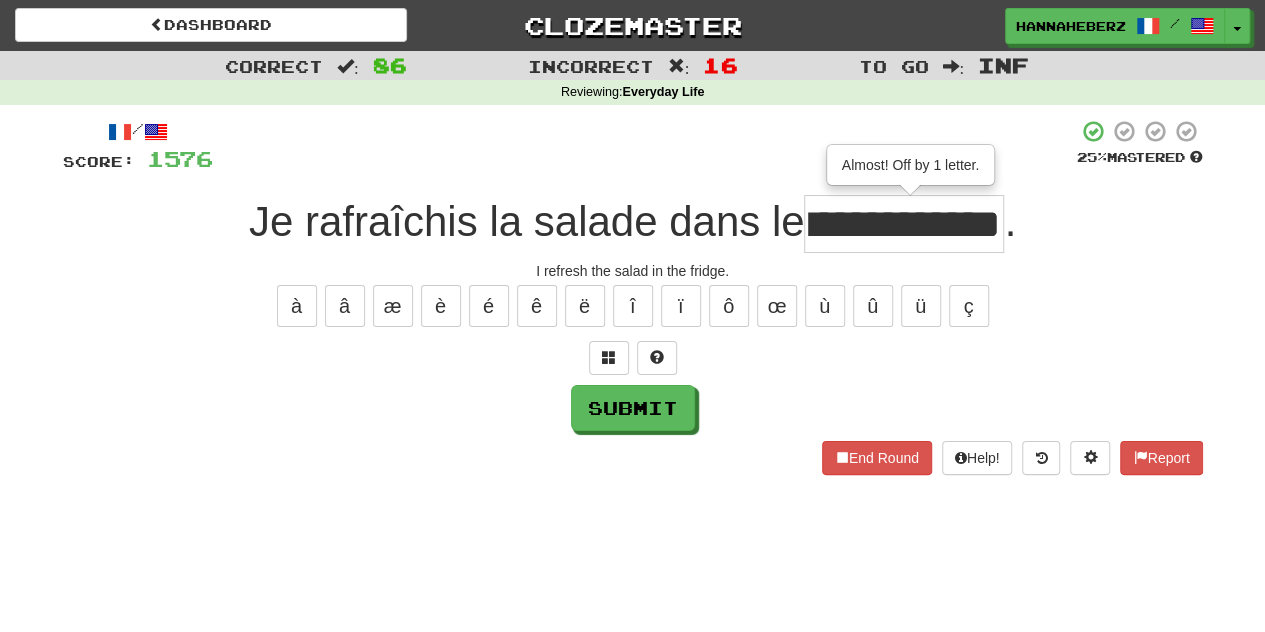 type on "**********" 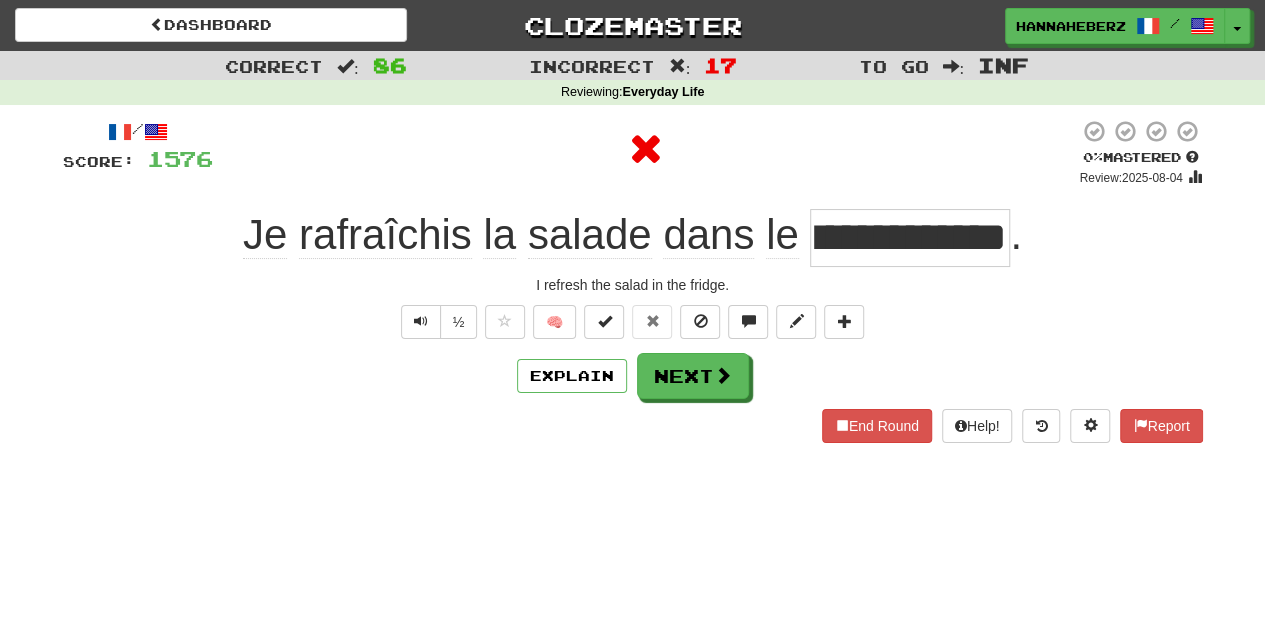 scroll, scrollTop: 0, scrollLeft: 0, axis: both 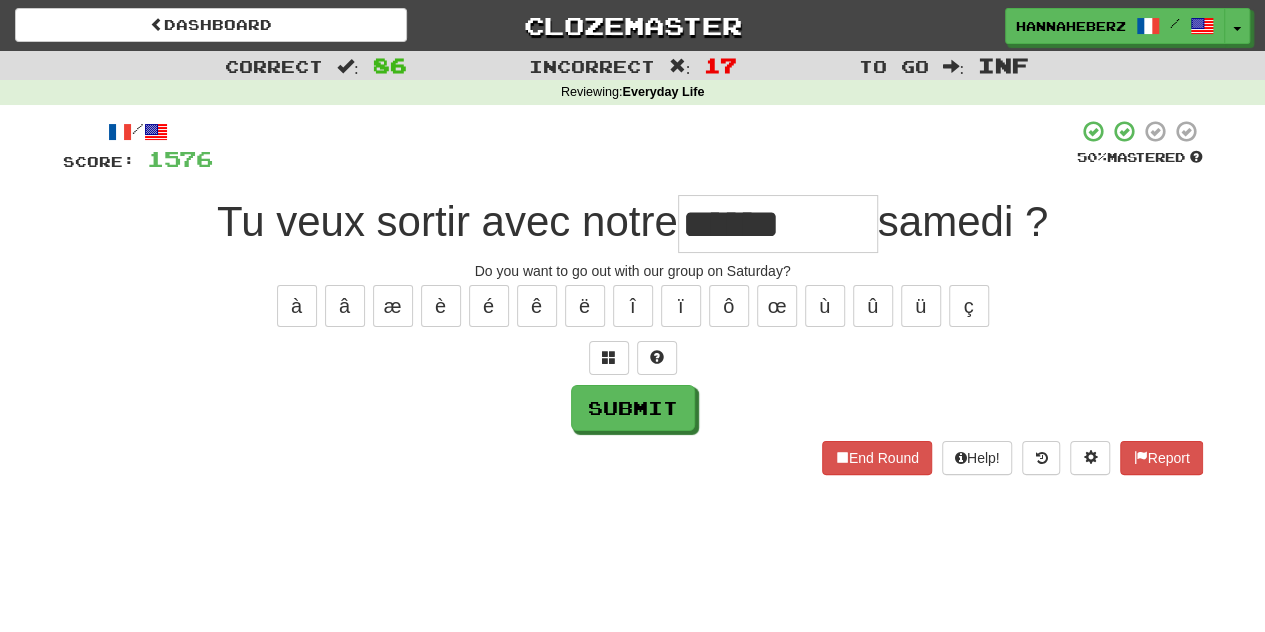 type on "******" 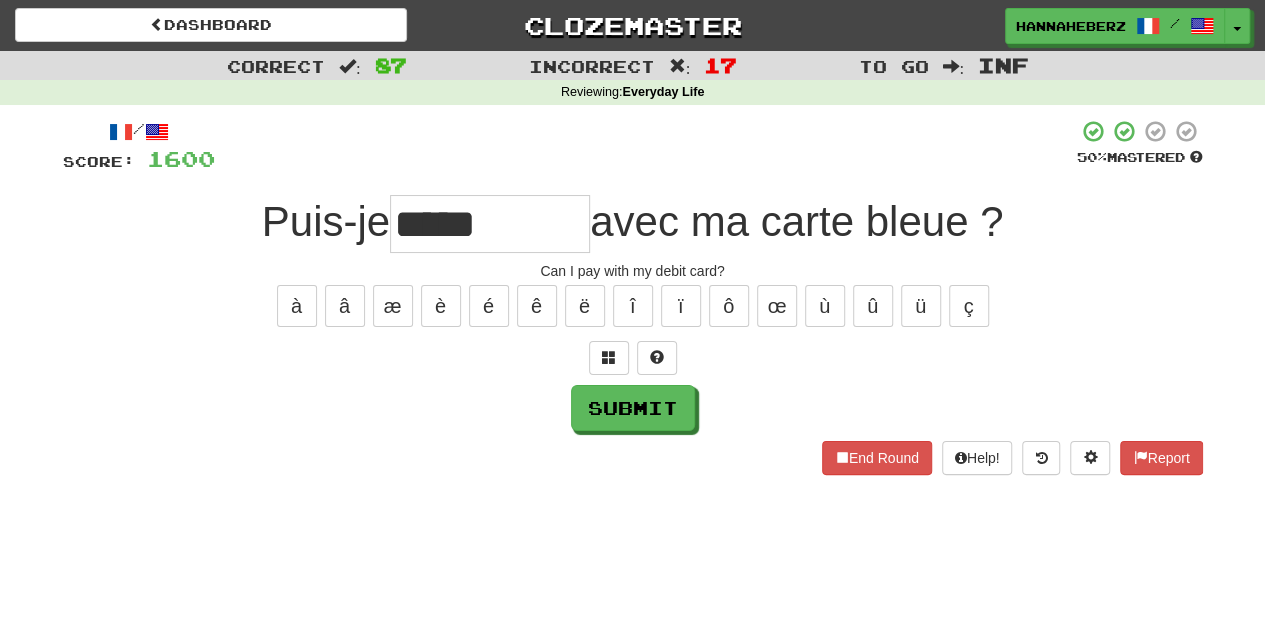 type on "*****" 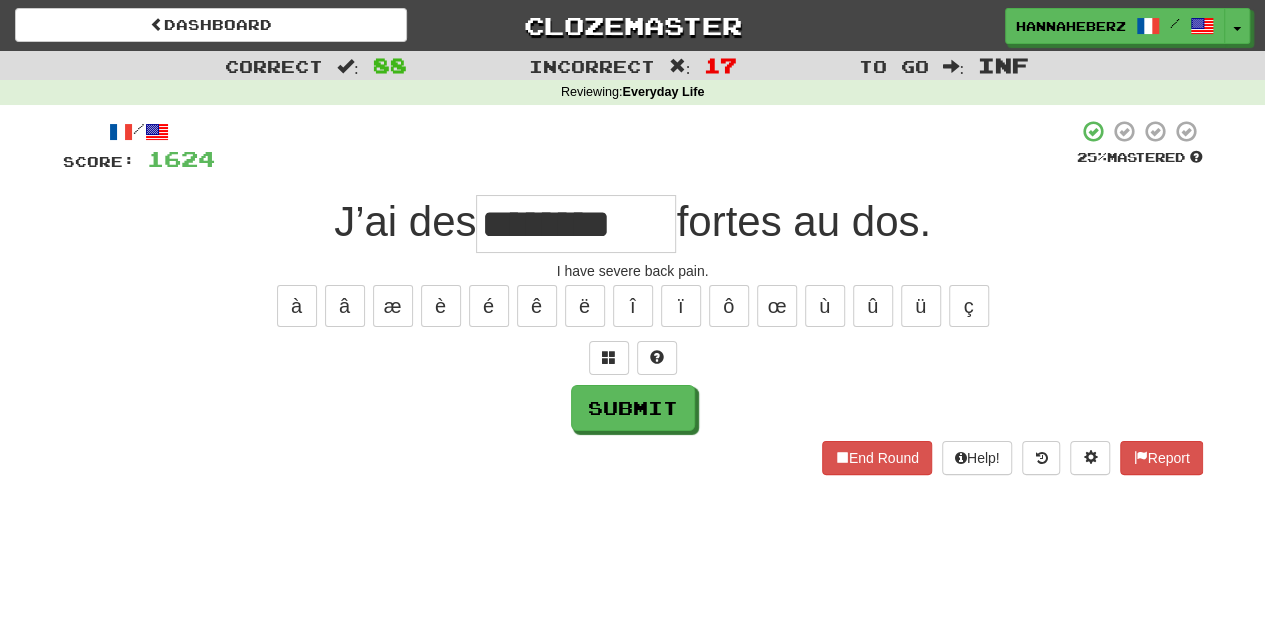 type on "********" 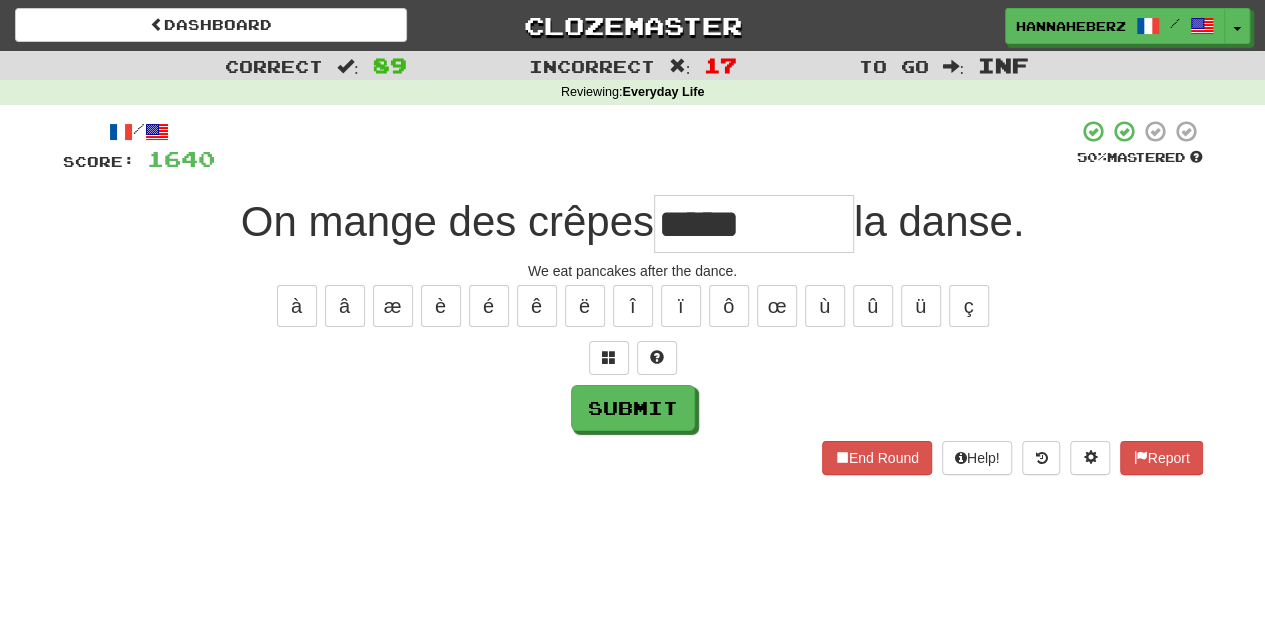 type on "*****" 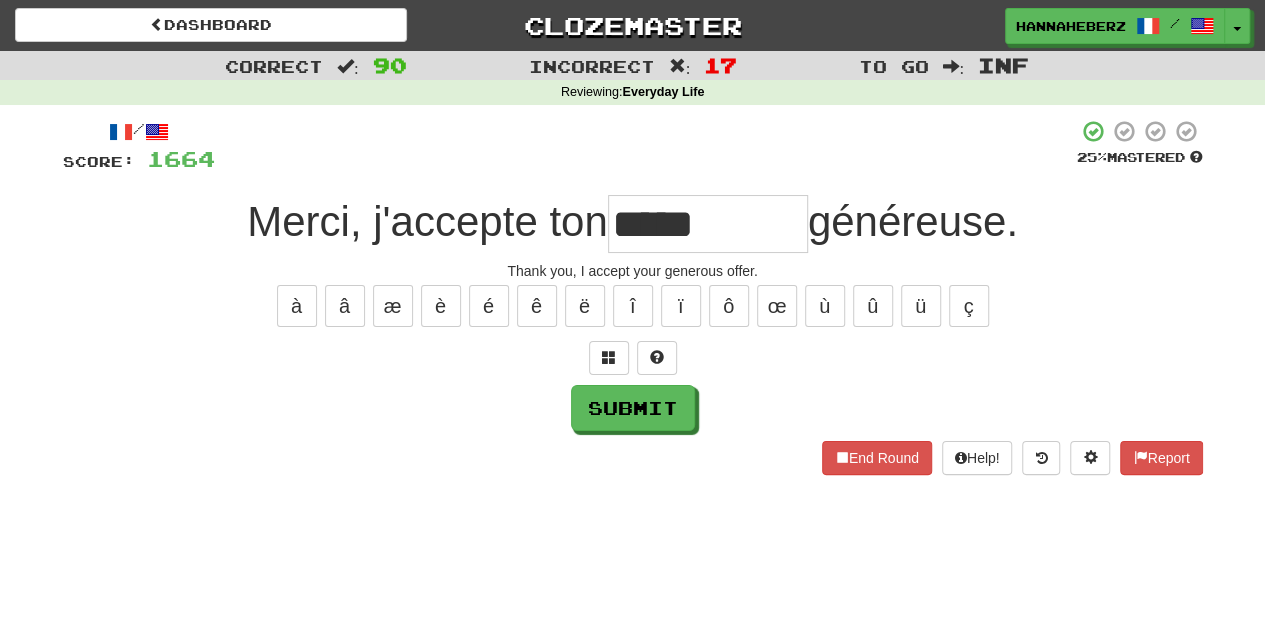 type on "*****" 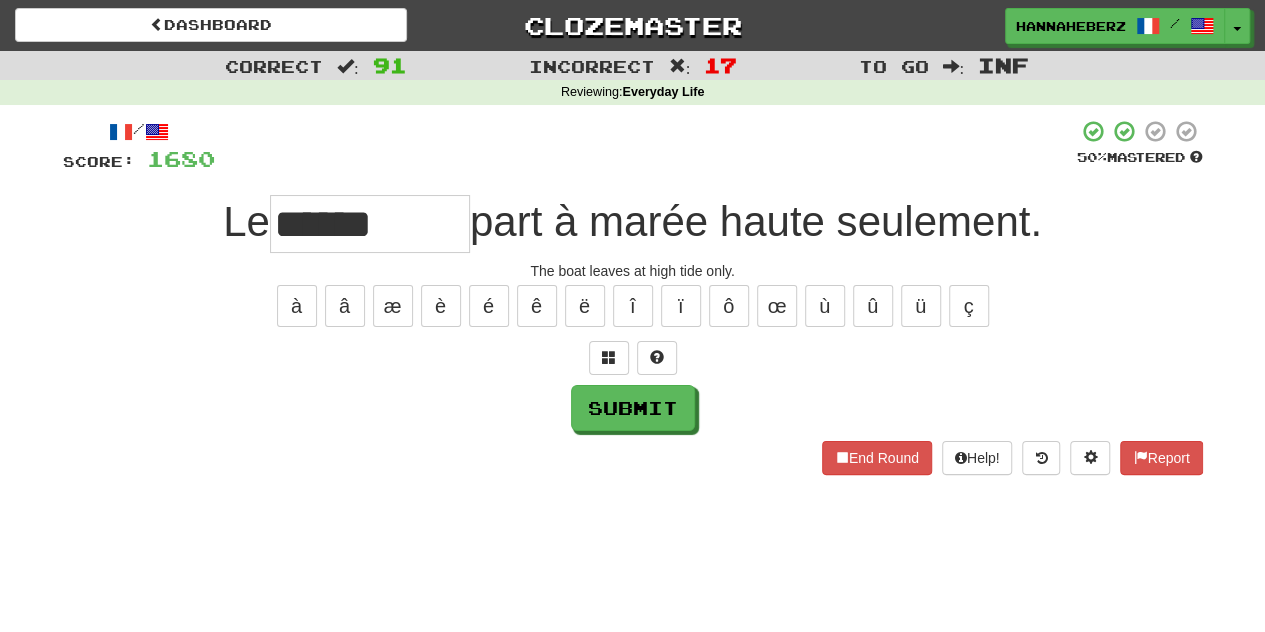 type on "******" 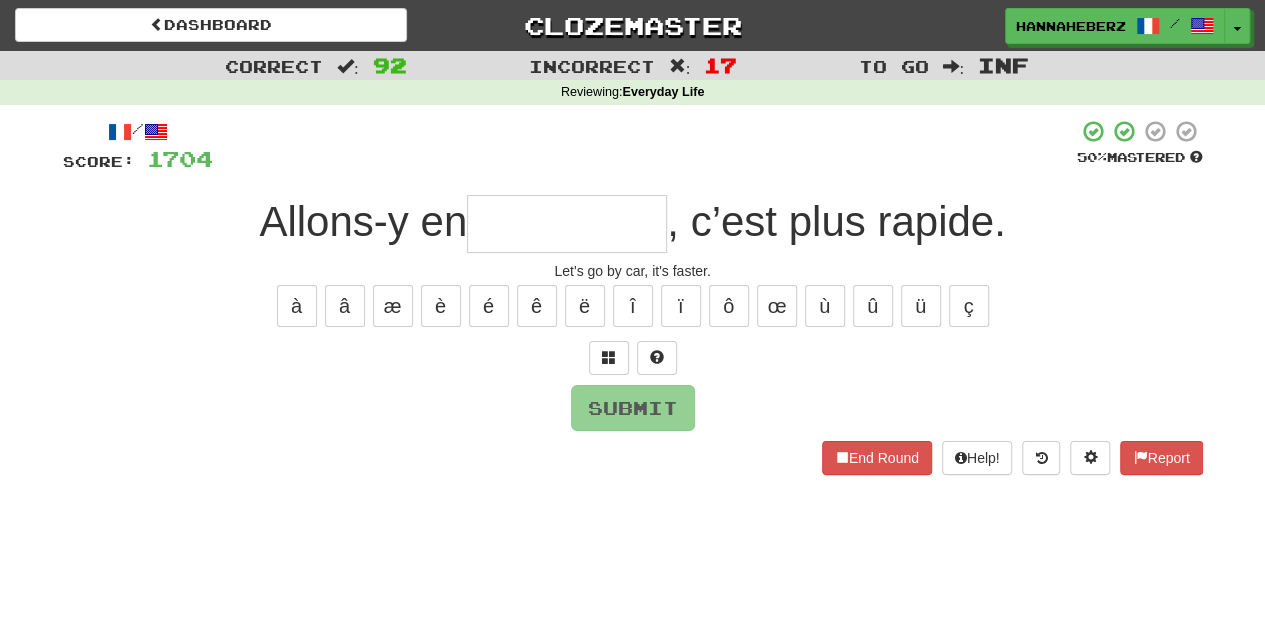 type on "*" 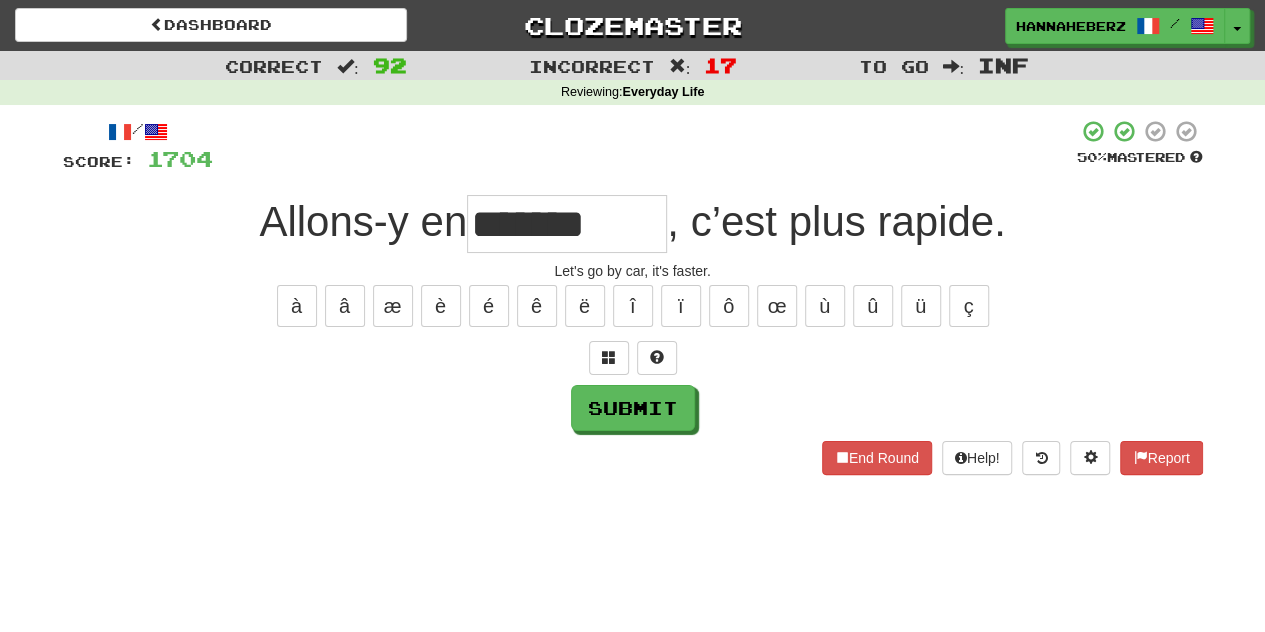type on "*******" 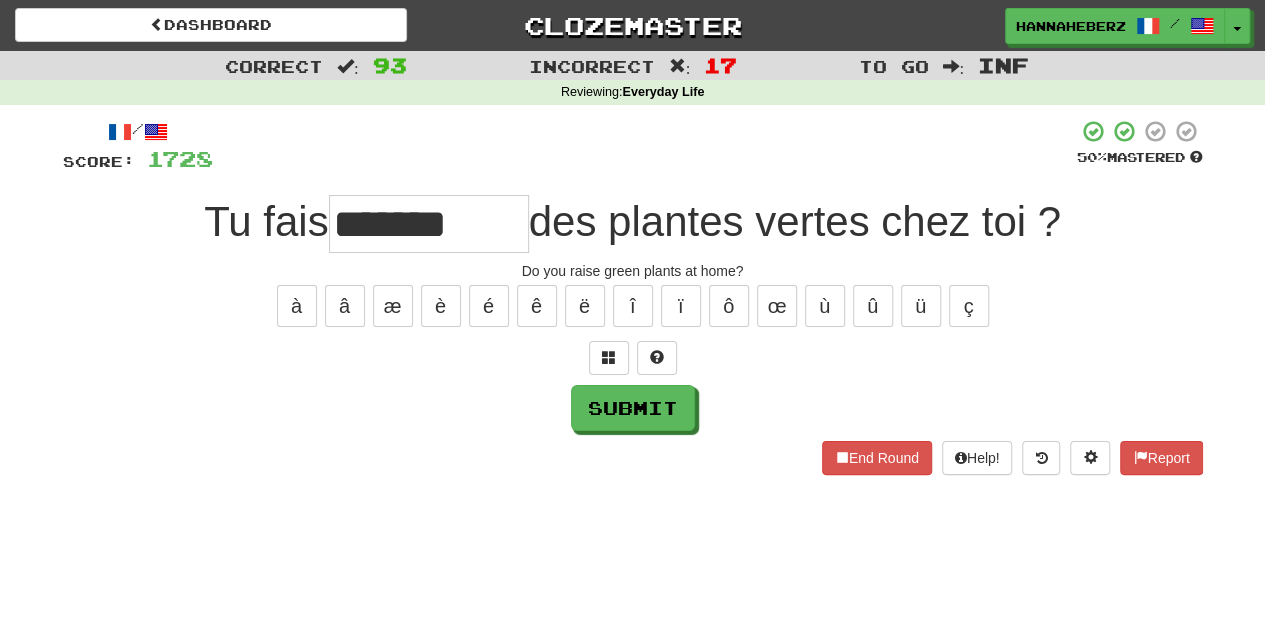 type on "*******" 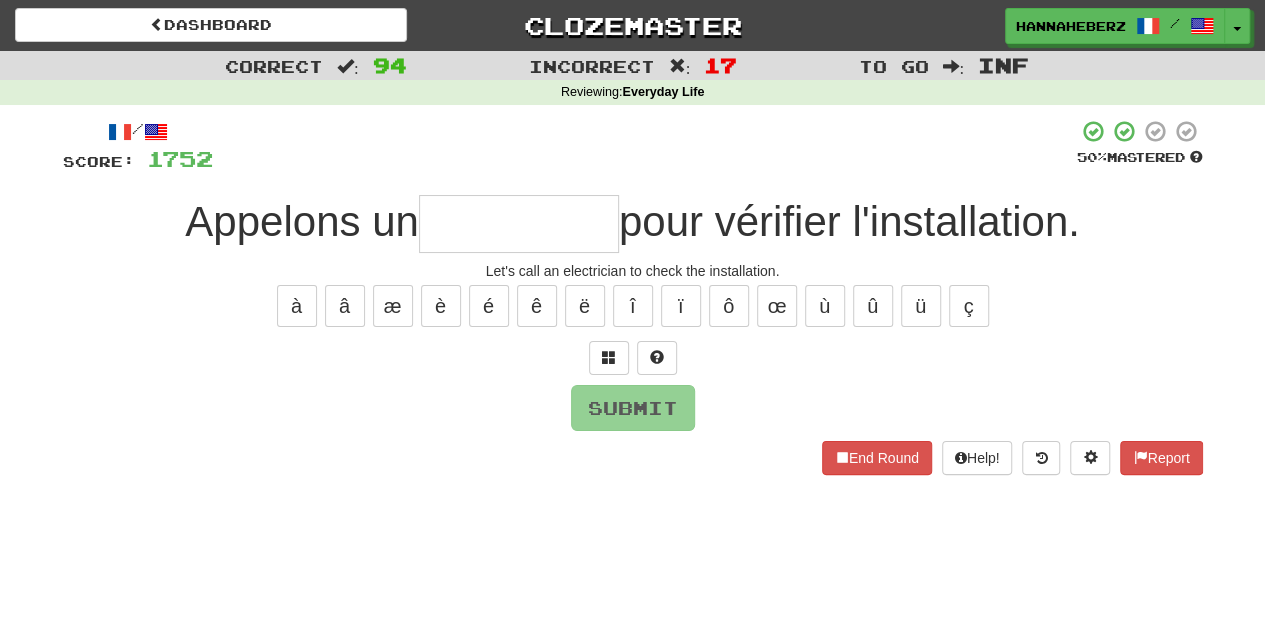type on "*" 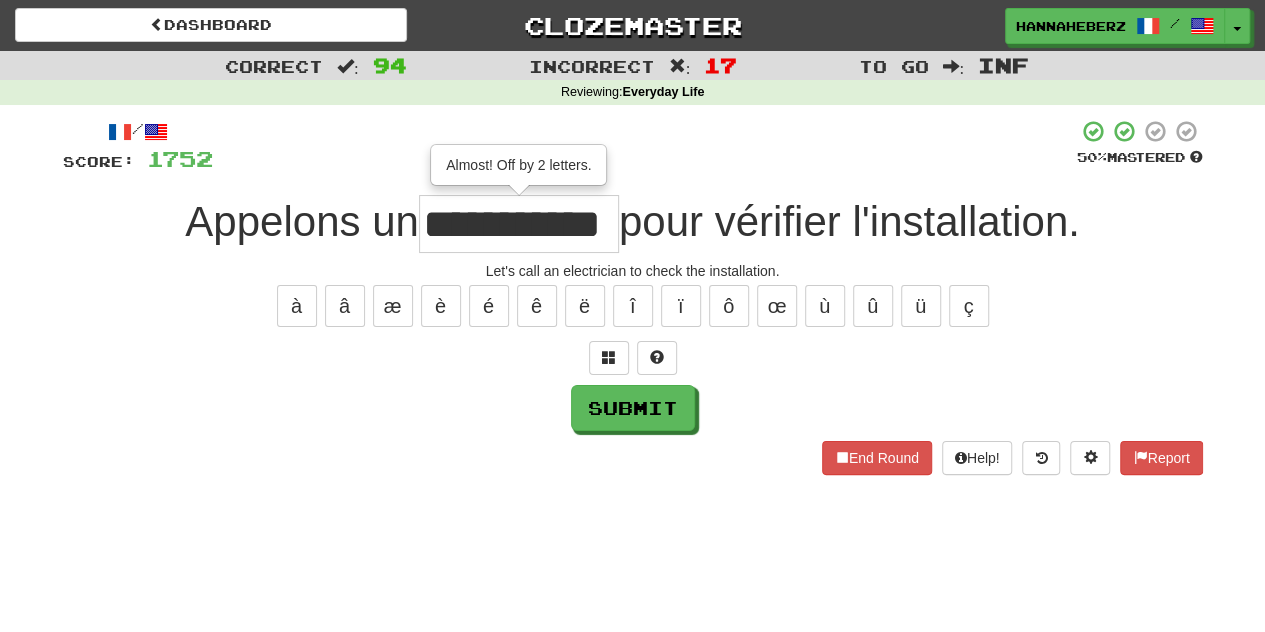 type on "**********" 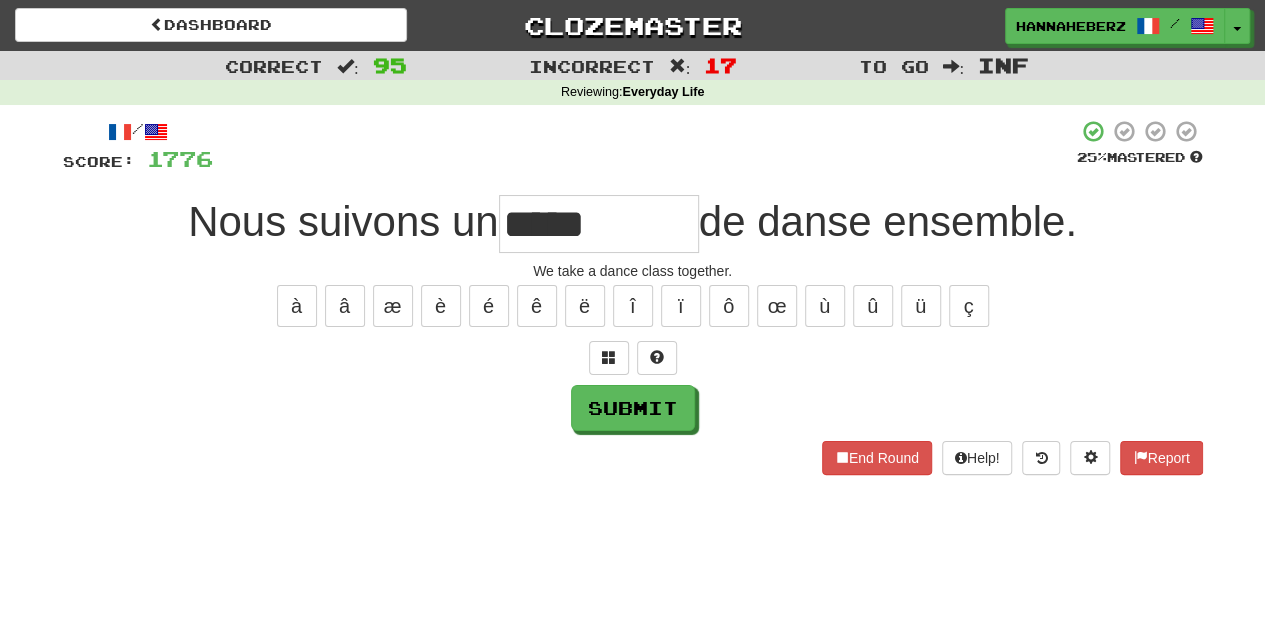 type on "*****" 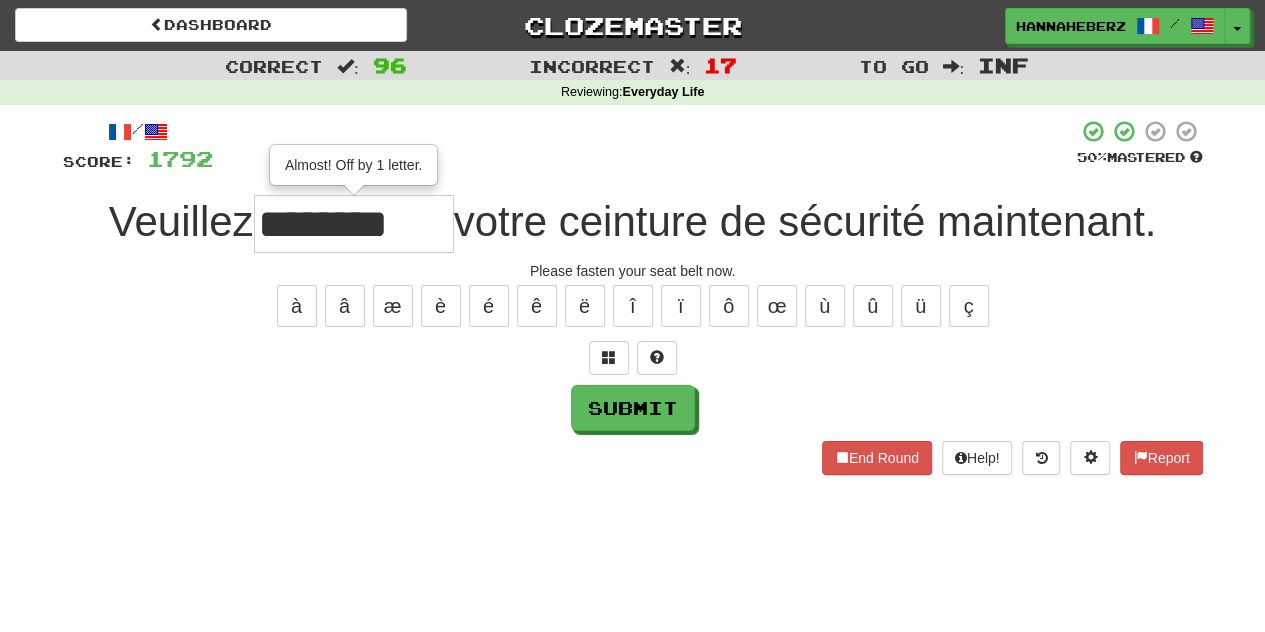 type on "********" 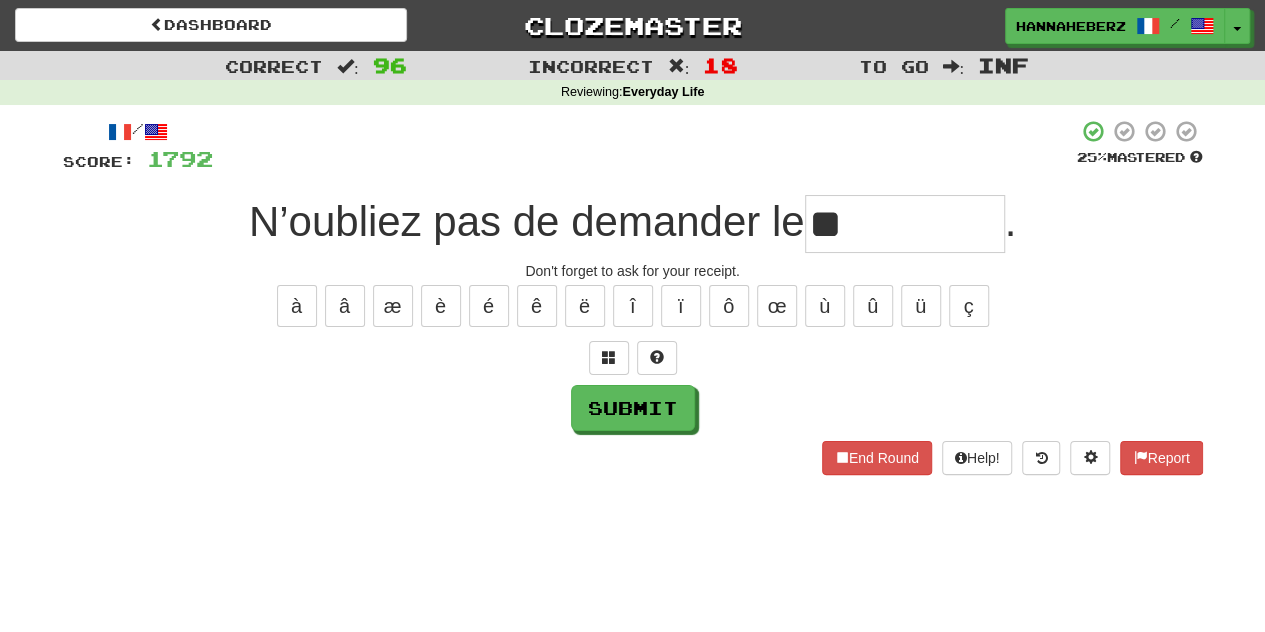 type on "*" 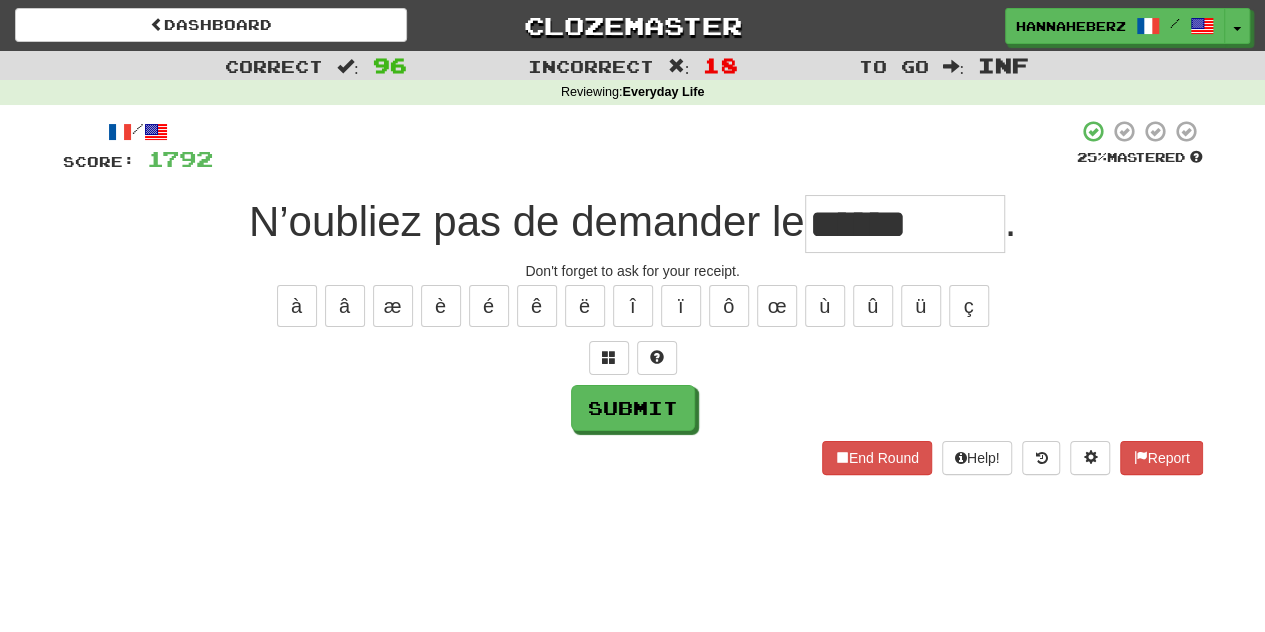 type on "******" 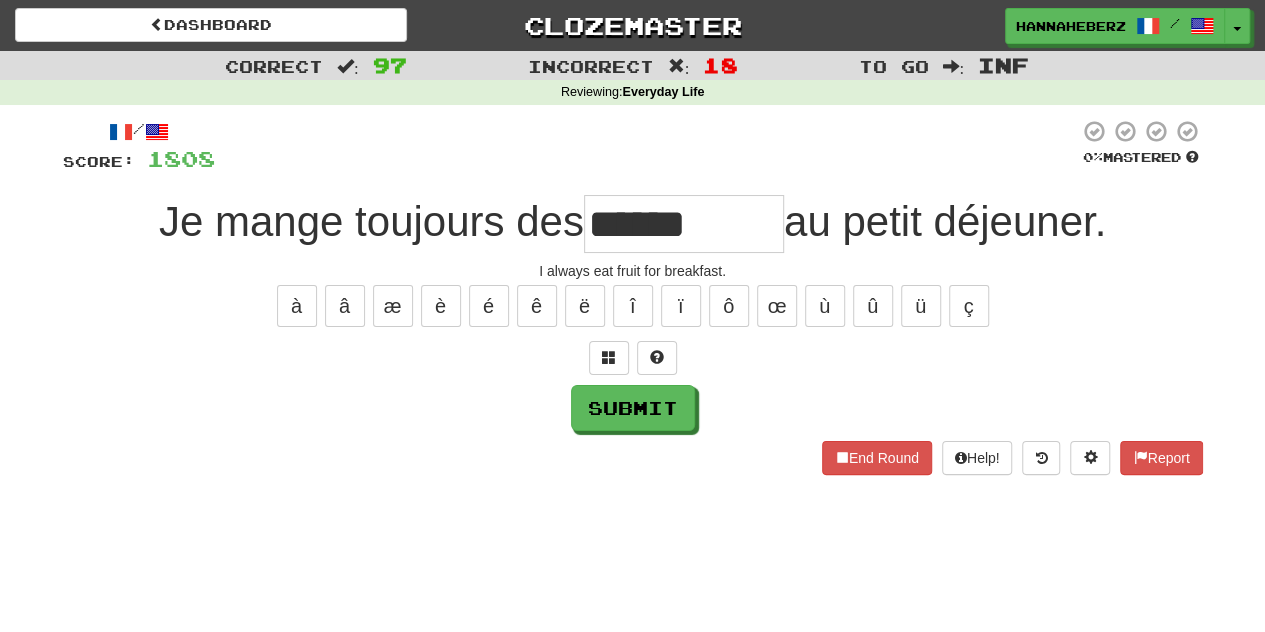 type on "******" 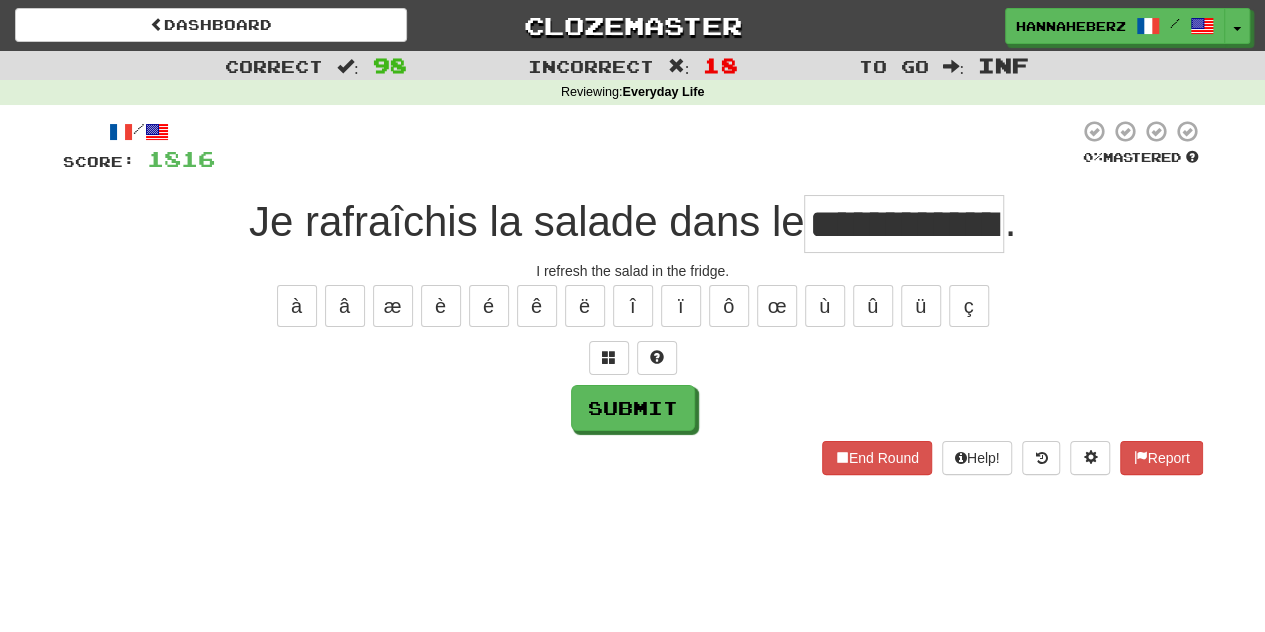 scroll, scrollTop: 0, scrollLeft: 36, axis: horizontal 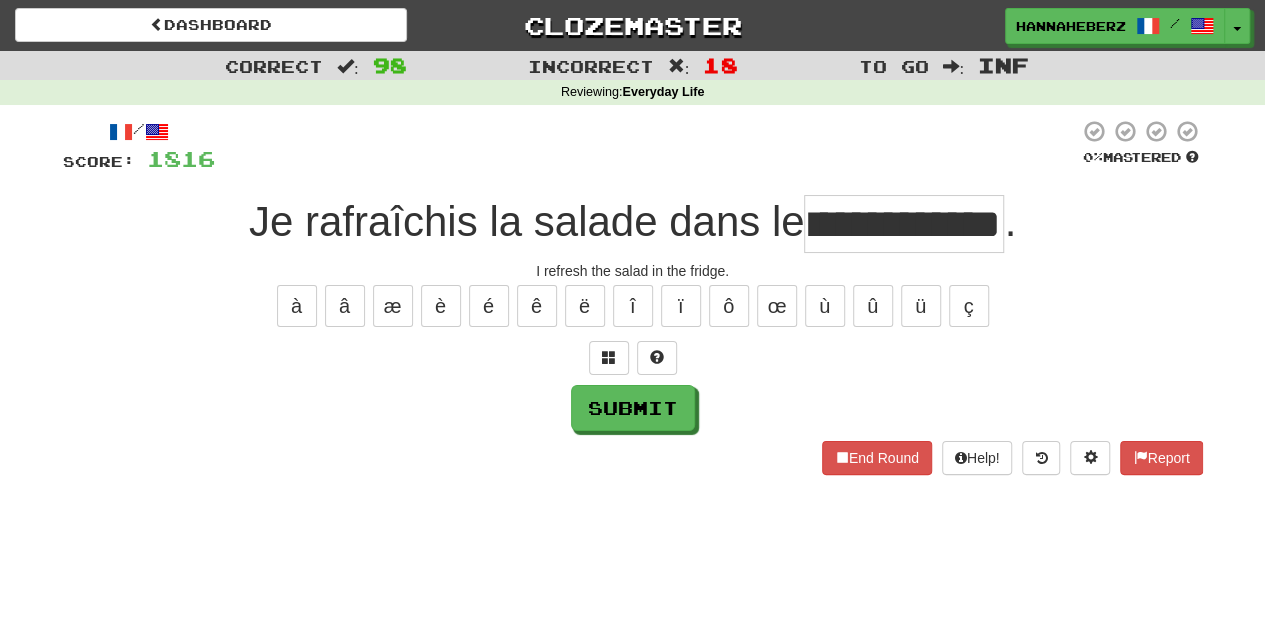 type on "**********" 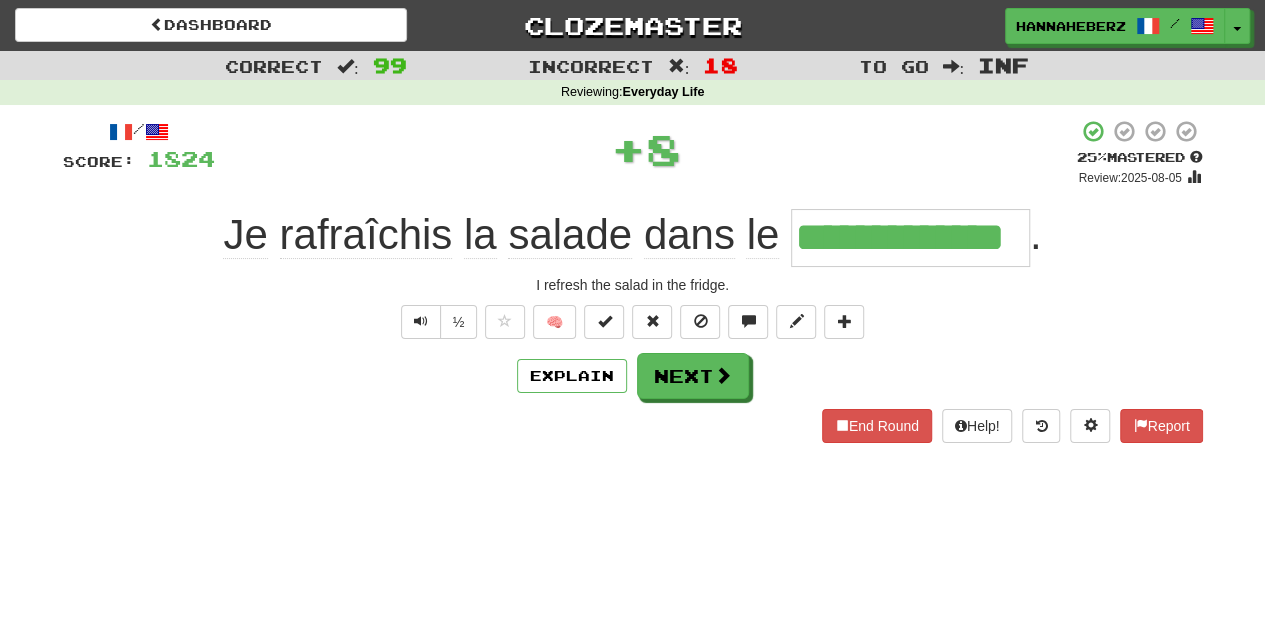 scroll, scrollTop: 0, scrollLeft: 0, axis: both 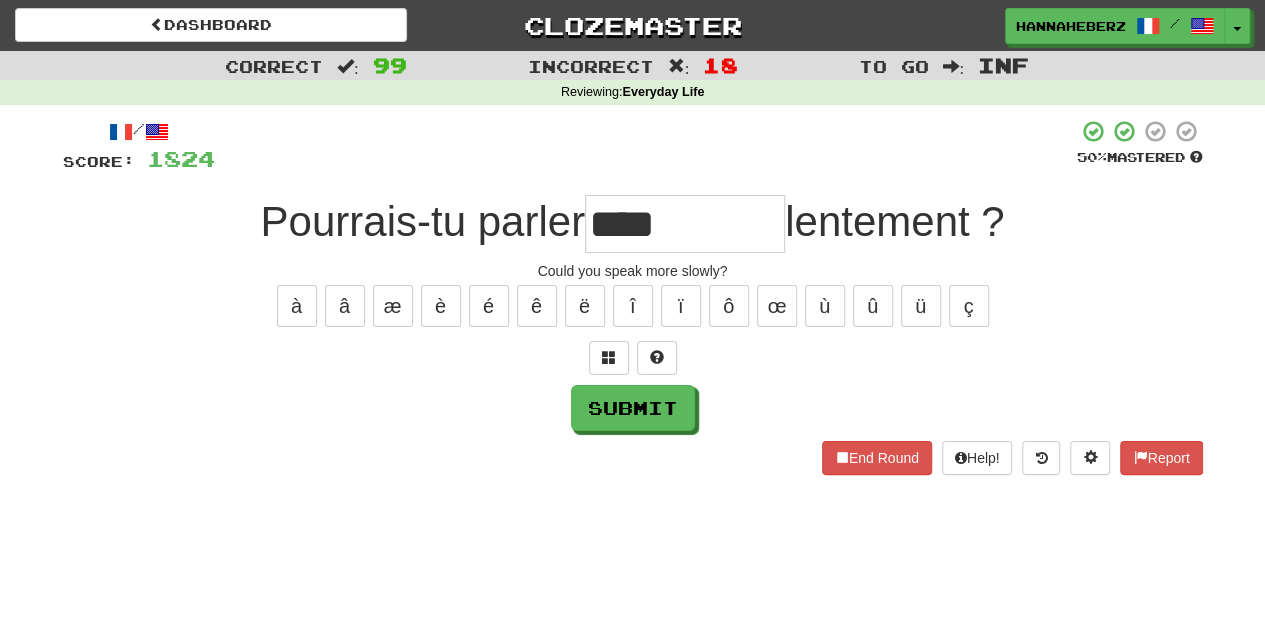 type on "****" 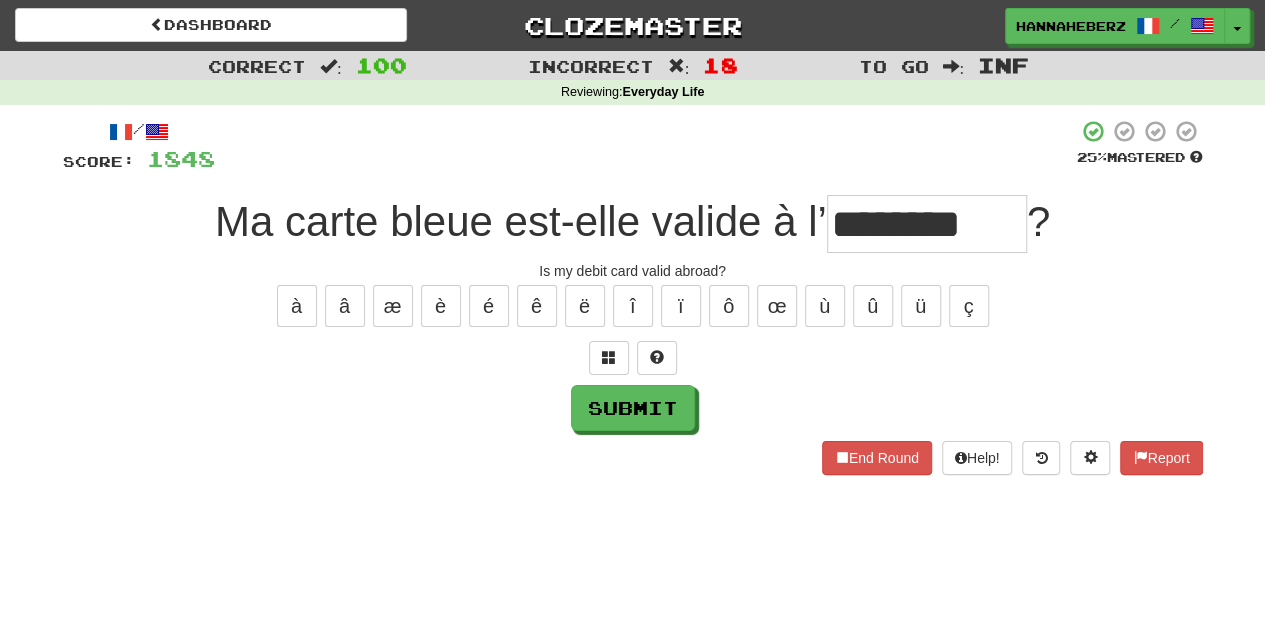 type on "********" 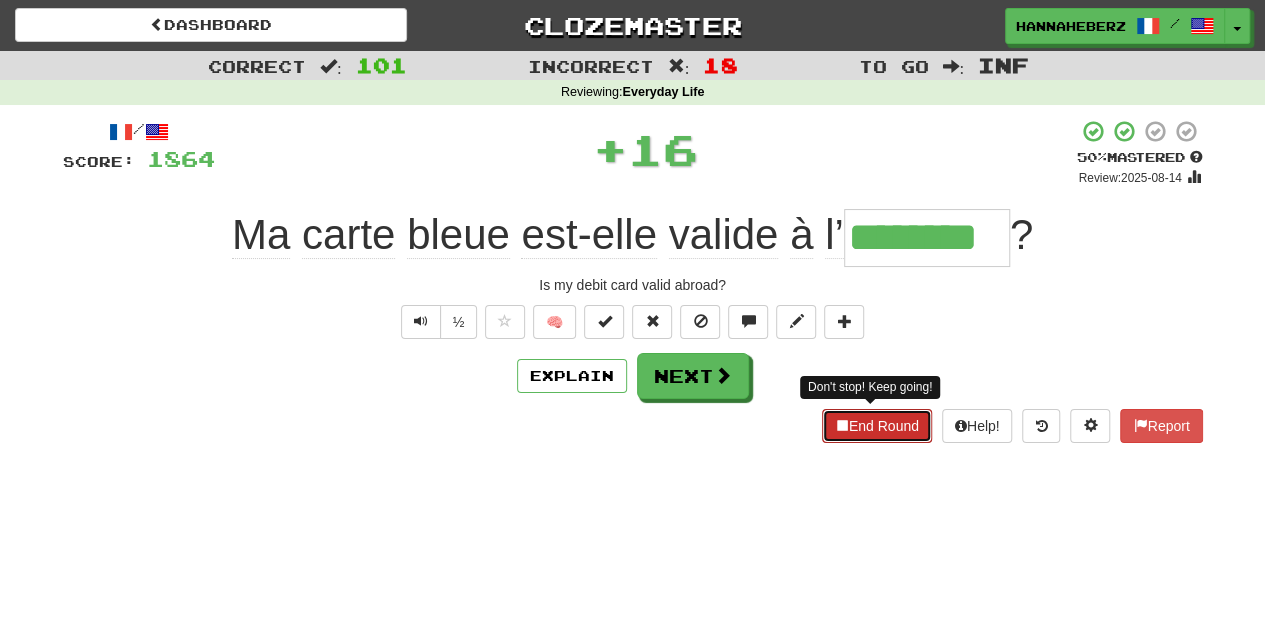 click on "End Round" at bounding box center (877, 426) 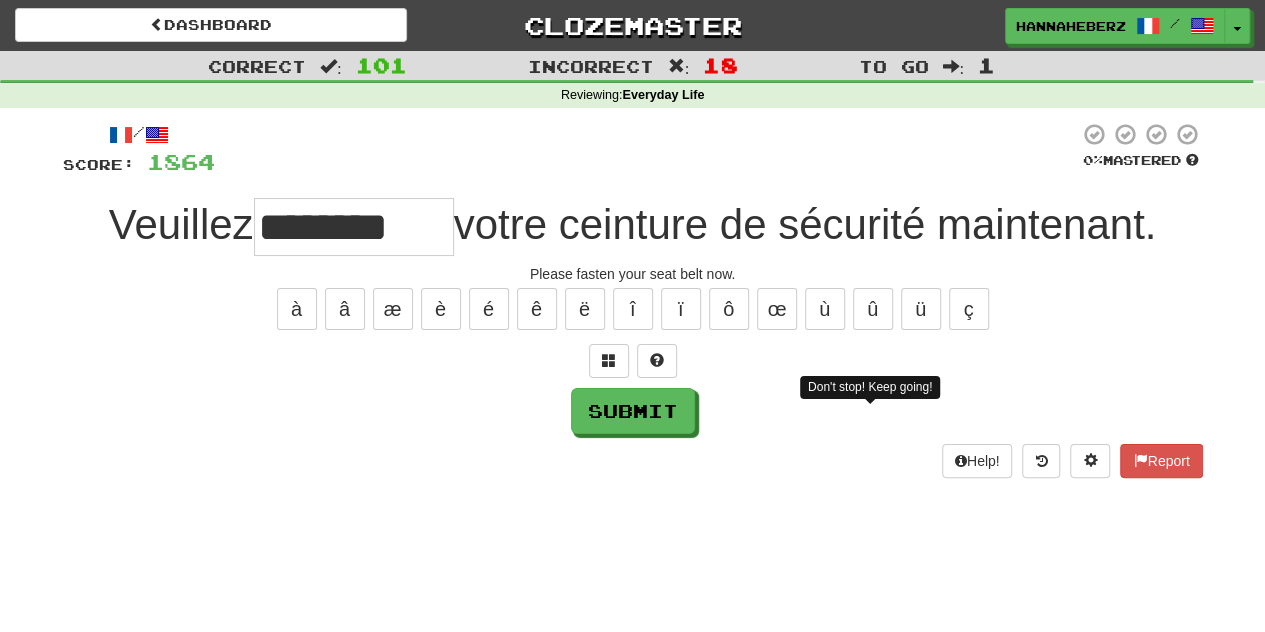 type on "********" 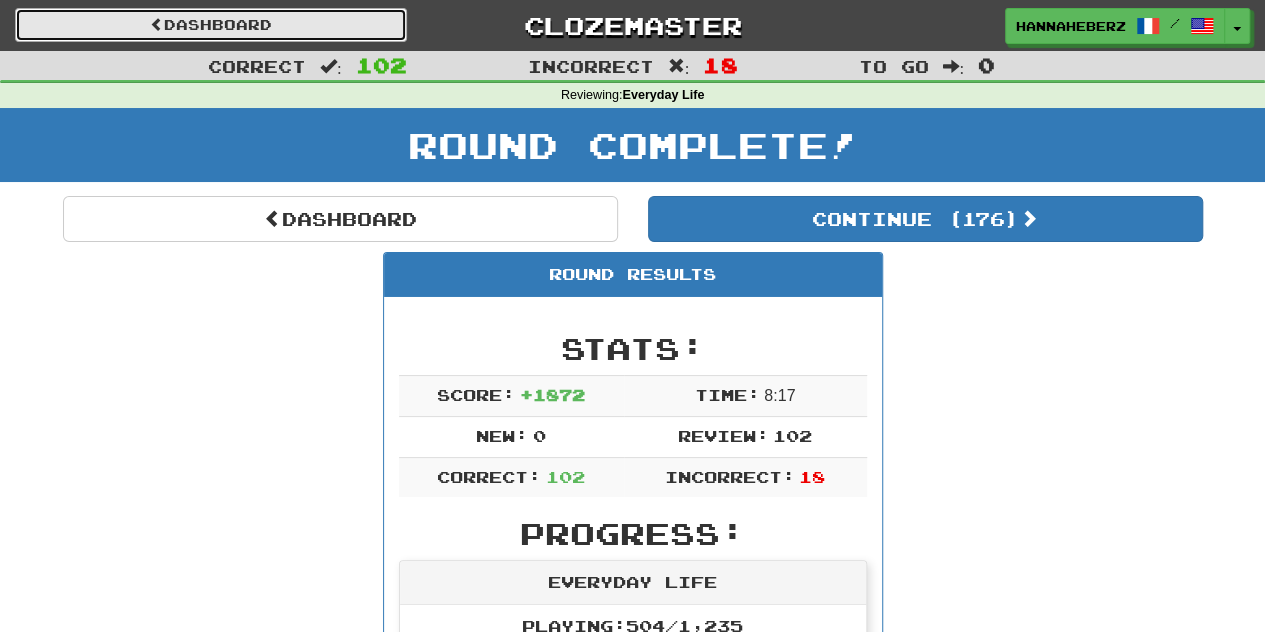 click on "Dashboard" at bounding box center (211, 25) 